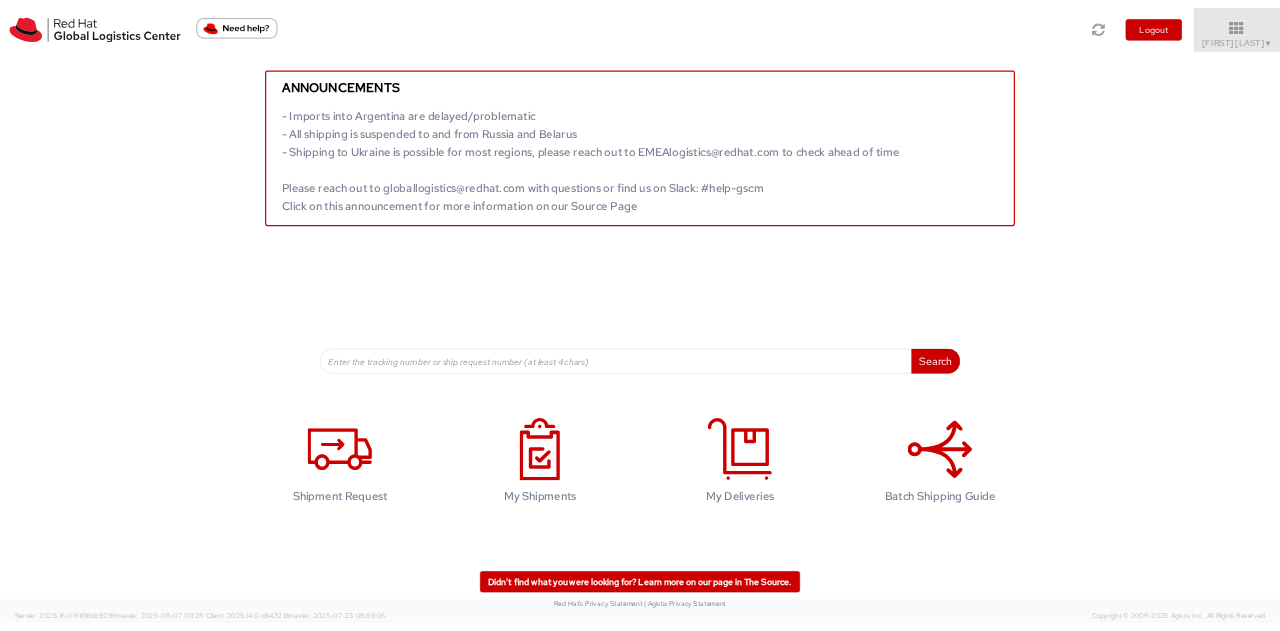scroll, scrollTop: 0, scrollLeft: 0, axis: both 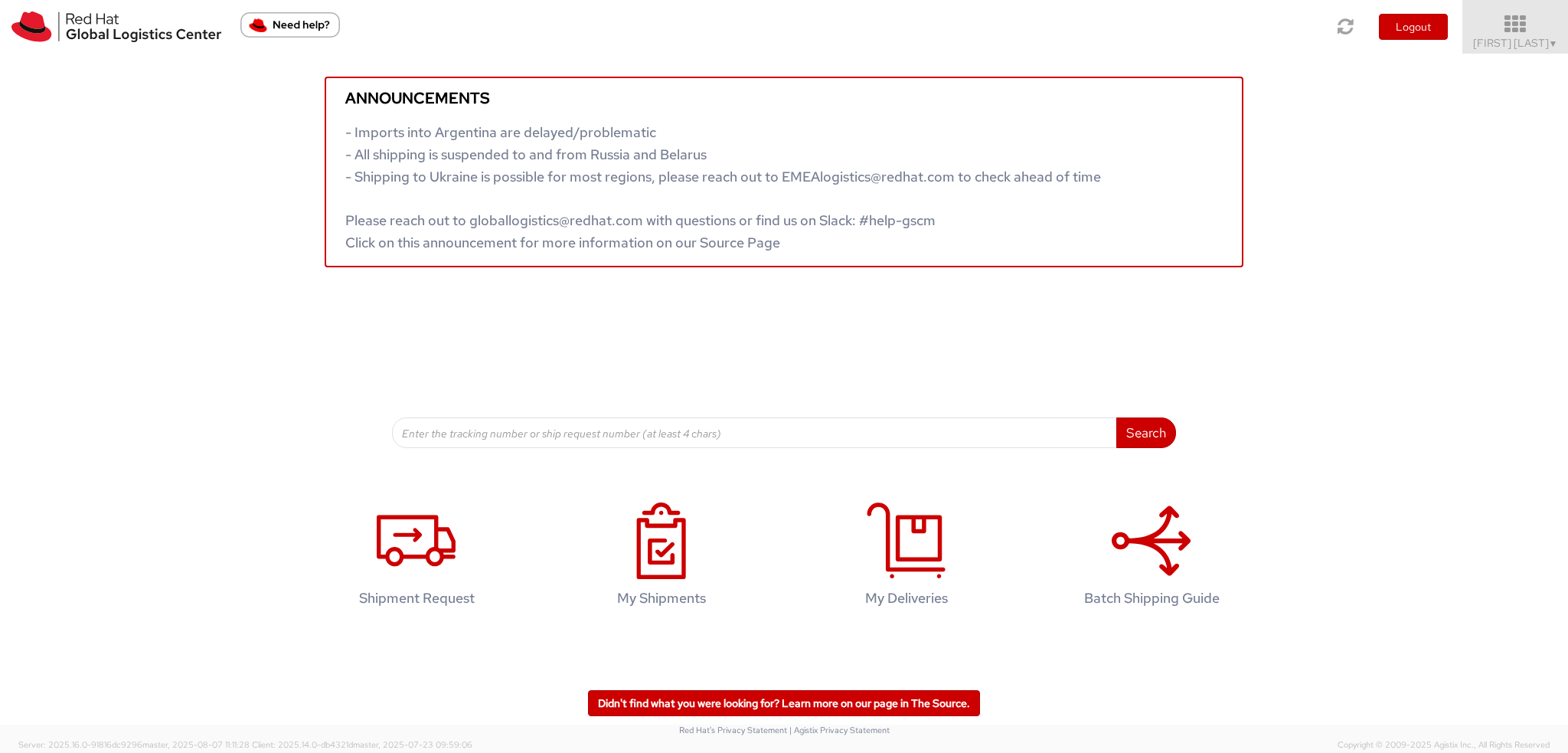 click on "▼" at bounding box center (1553, 44) 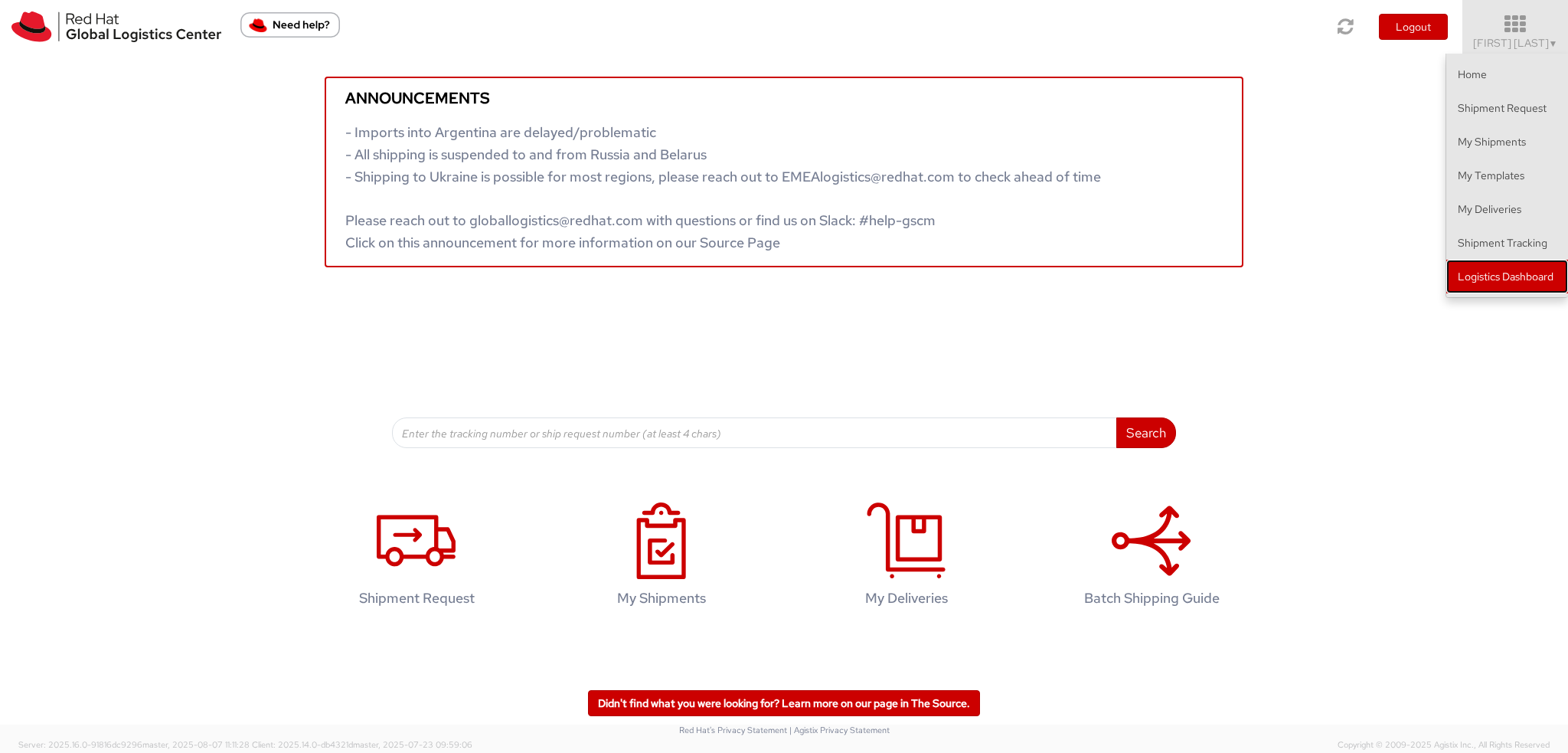 click on "Logistics Dashboard" at bounding box center [1507, 277] 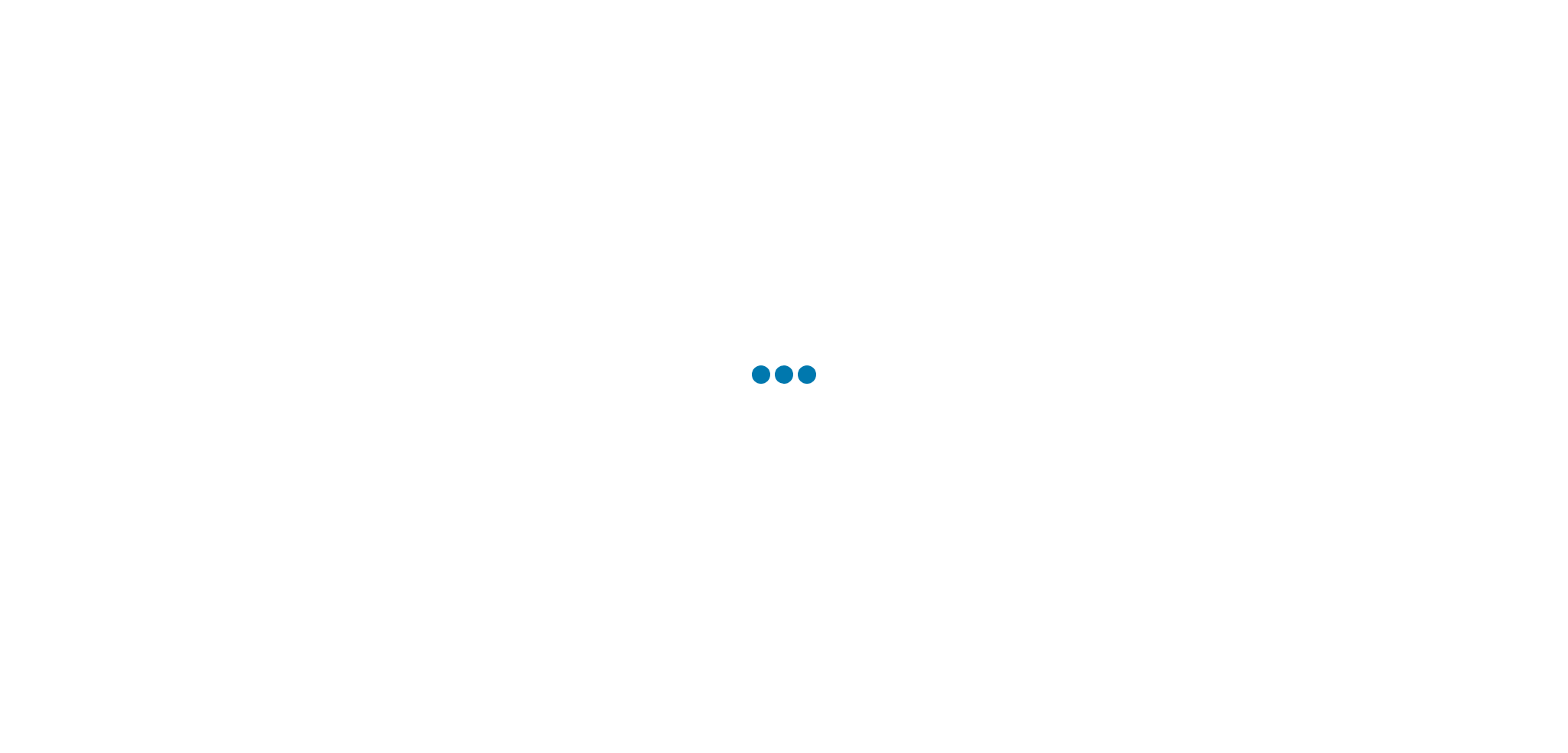 scroll, scrollTop: 0, scrollLeft: 0, axis: both 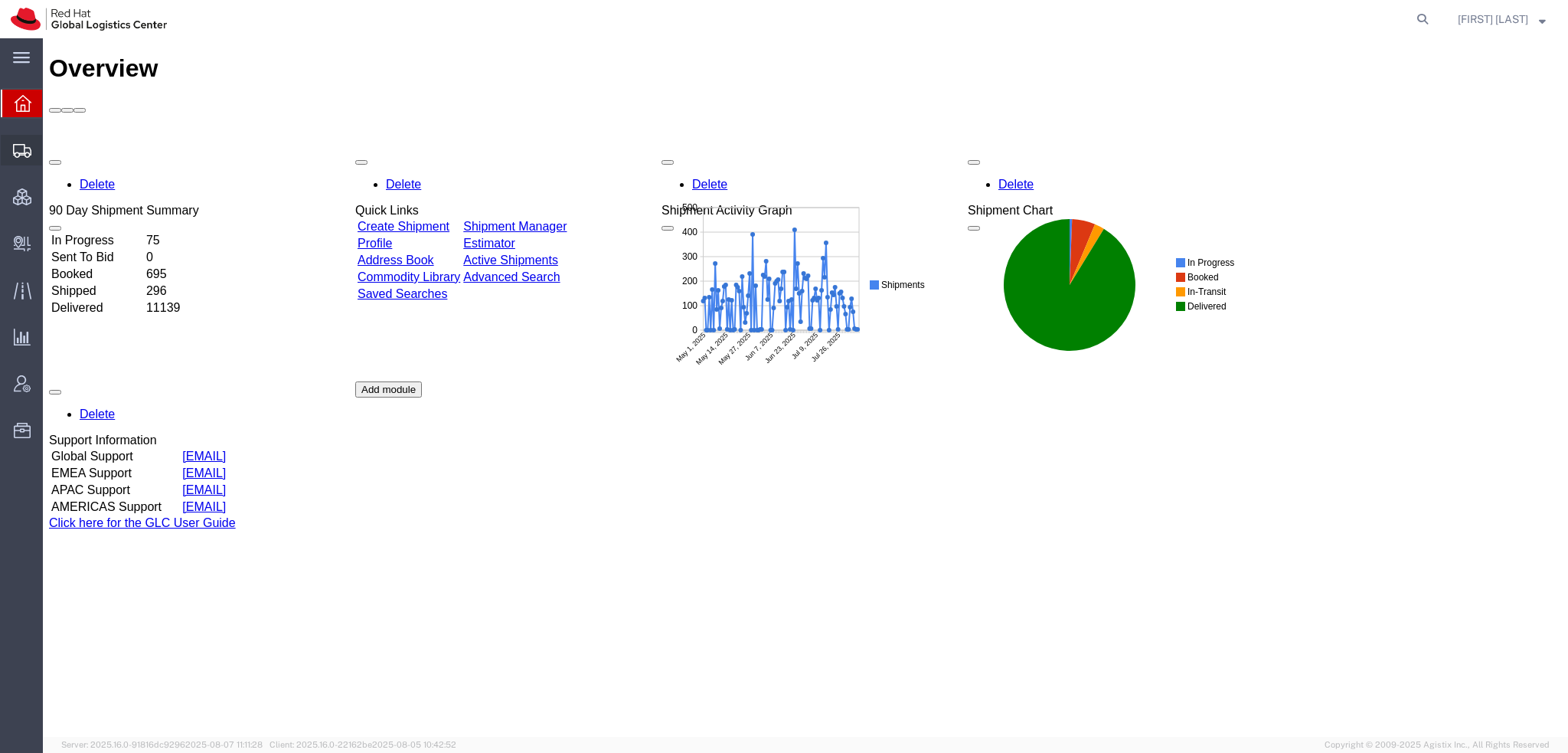 click on "Shipment Manager" 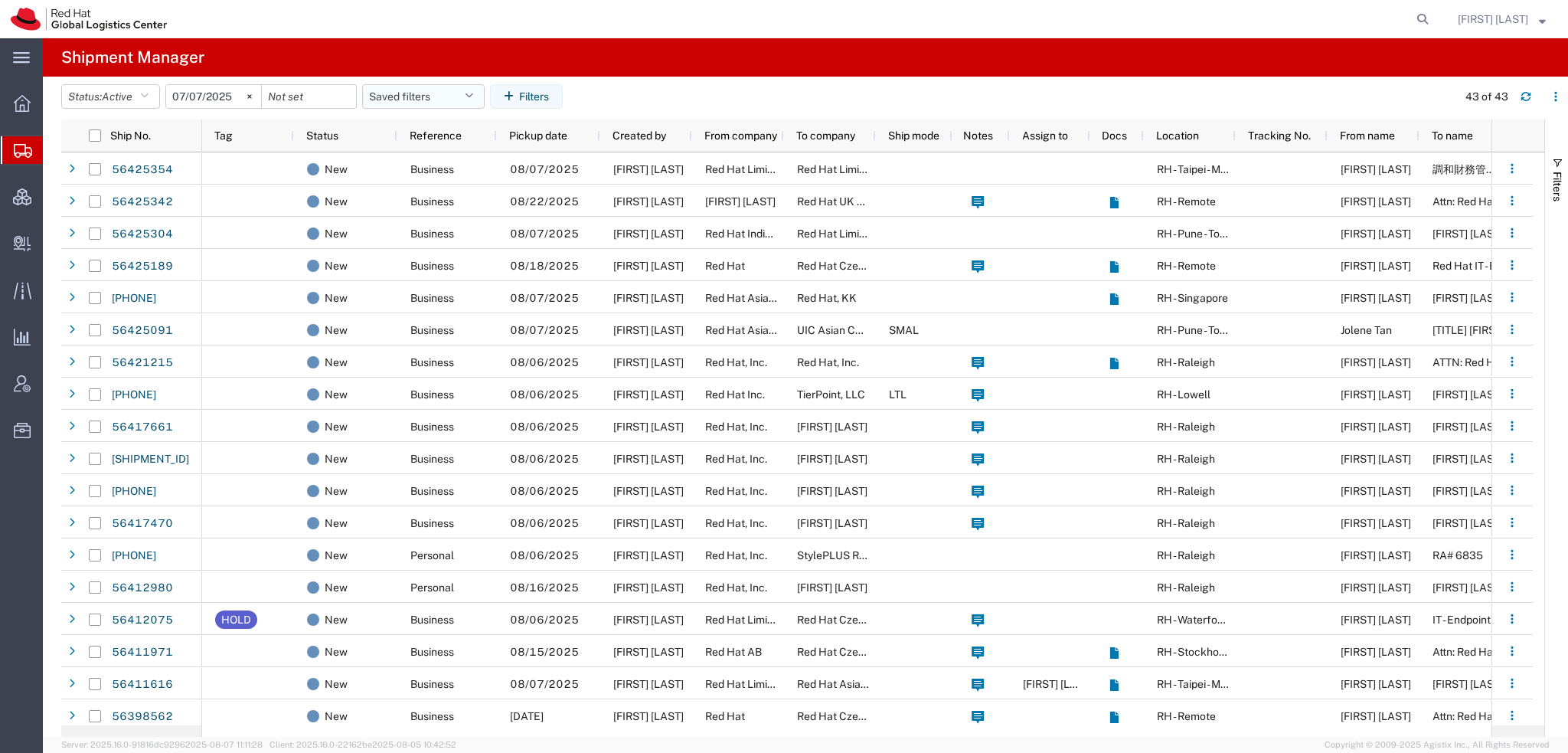 click 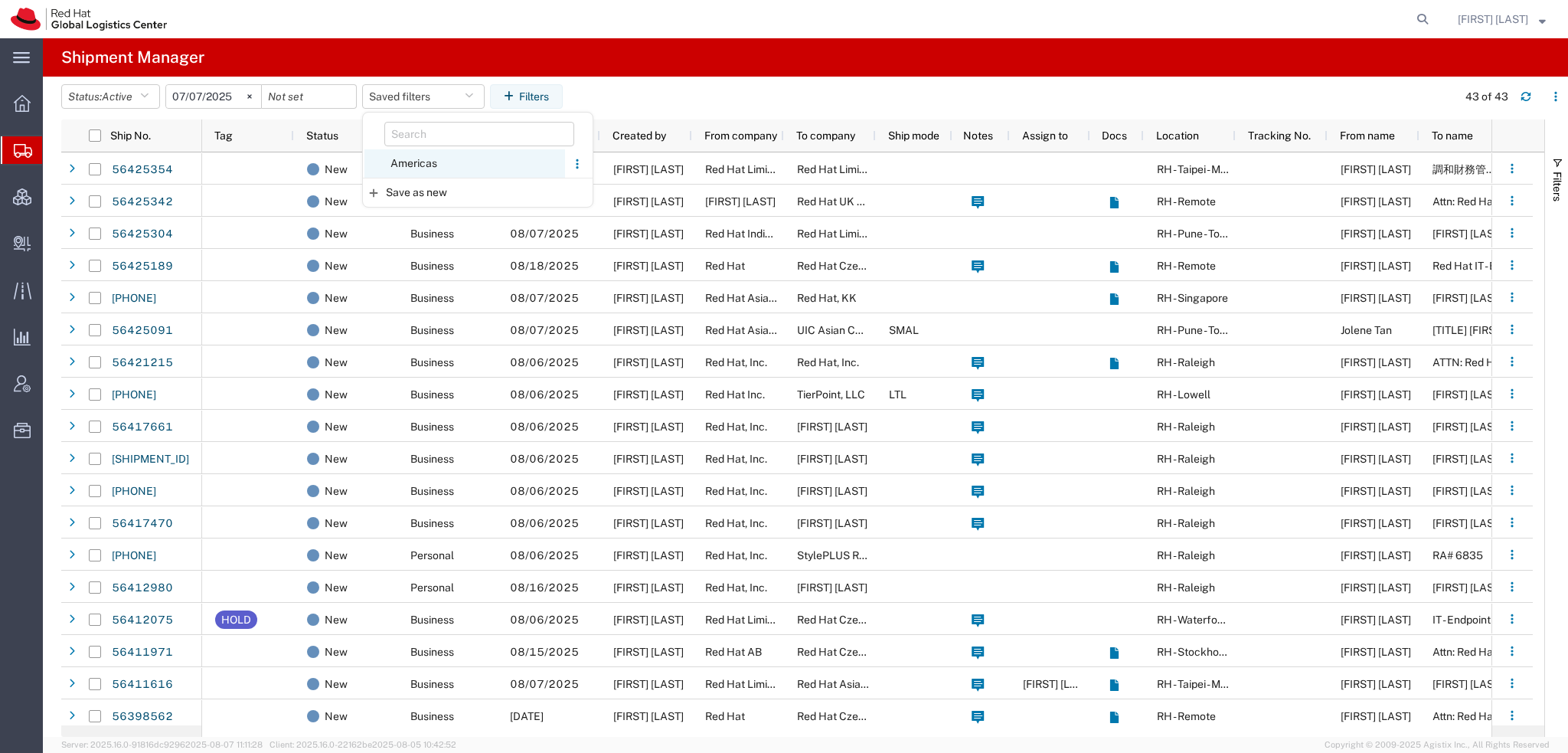 click on "Americas" 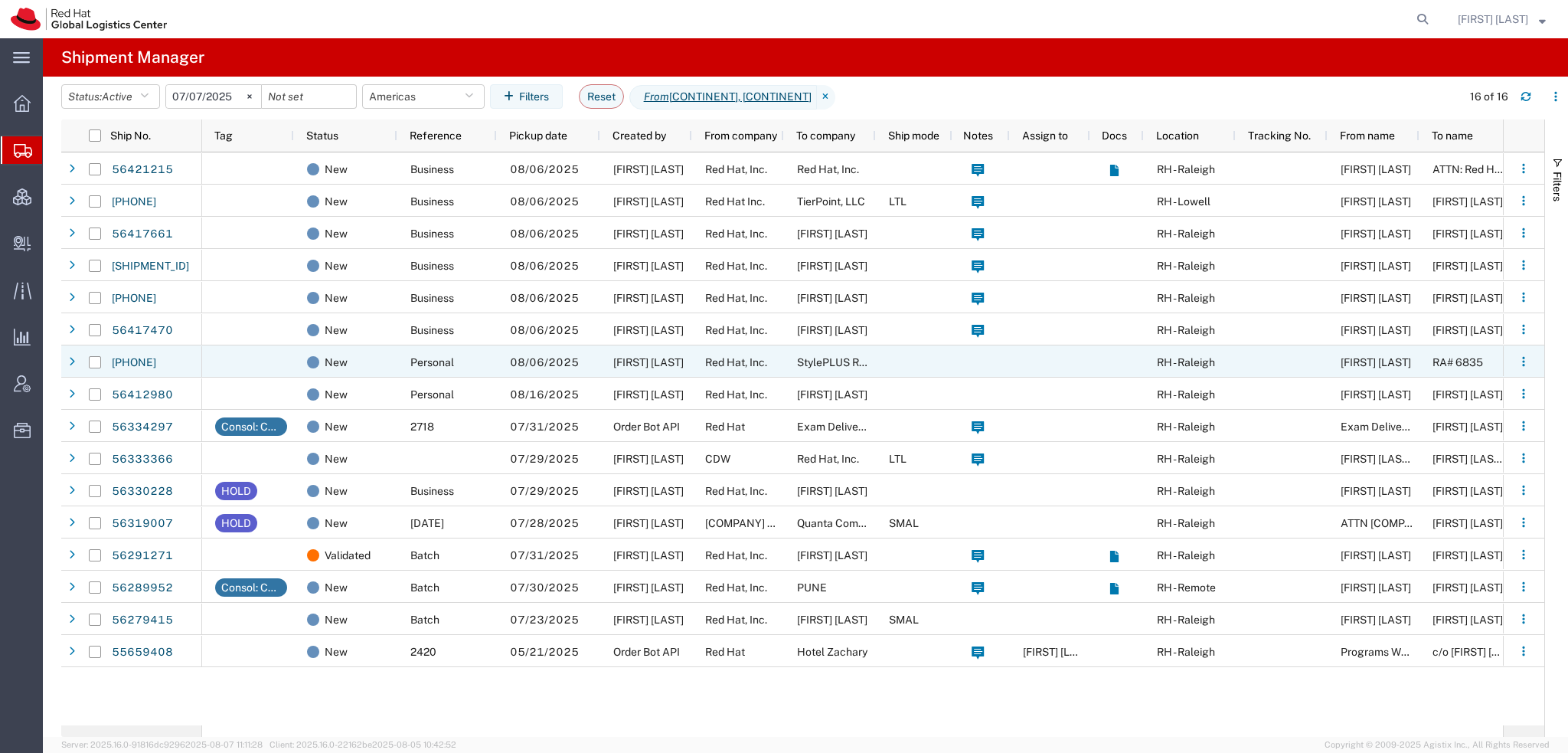 click on "Red Hat, Inc." 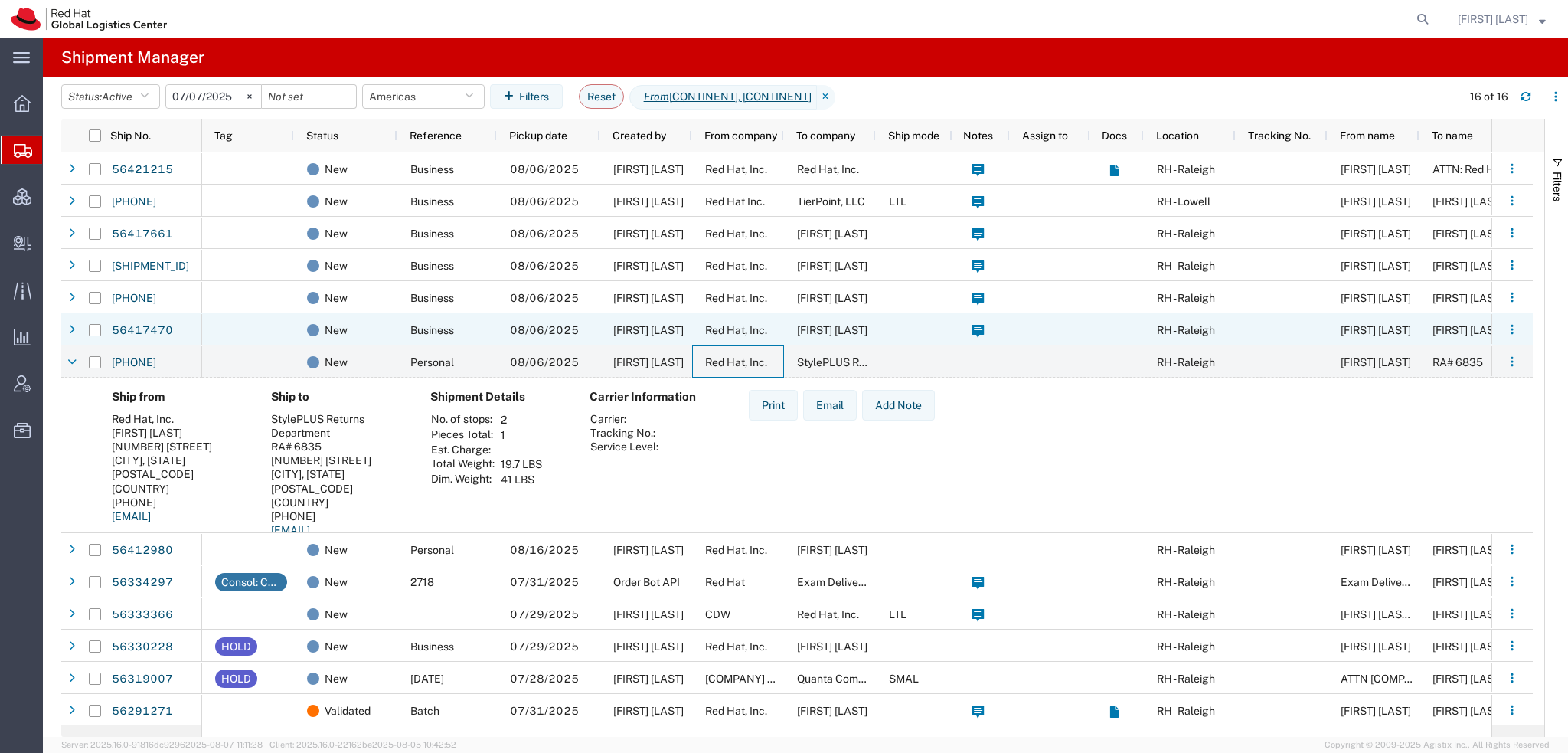 scroll, scrollTop: 98, scrollLeft: 0, axis: vertical 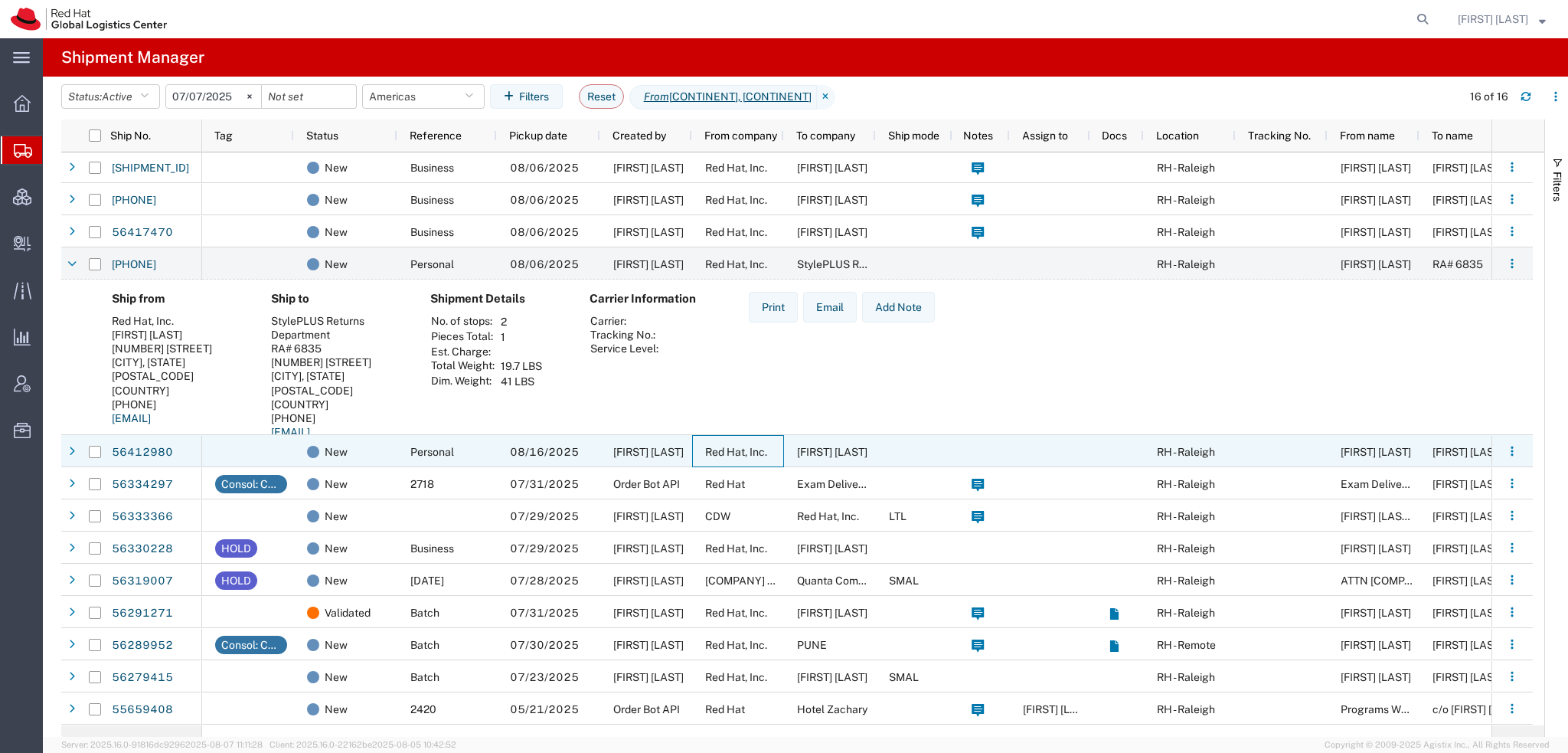 click on "Red Hat, Inc." 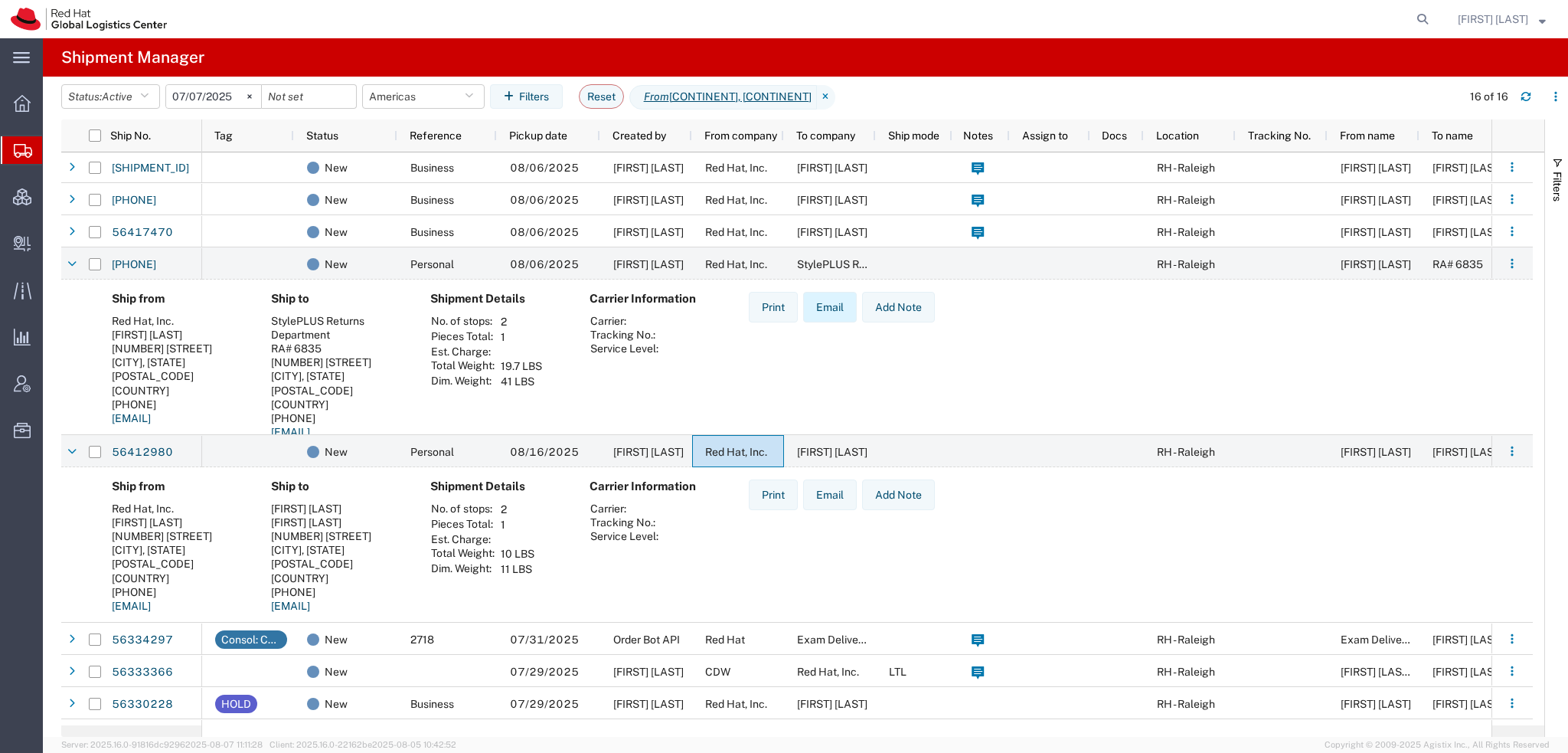 scroll, scrollTop: 0, scrollLeft: 0, axis: both 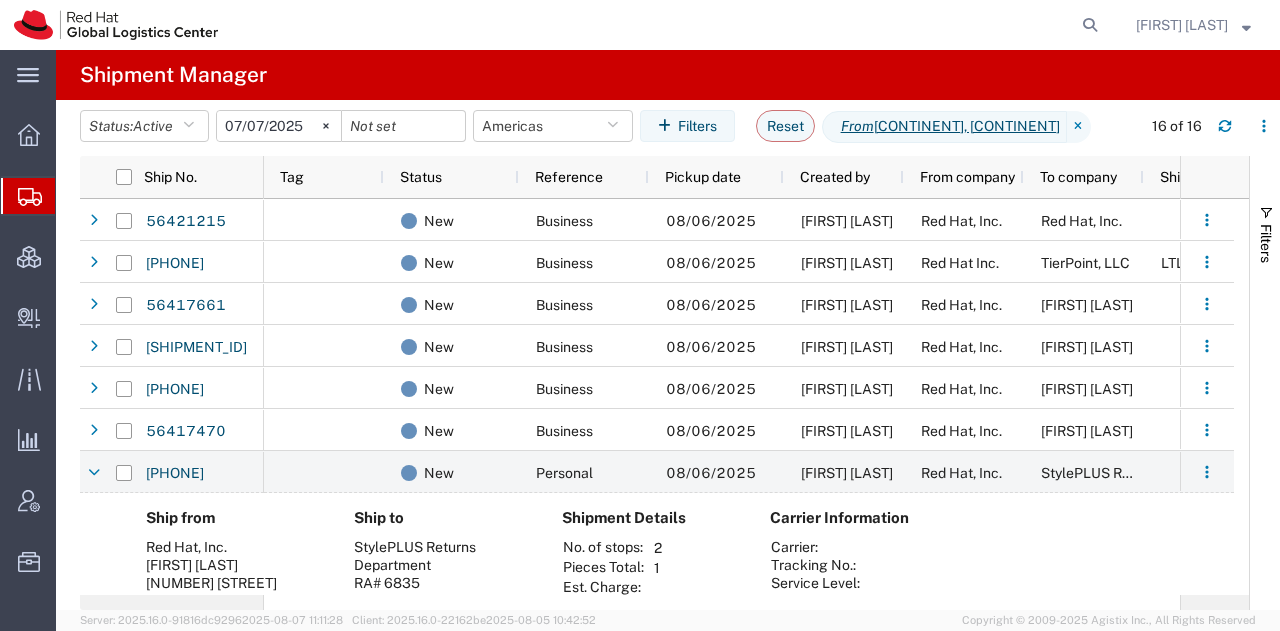 click 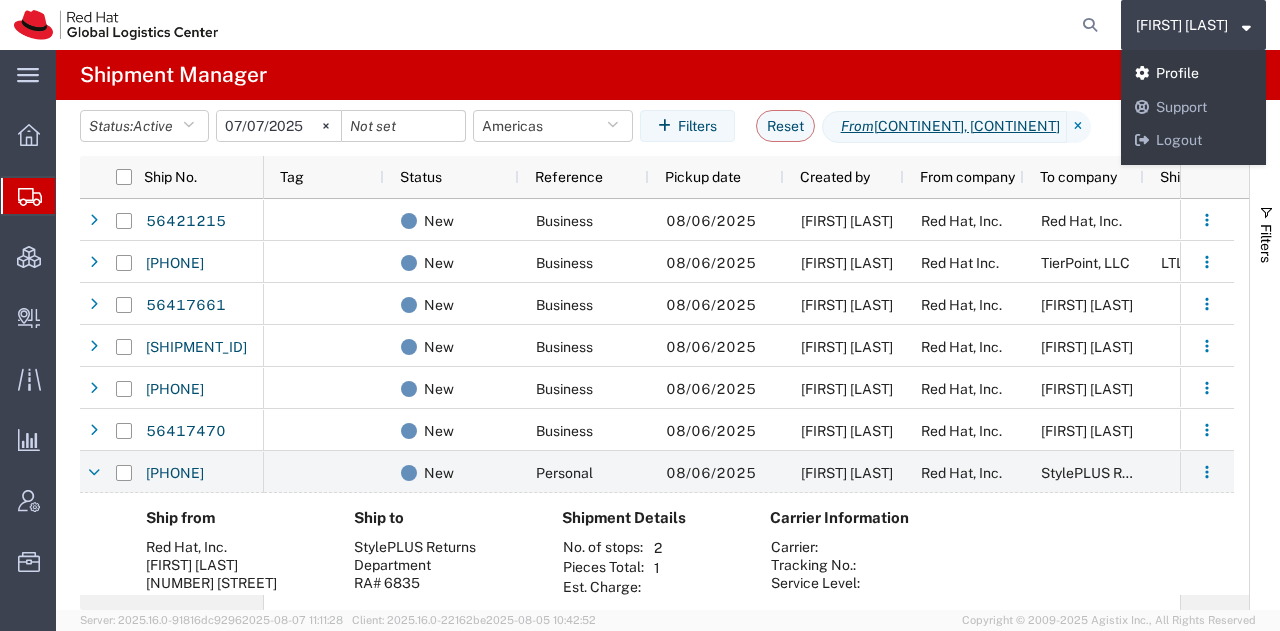 click on "Profile" 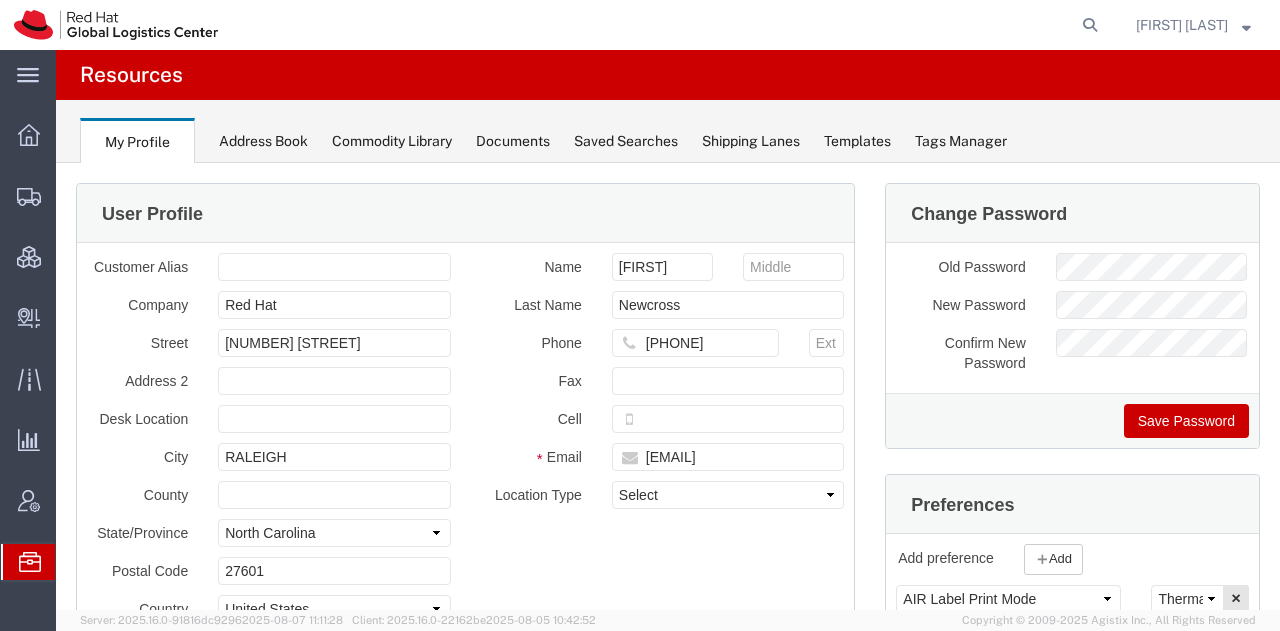scroll, scrollTop: 350, scrollLeft: 0, axis: vertical 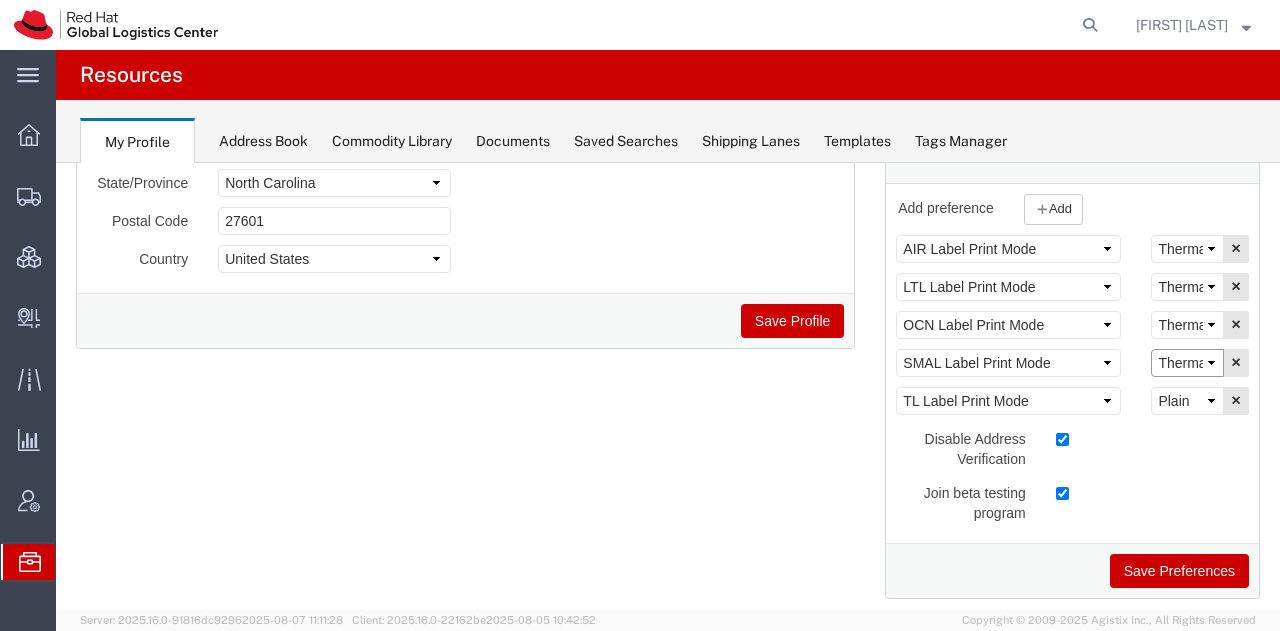 click on "Select Plain Thermal" at bounding box center (1187, 363) 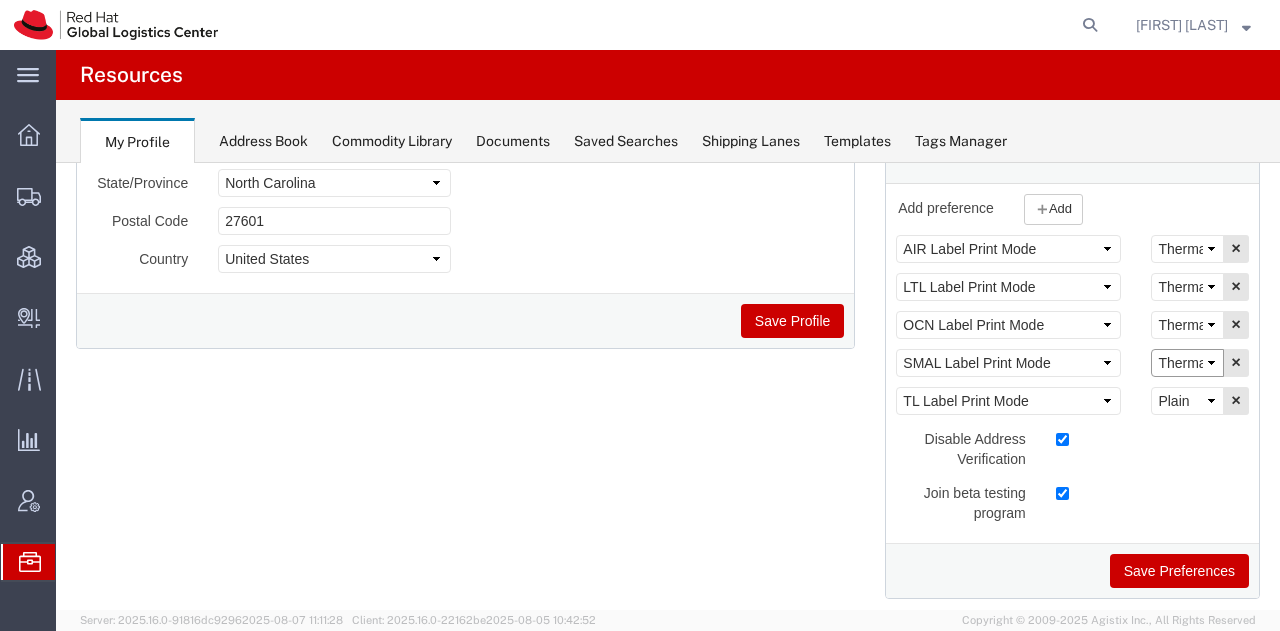 select on "Plain" 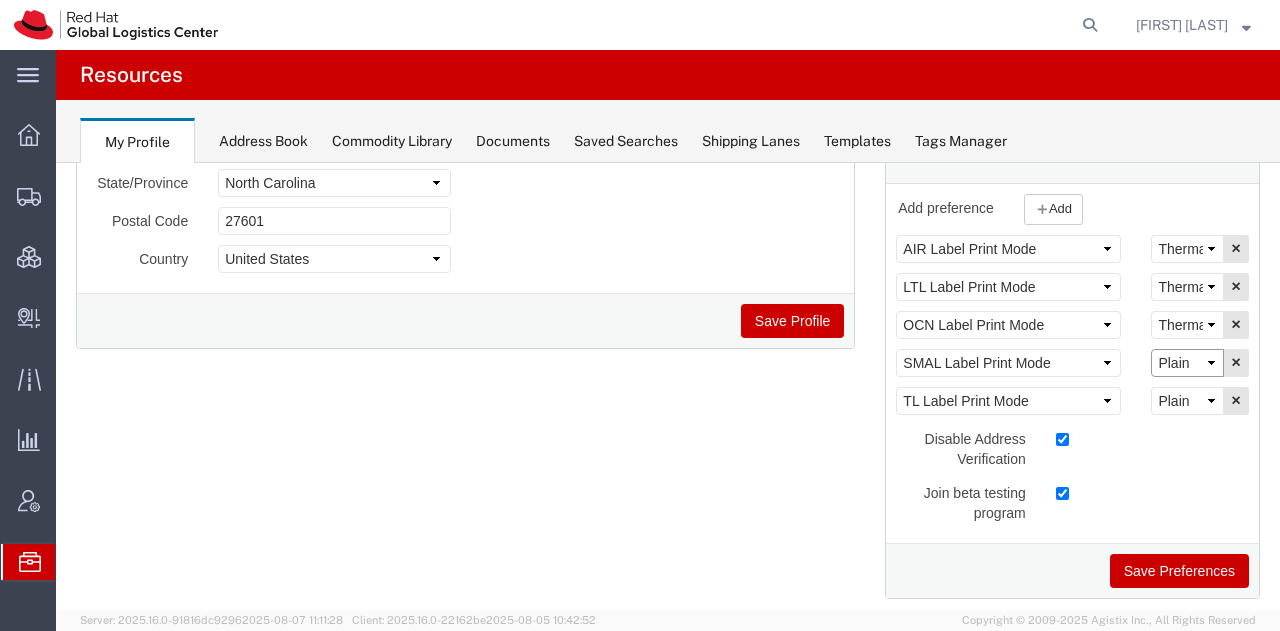click on "Select Plain Thermal" at bounding box center (1187, 363) 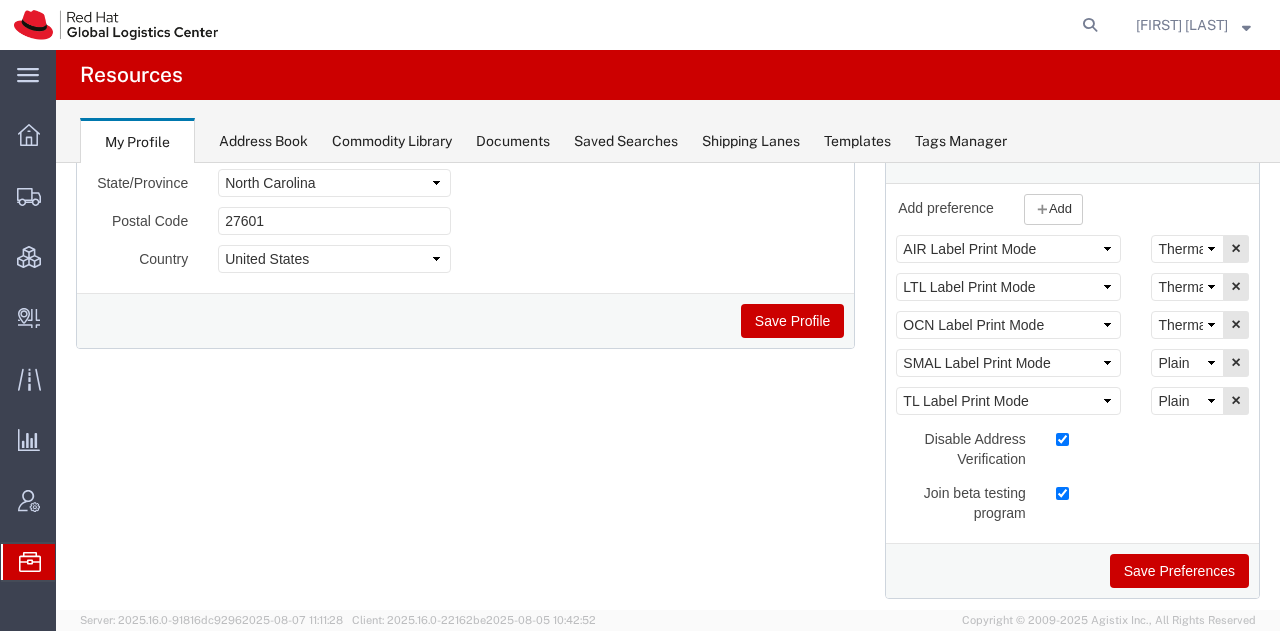 click on "Save Preferences" at bounding box center [1179, 571] 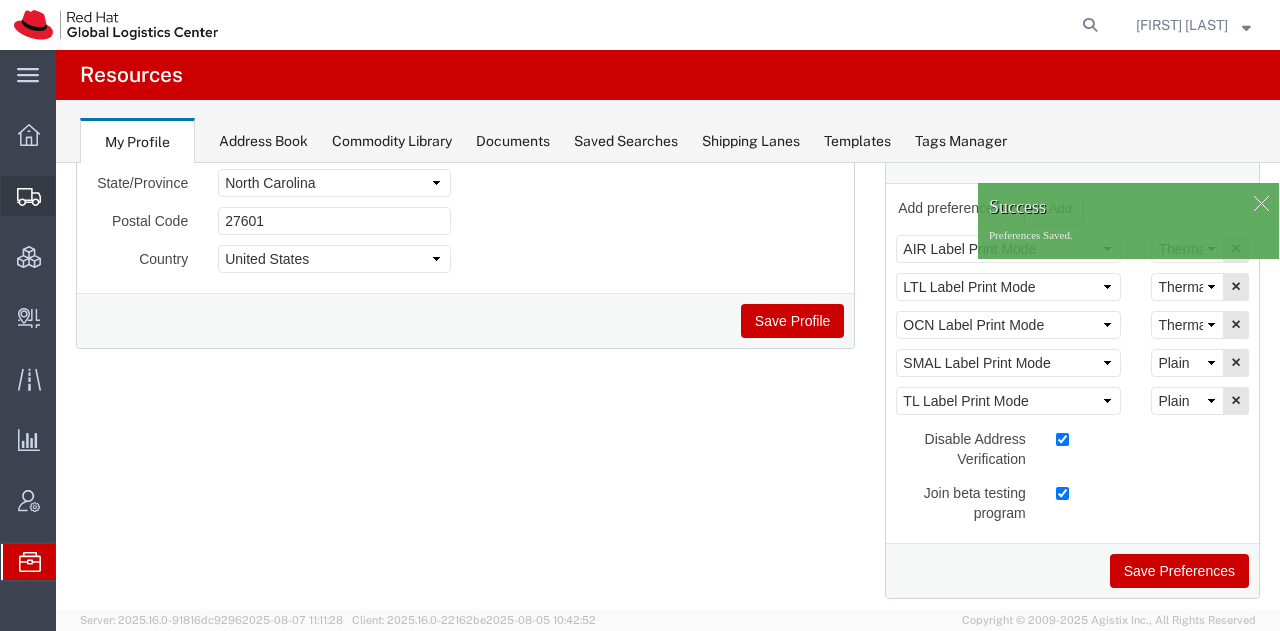 click on "Shipment Manager" 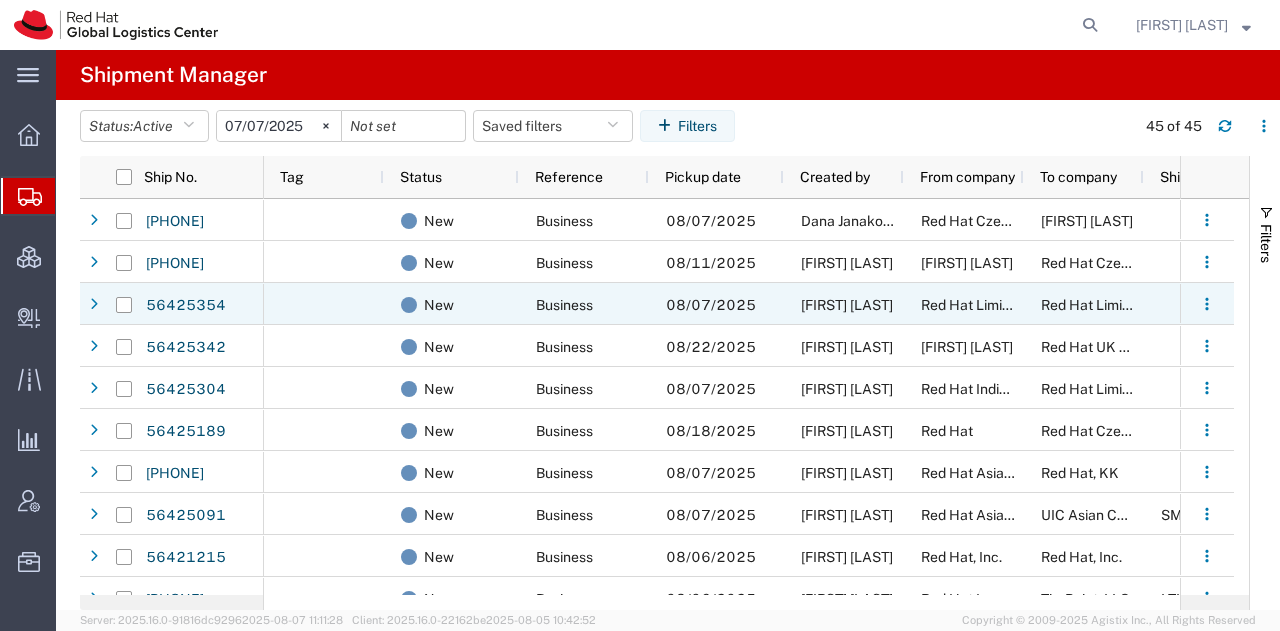 scroll, scrollTop: 17, scrollLeft: 0, axis: vertical 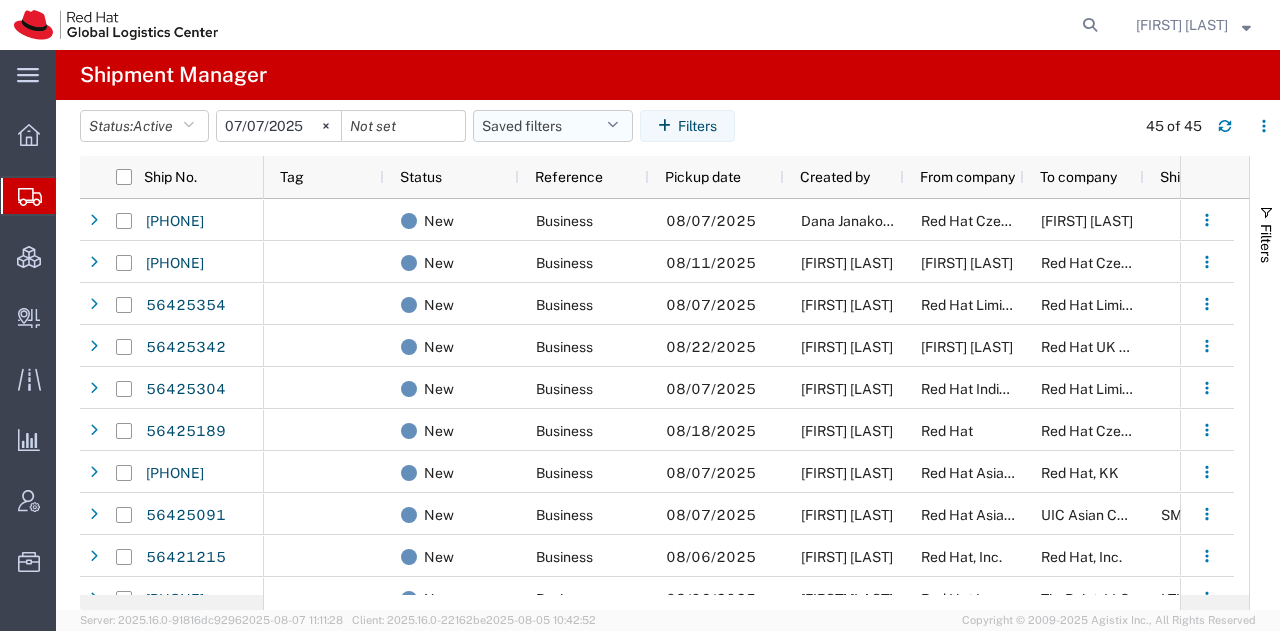click on "Saved filters" 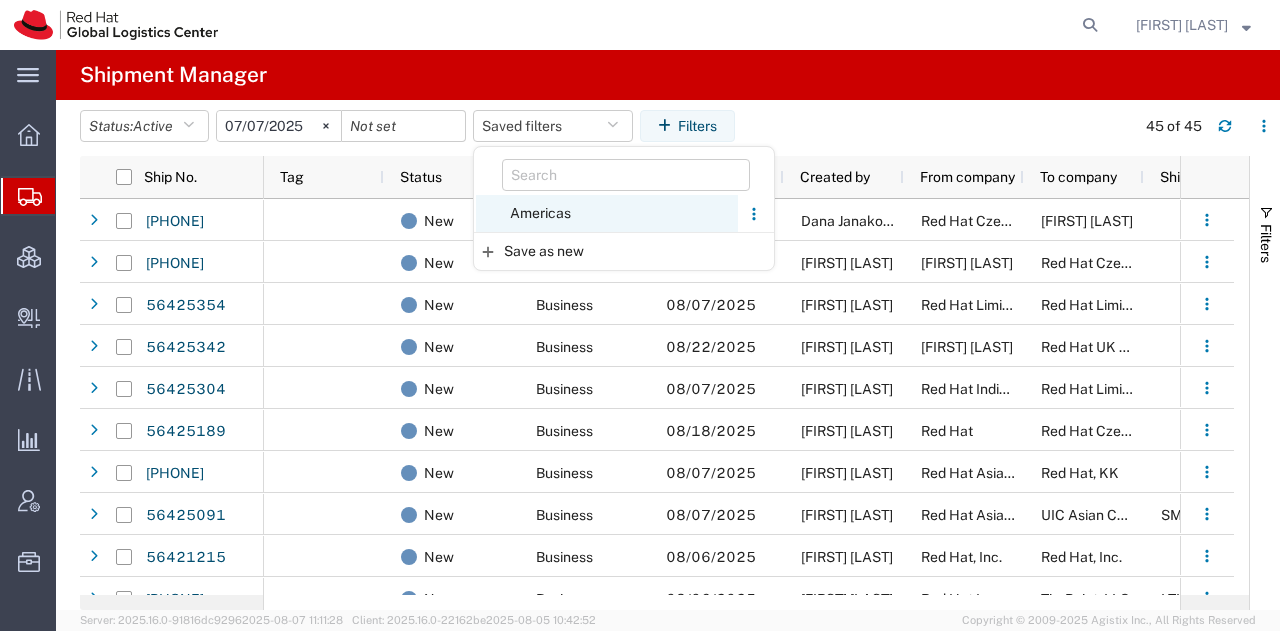 click on "Americas" 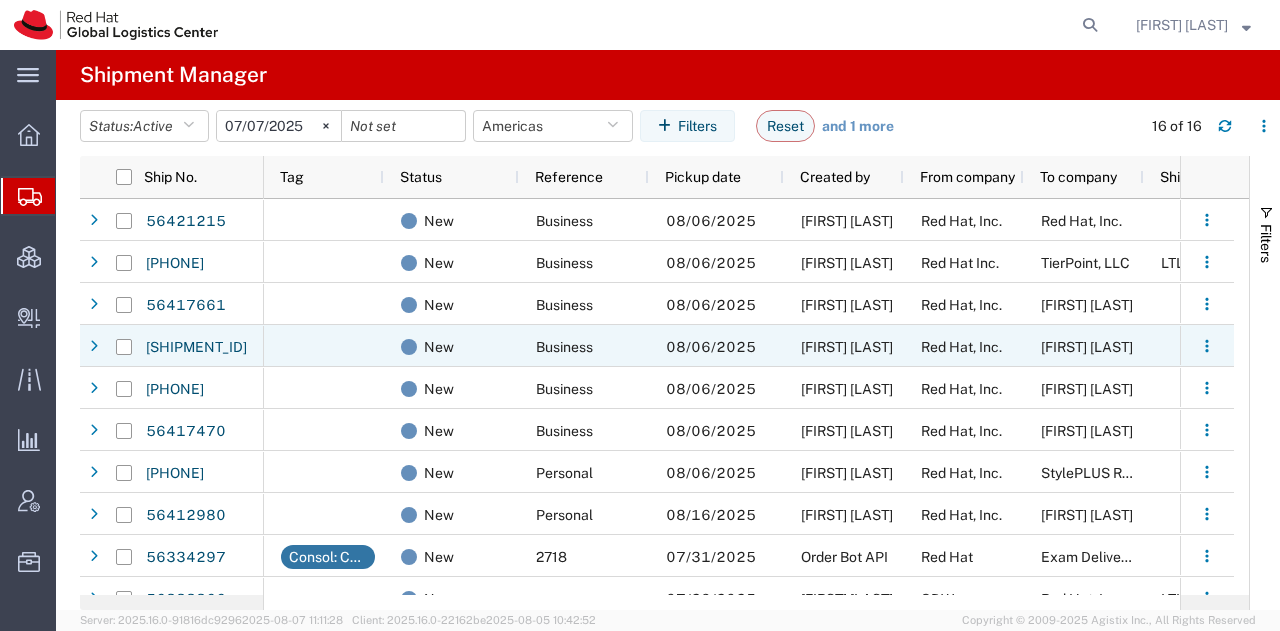 scroll, scrollTop: 6, scrollLeft: 0, axis: vertical 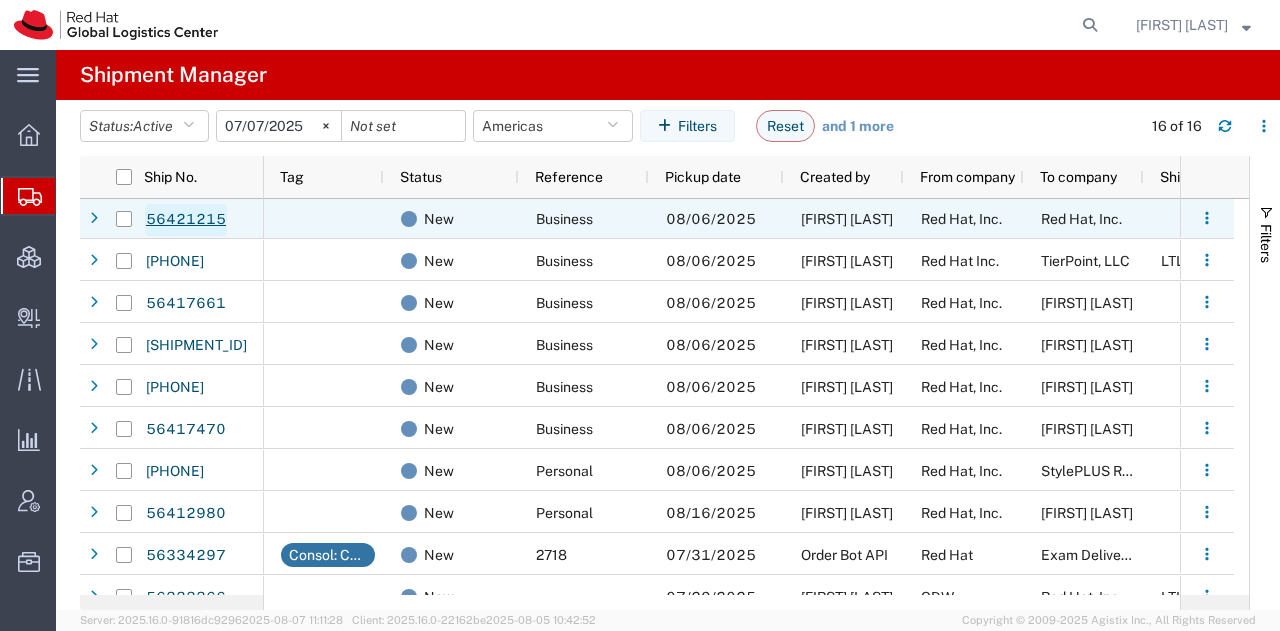 click on "56421215" 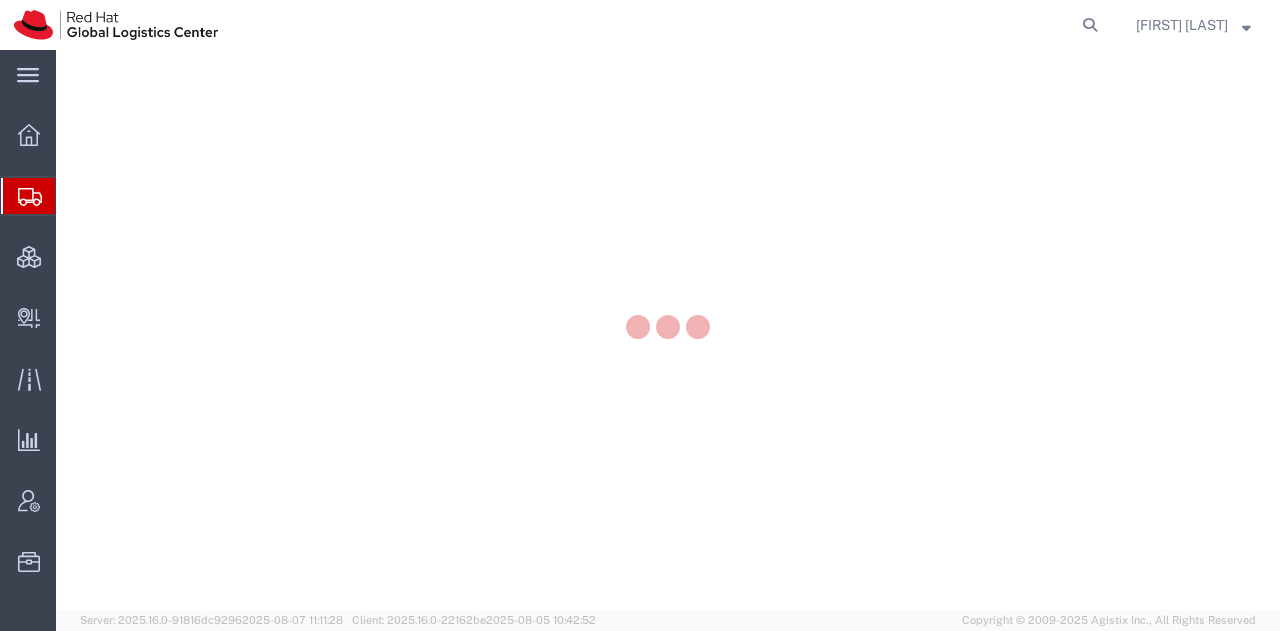 scroll, scrollTop: 0, scrollLeft: 0, axis: both 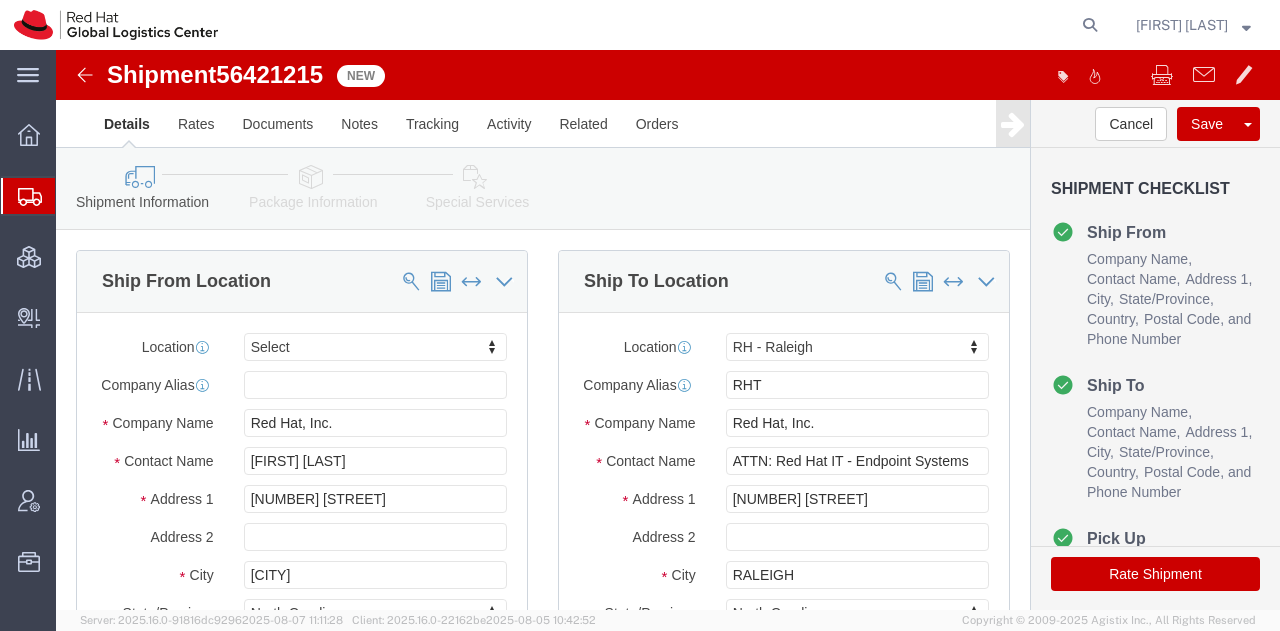 select 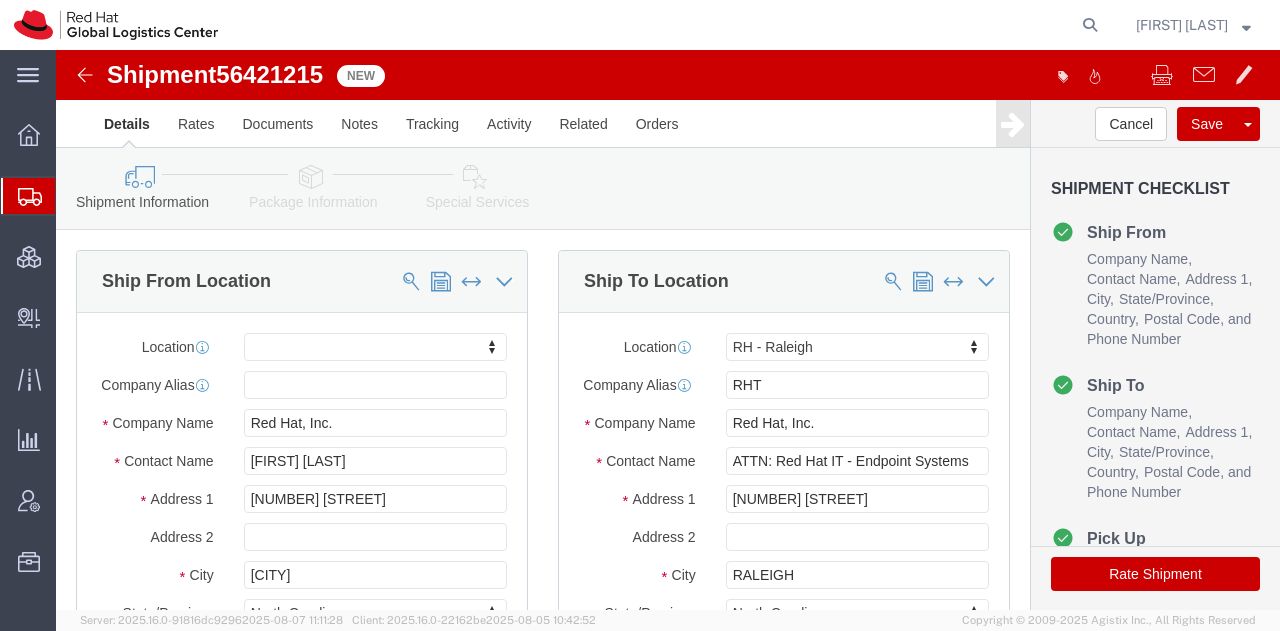 click on "Special Services" 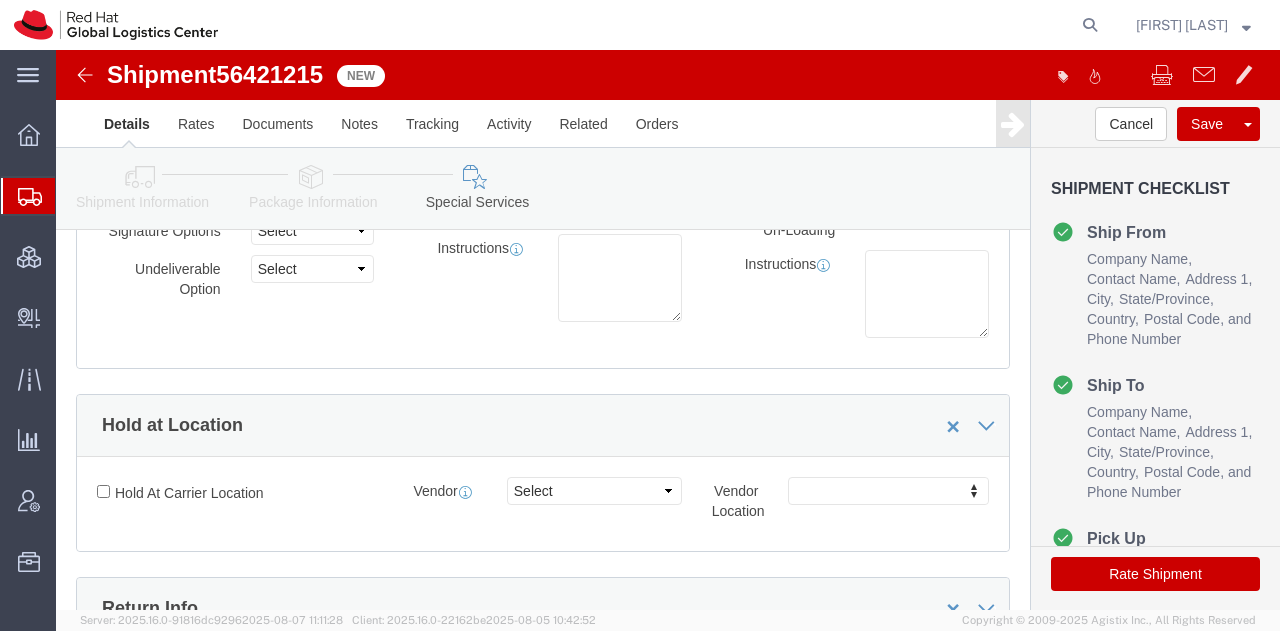 scroll, scrollTop: 0, scrollLeft: 0, axis: both 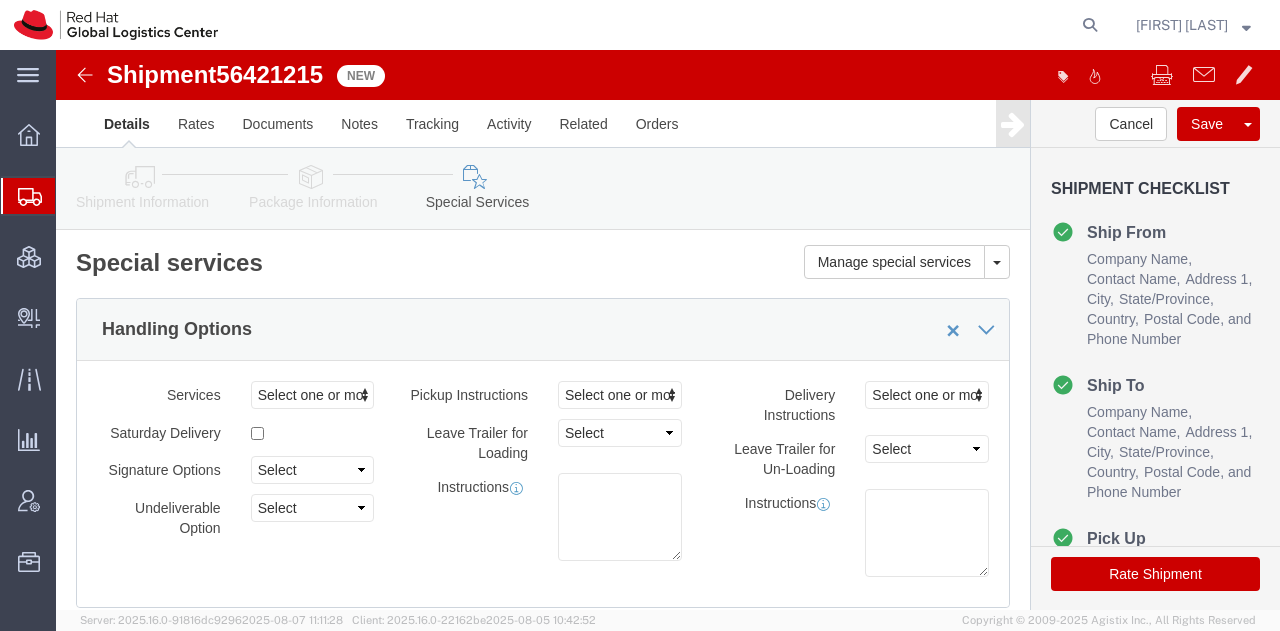 click 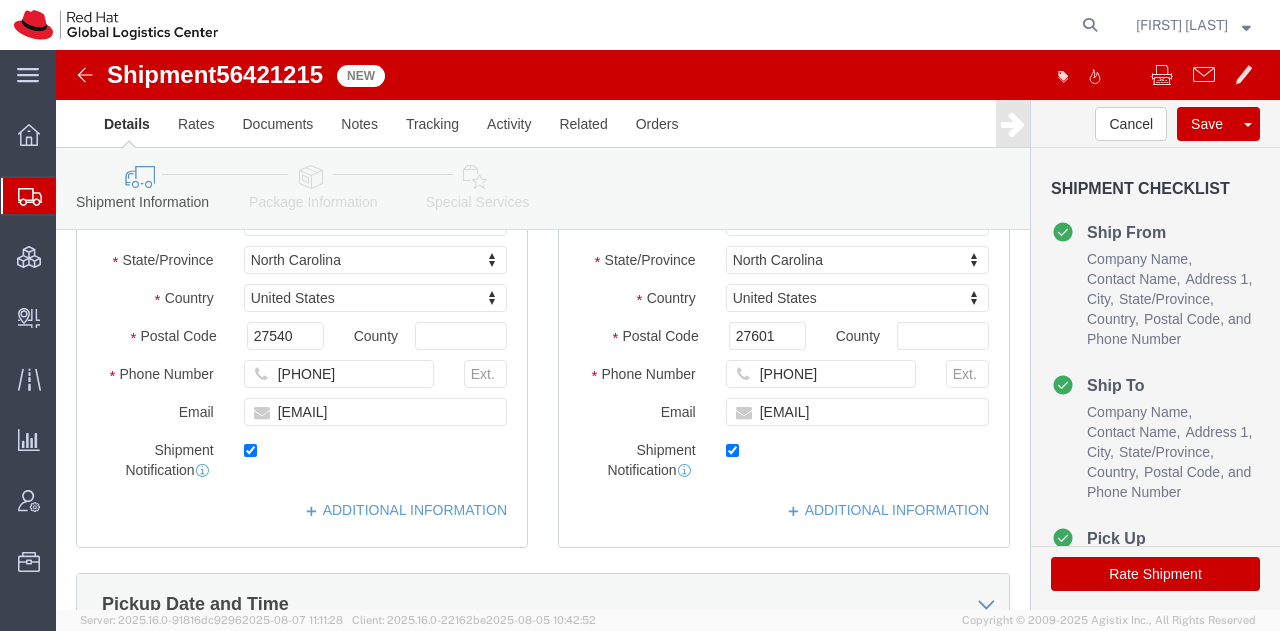 scroll, scrollTop: 354, scrollLeft: 0, axis: vertical 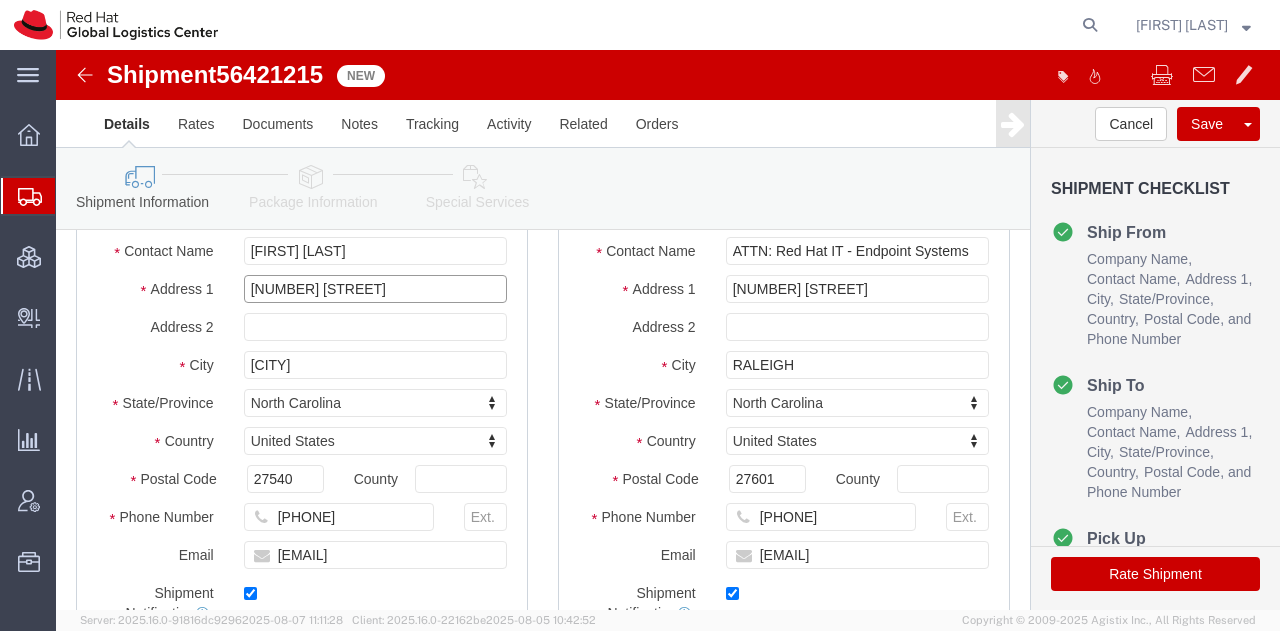 drag, startPoint x: 348, startPoint y: 252, endPoint x: 153, endPoint y: 235, distance: 195.73962 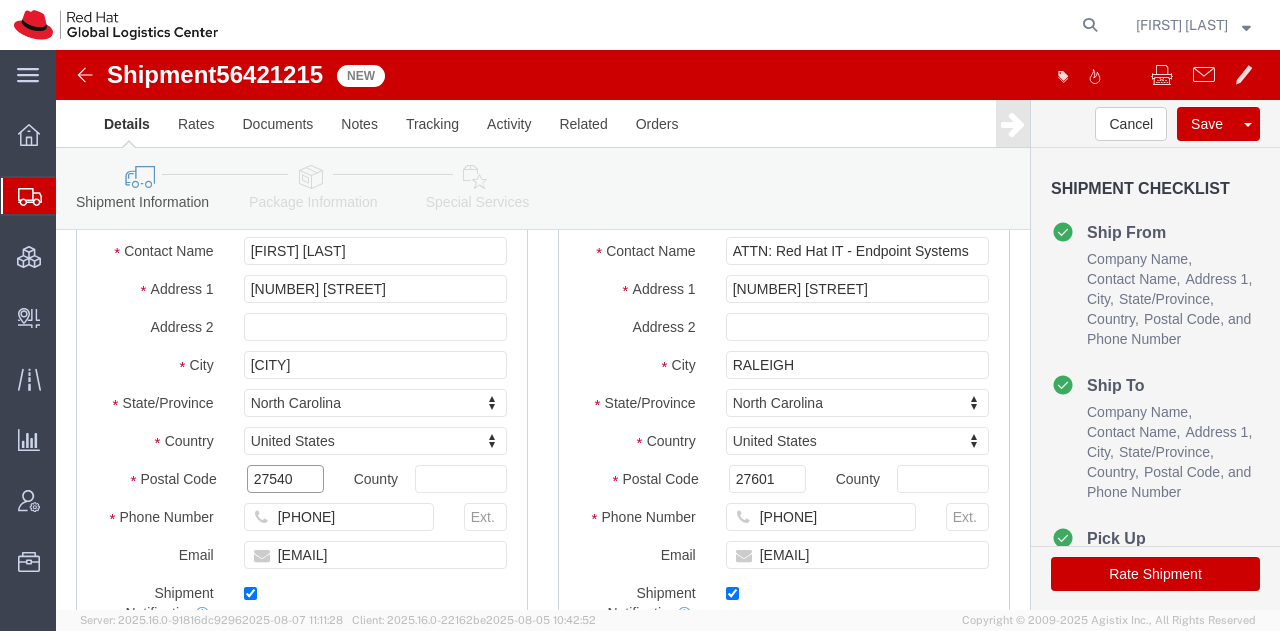 drag, startPoint x: 236, startPoint y: 444, endPoint x: 46, endPoint y: 418, distance: 191.77069 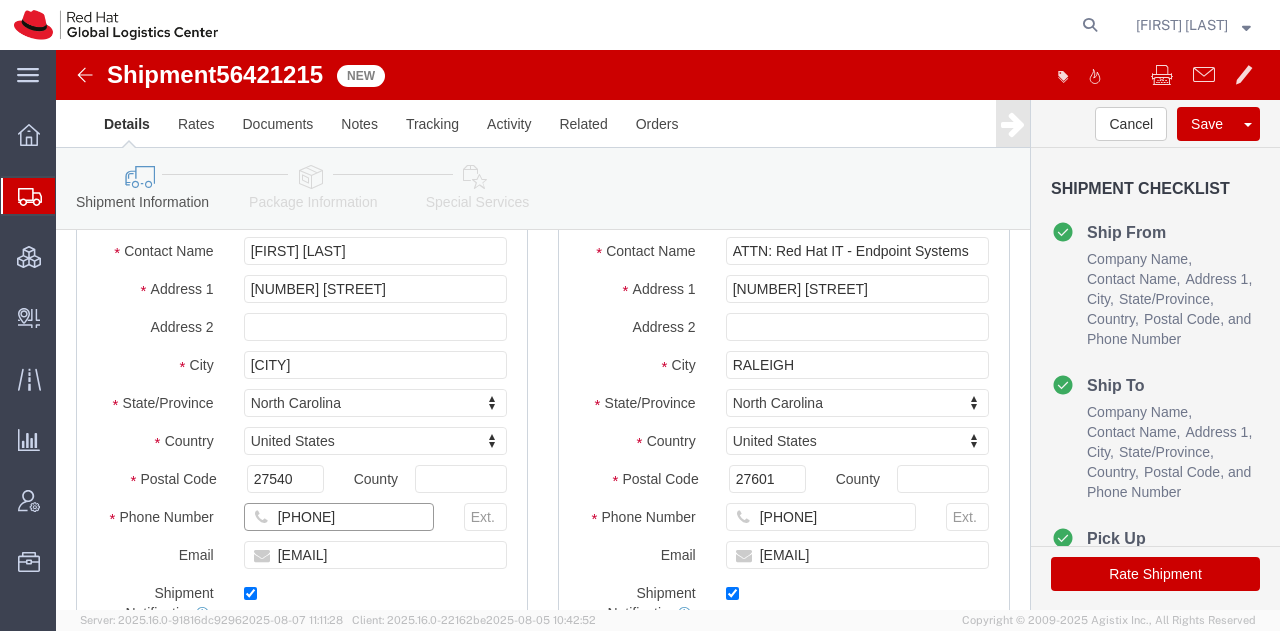 drag, startPoint x: 306, startPoint y: 485, endPoint x: 226, endPoint y: 469, distance: 81.58431 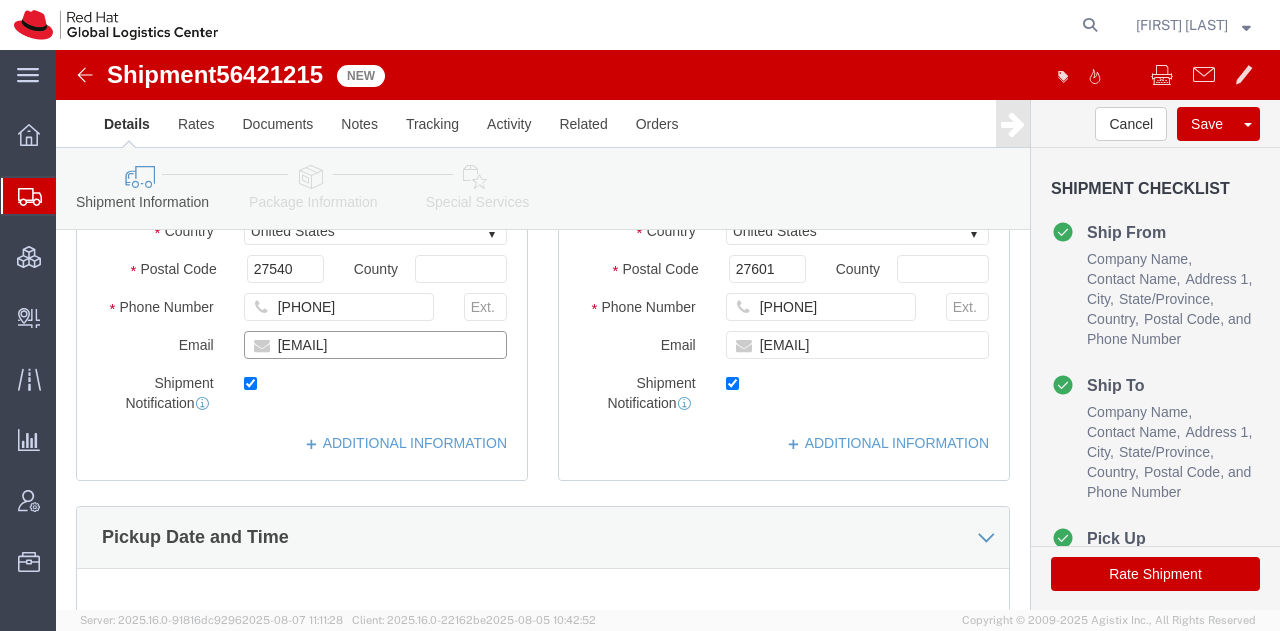 drag, startPoint x: 348, startPoint y: 527, endPoint x: 188, endPoint y: 557, distance: 162.78821 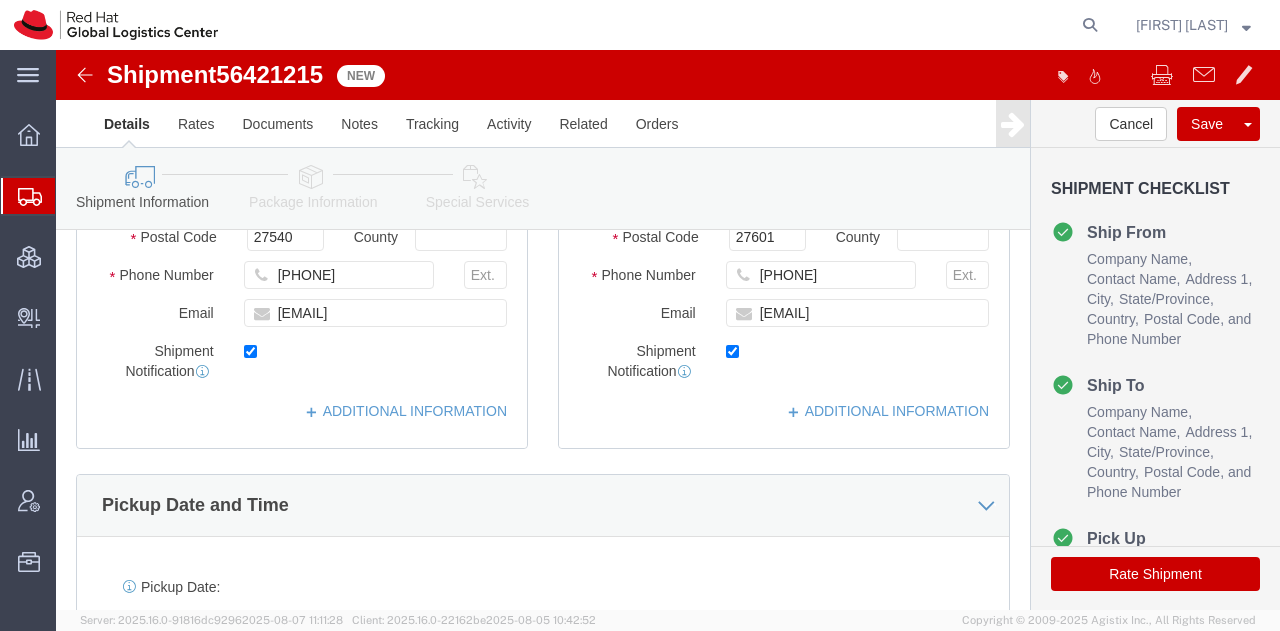 click on "Rate Shipment" 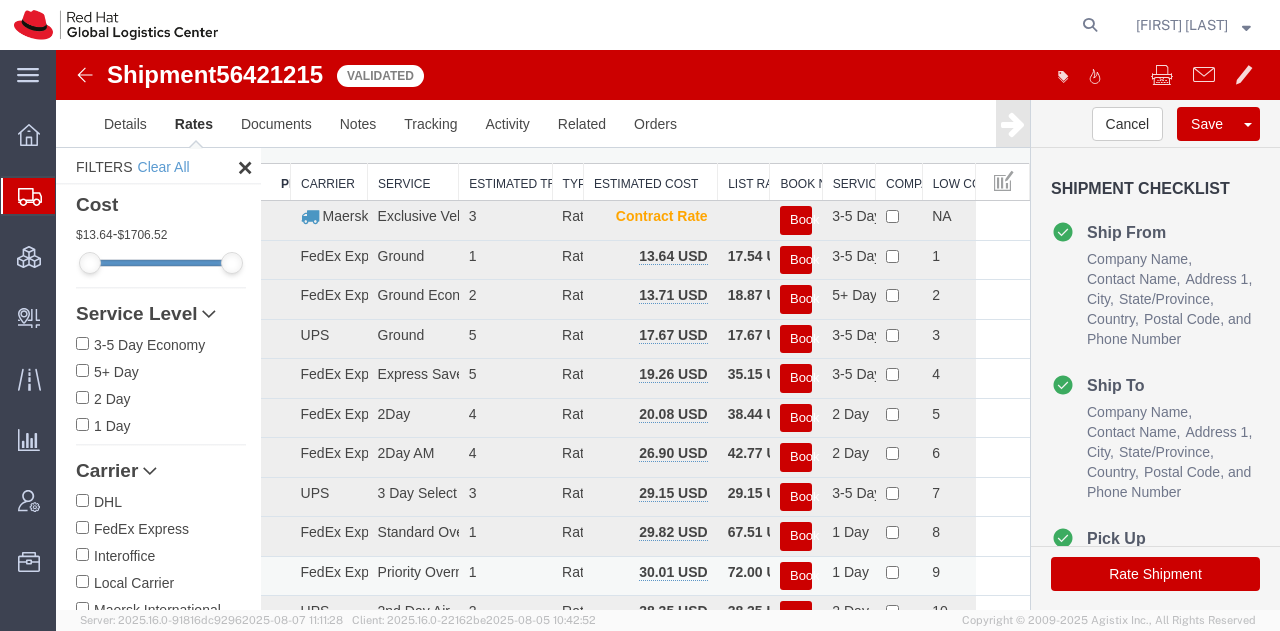 scroll, scrollTop: 0, scrollLeft: 0, axis: both 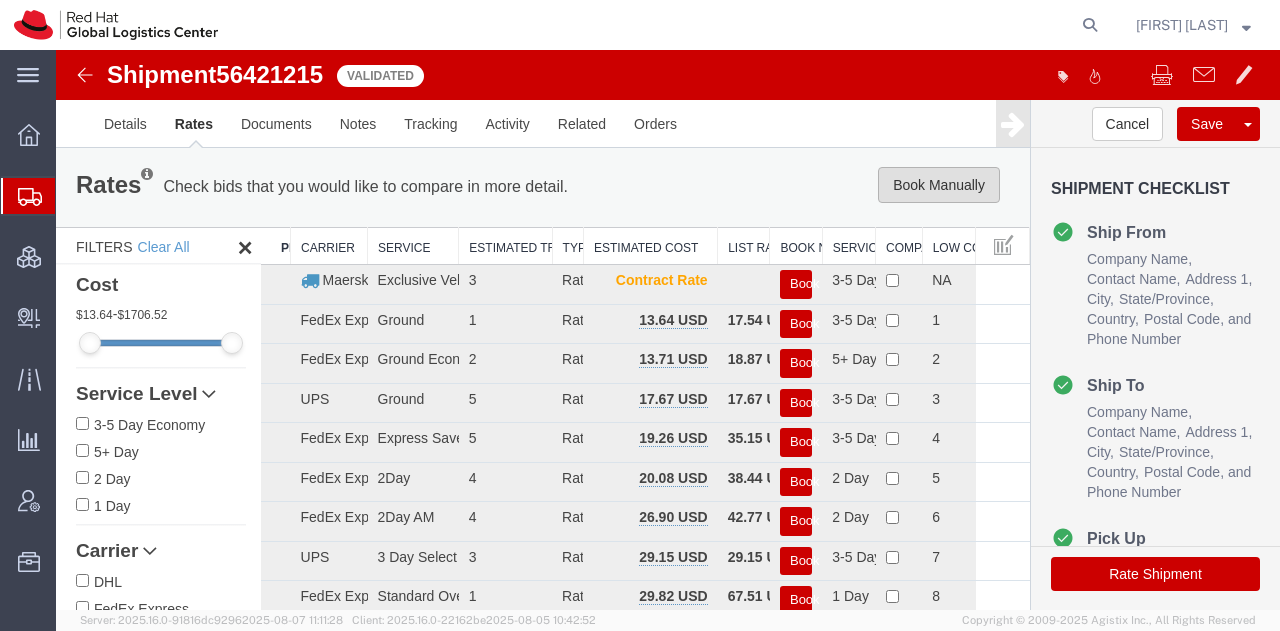click on "Book Manually" at bounding box center (939, 185) 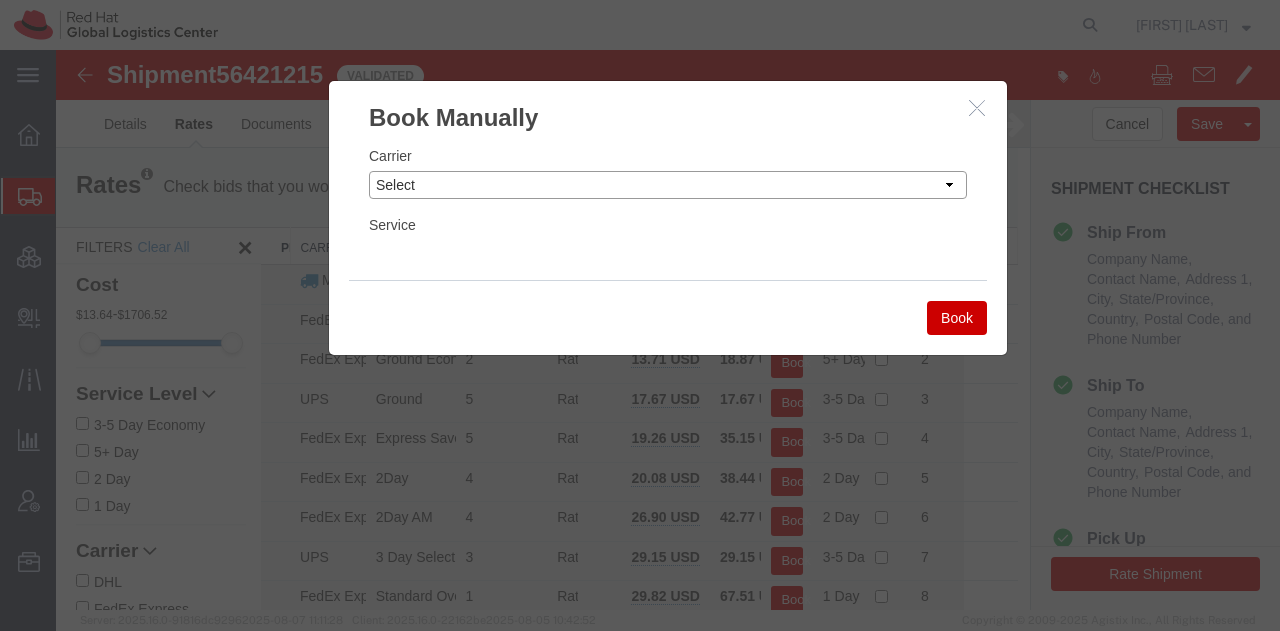 click on "Select Add New Carrier (and default service) Amazon Logistics Czech Post DHL FedEx Custom Critical FedEx Express FedEx Freight IGL Interoffice Local Carrier Maersk International PILOT TRUCK BROKERAGE UPS USPS" at bounding box center [668, 185] 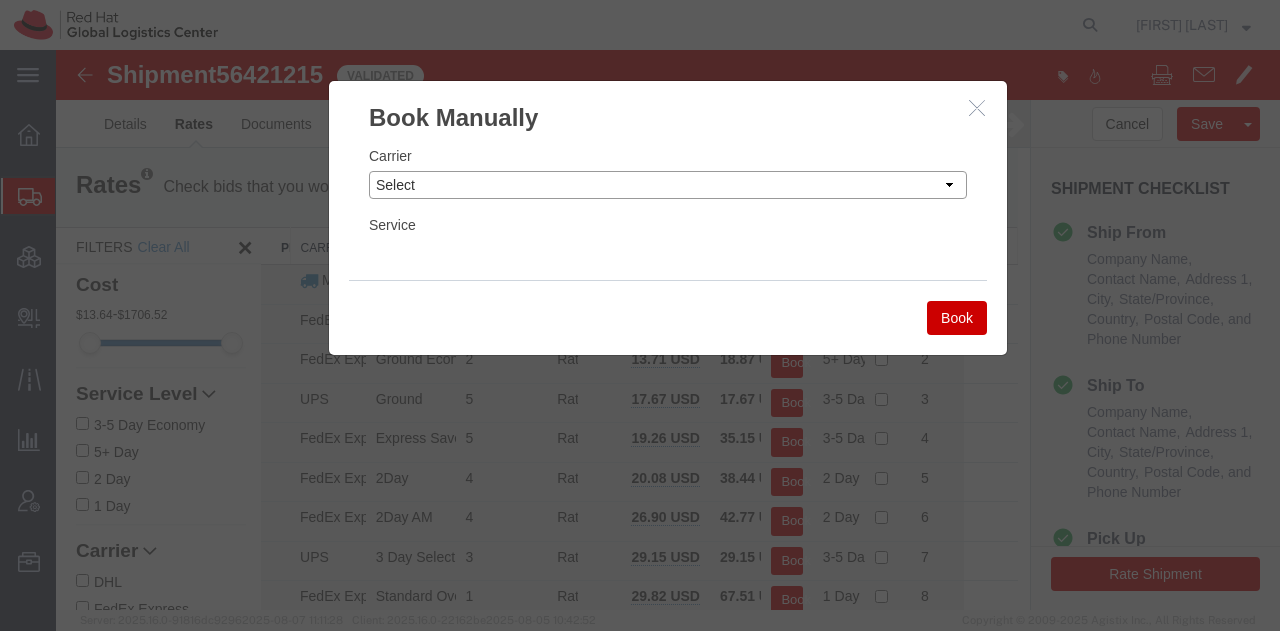 select on "5" 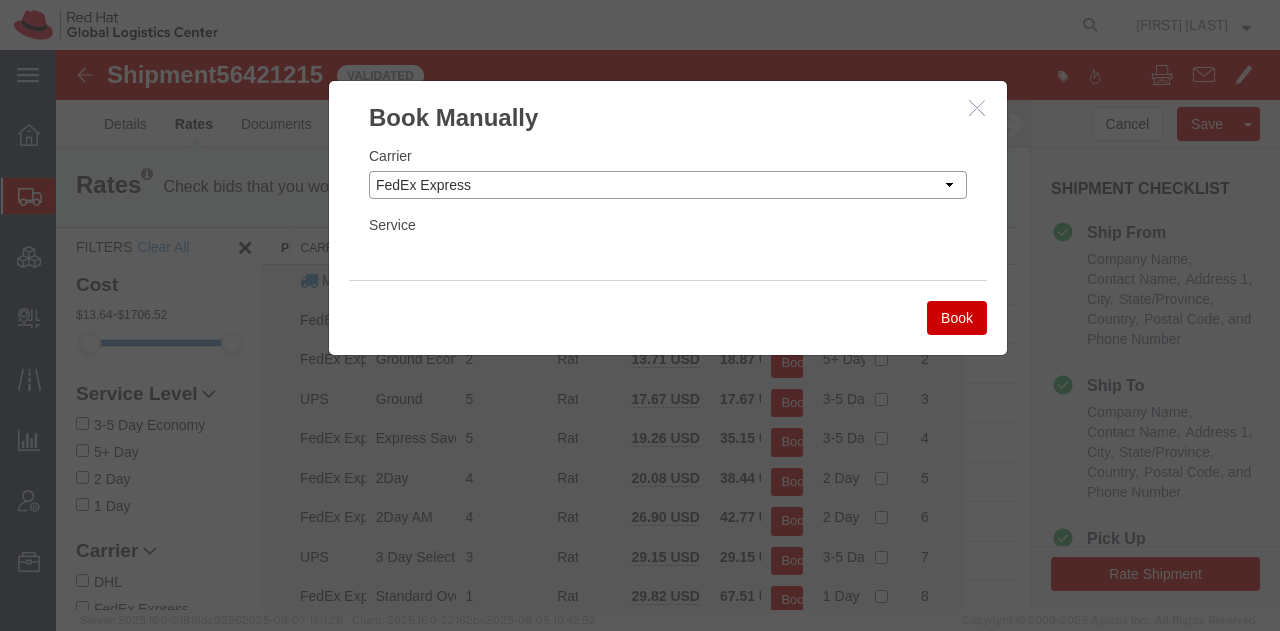 click on "Select Add New Carrier (and default service) Amazon Logistics Czech Post DHL FedEx Custom Critical FedEx Express FedEx Freight IGL Interoffice Local Carrier Maersk International PILOT TRUCK BROKERAGE UPS USPS" at bounding box center [668, 185] 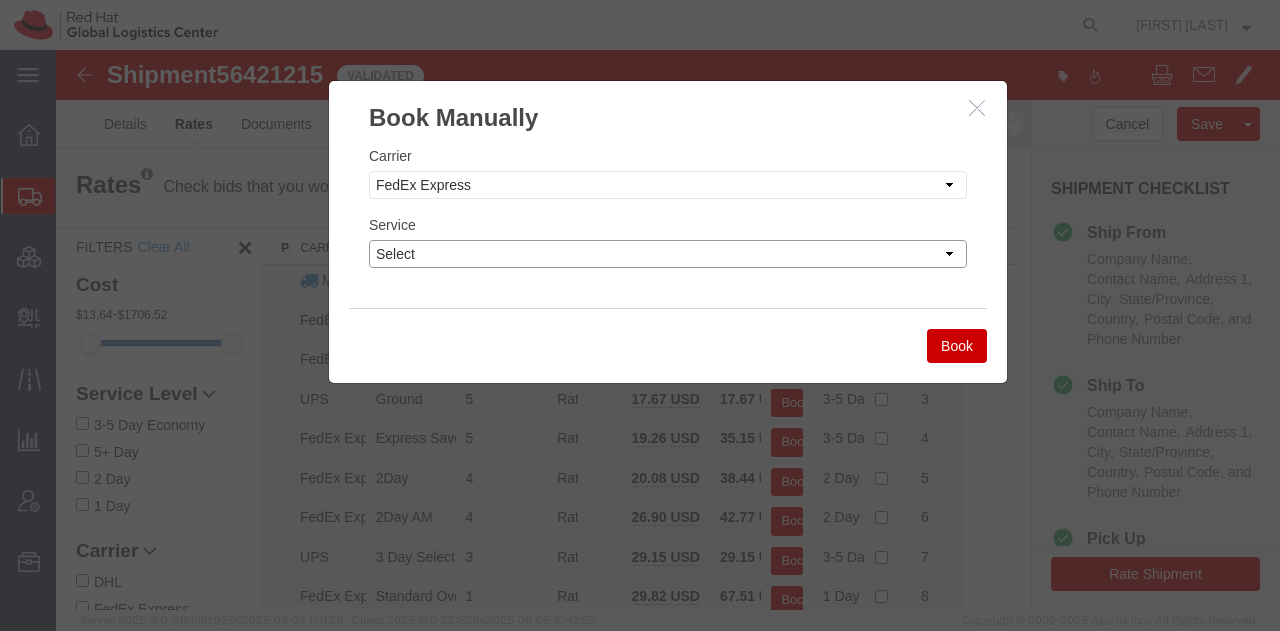 click on "Select 1Day Freight 2Day 2Day AM 2Day AM One Rate 2Day Freight 2Day One Rate 3 - 5 Day 3Day Freight Air Air - . Air Charter Air Domestic 3-5 Broker Bulk Charge Types Duties Europe First - International Priority Express Saver Express Saver Express Saver One Rate FEDEX_ECONOMY_SELECT FEDEX_FIRST FEDEX_PRIORITY FEDEX_PRIORITY_EXPRESS FEDEX_PRIORITY_EXPRESS_FREIGHT FEDEX_PRIORITY_FREIGHT FedEx 2Day FedEx Custom Critical Air FedEx Custom Critical Air Expedite FedEx Custom Critical Air Expedite Exclusive Use FedEx Custom Critical Air Expedite Network FedEx Custom Critical Point To Point FedEx Custom Critical Surface Expedite FedEx Custom Critical Surface Expedite Exclusive Use FedEx Distance Deferred FedEx Economy FedEx First Next Day 10 FedEx First Next Day 9 FedEx First Overnight Freight FedEx First Overnight® EH FedEx International Airport-to-Airport FedEx International Connect Plus FedEx International Economy DirectDistributionSM FedEx International MailService® FedEx International Premium™ FedEx SameDay®" at bounding box center [668, 254] 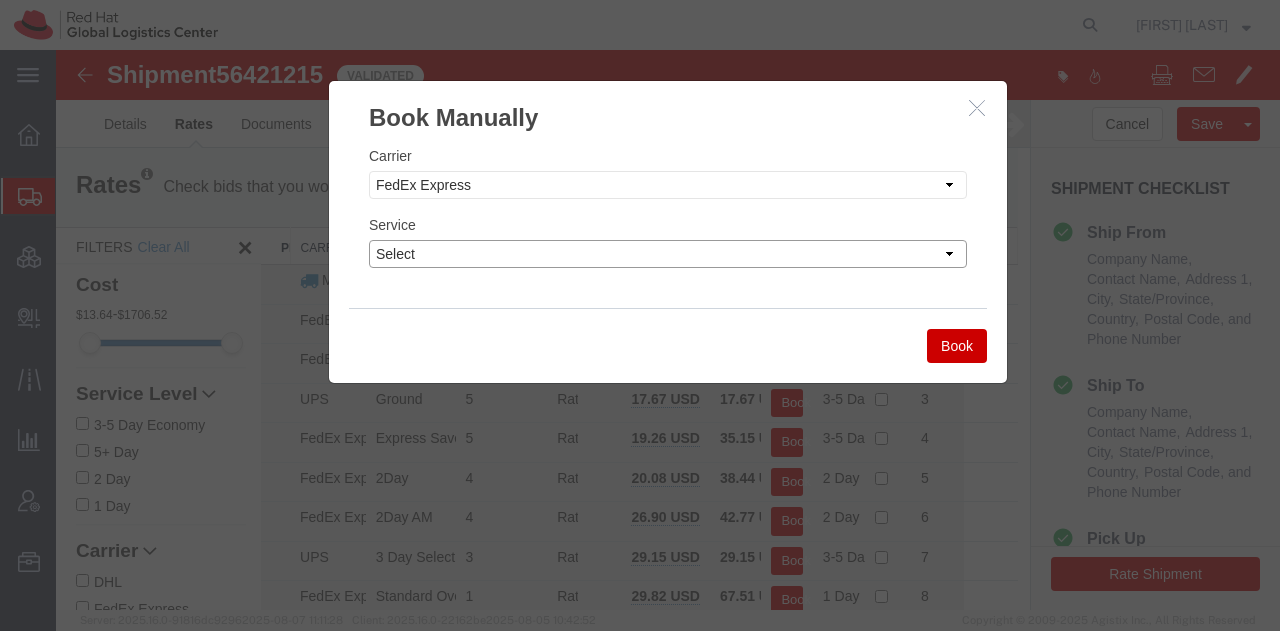 select on "12" 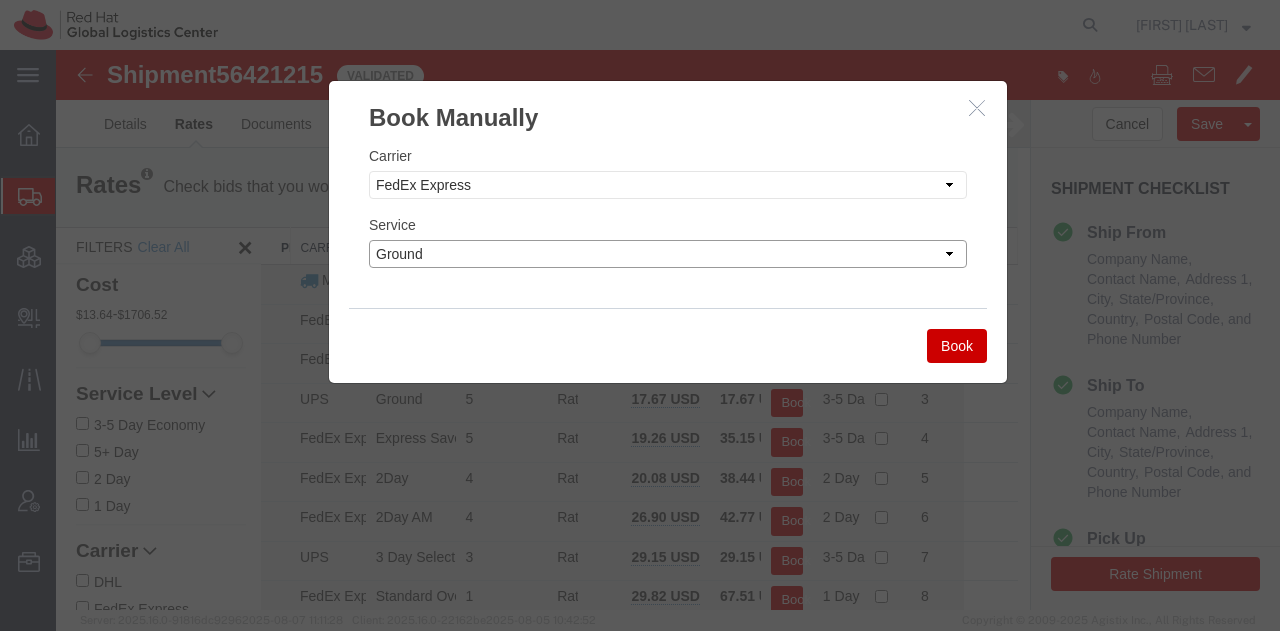 click on "Select 1Day Freight 2Day 2Day AM 2Day AM One Rate 2Day Freight 2Day One Rate 3 - 5 Day 3Day Freight Air Air - . Air Charter Air Domestic 3-5 Broker Bulk Charge Types Duties Europe First - International Priority Express Saver Express Saver Express Saver One Rate FEDEX_ECONOMY_SELECT FEDEX_FIRST FEDEX_PRIORITY FEDEX_PRIORITY_EXPRESS FEDEX_PRIORITY_EXPRESS_FREIGHT FEDEX_PRIORITY_FREIGHT FedEx 2Day FedEx Custom Critical Air FedEx Custom Critical Air Expedite FedEx Custom Critical Air Expedite Exclusive Use FedEx Custom Critical Air Expedite Network FedEx Custom Critical Point To Point FedEx Custom Critical Surface Expedite FedEx Custom Critical Surface Expedite Exclusive Use FedEx Distance Deferred FedEx Economy FedEx First Next Day 10 FedEx First Next Day 9 FedEx First Overnight Freight FedEx First Overnight® EH FedEx International Airport-to-Airport FedEx International Connect Plus FedEx International Economy DirectDistributionSM FedEx International MailService® FedEx International Premium™ FedEx SameDay®" at bounding box center (668, 254) 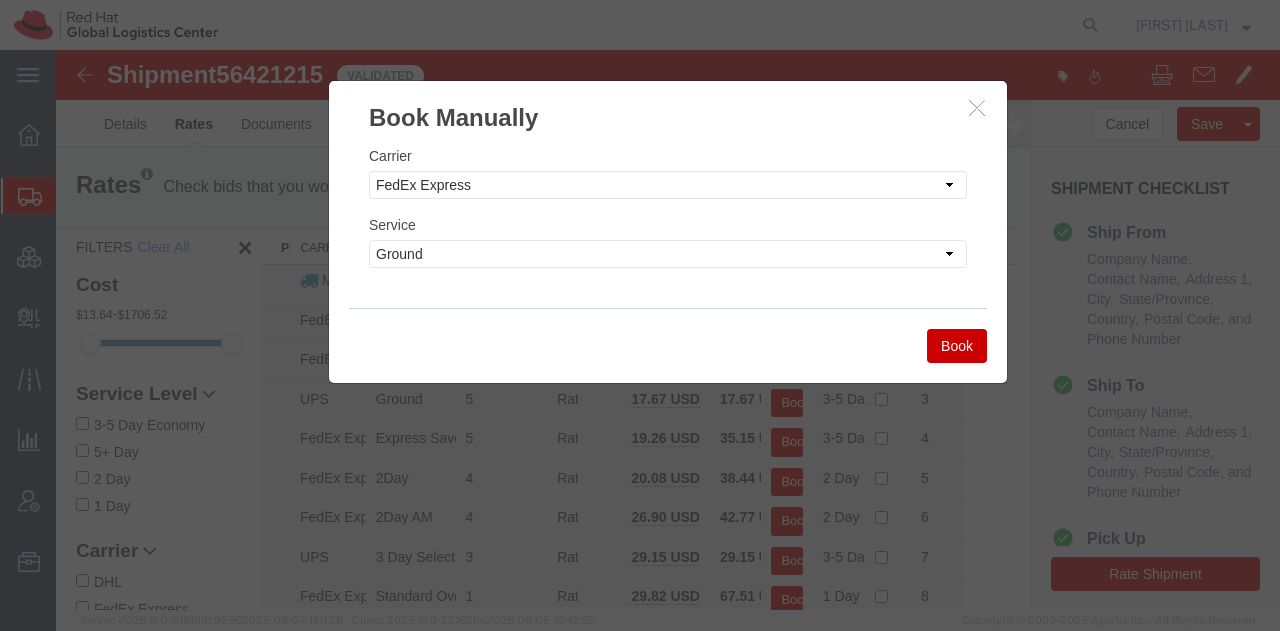 click on "Book" at bounding box center [957, 346] 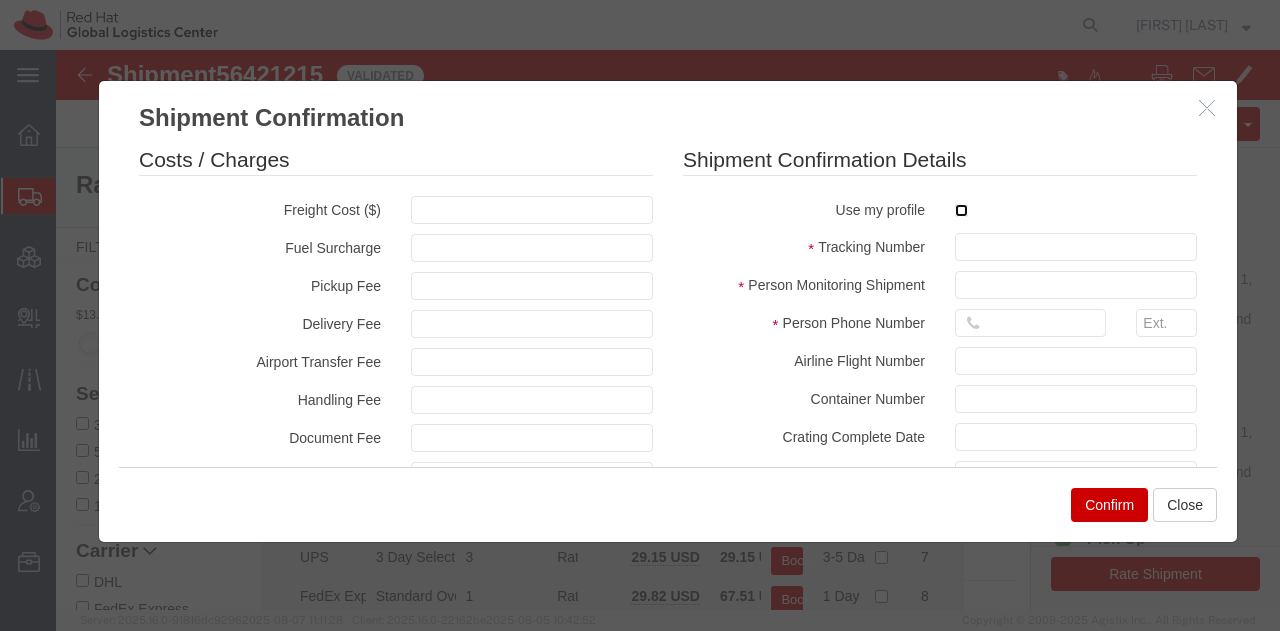 click at bounding box center [961, 210] 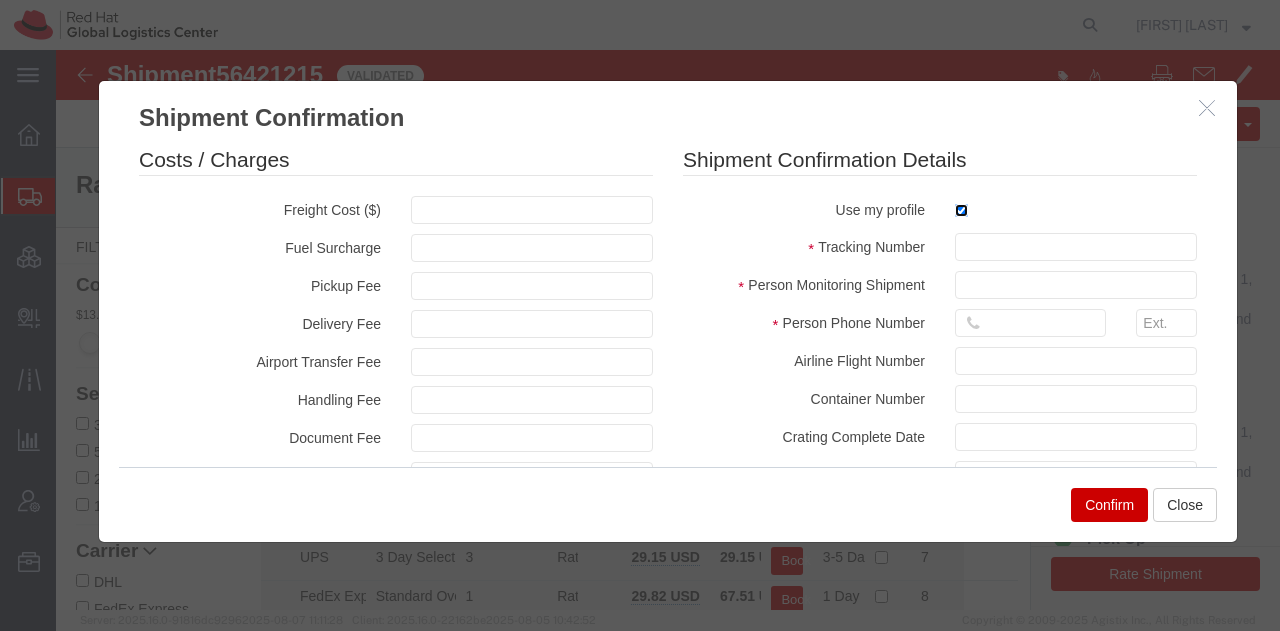 type on "[FIRST] [LAST]" 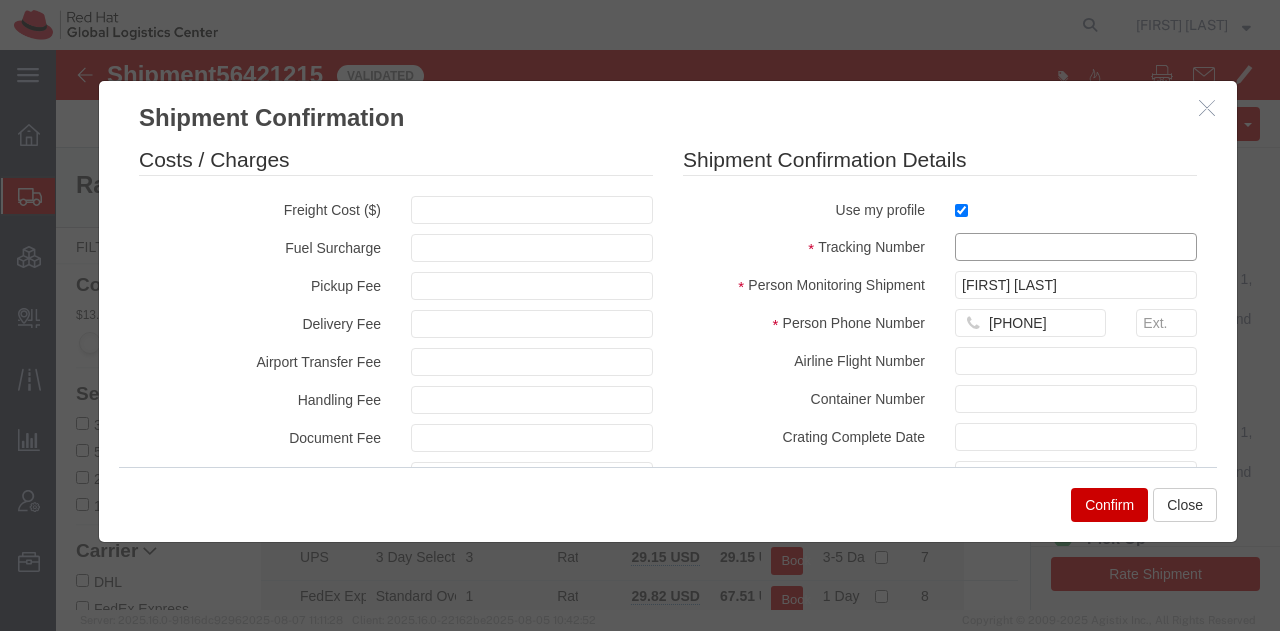 click at bounding box center (1076, 247) 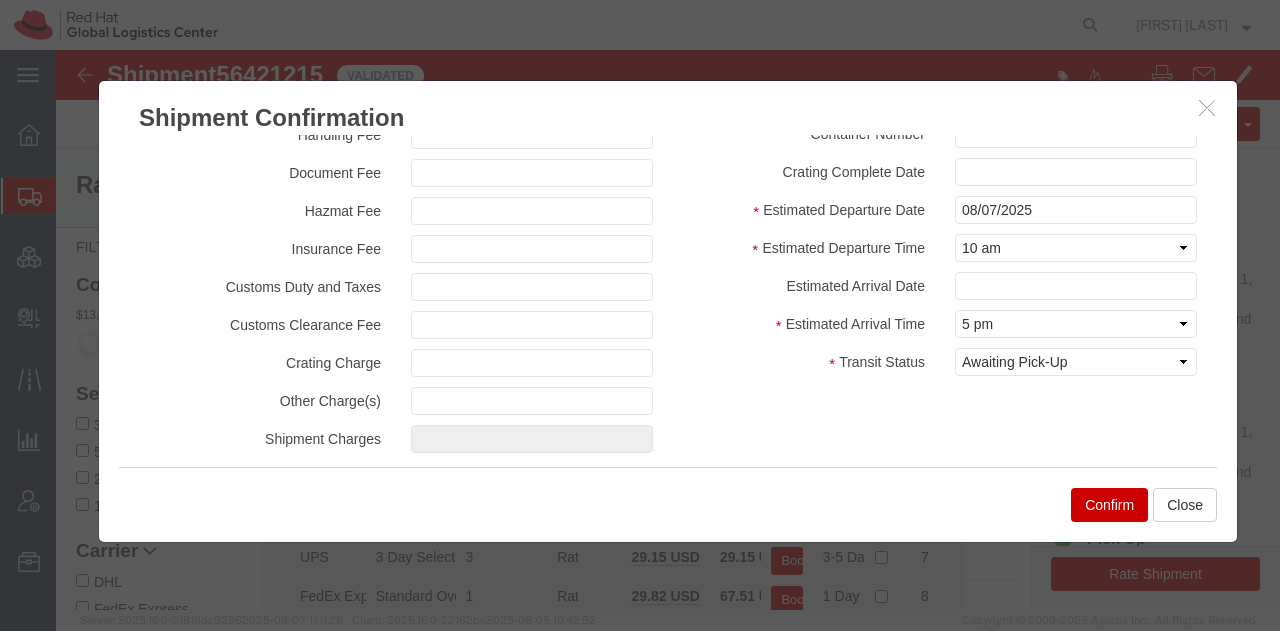 scroll, scrollTop: 268, scrollLeft: 0, axis: vertical 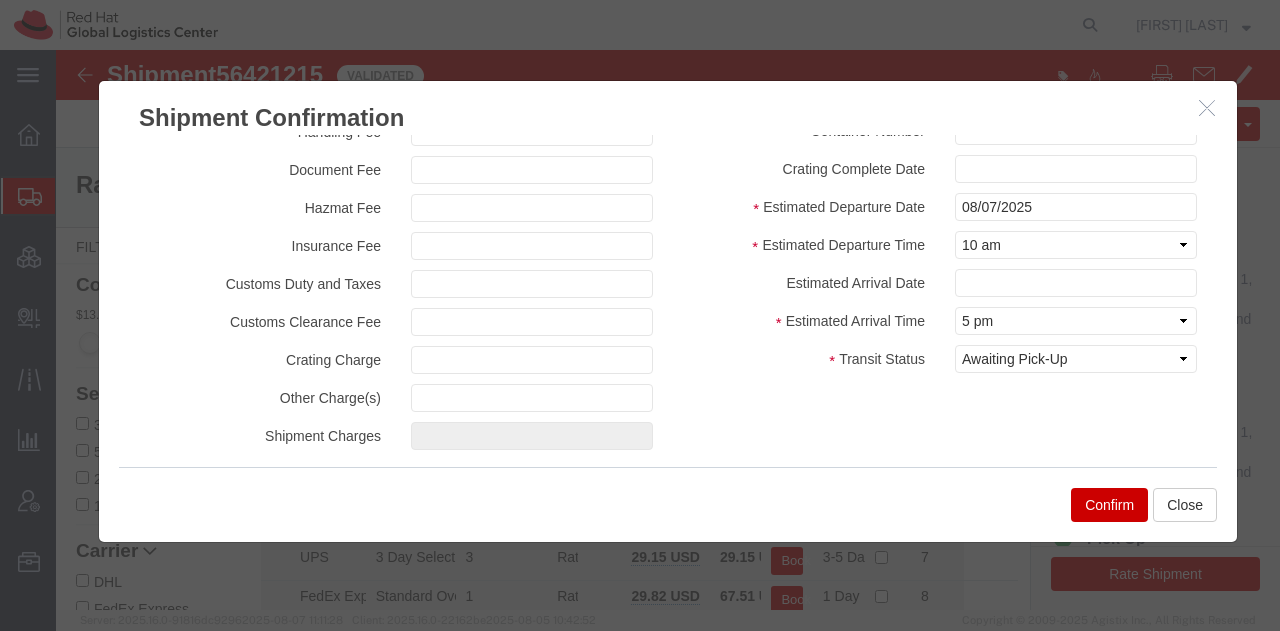 type on "RMA: [PHONE]" 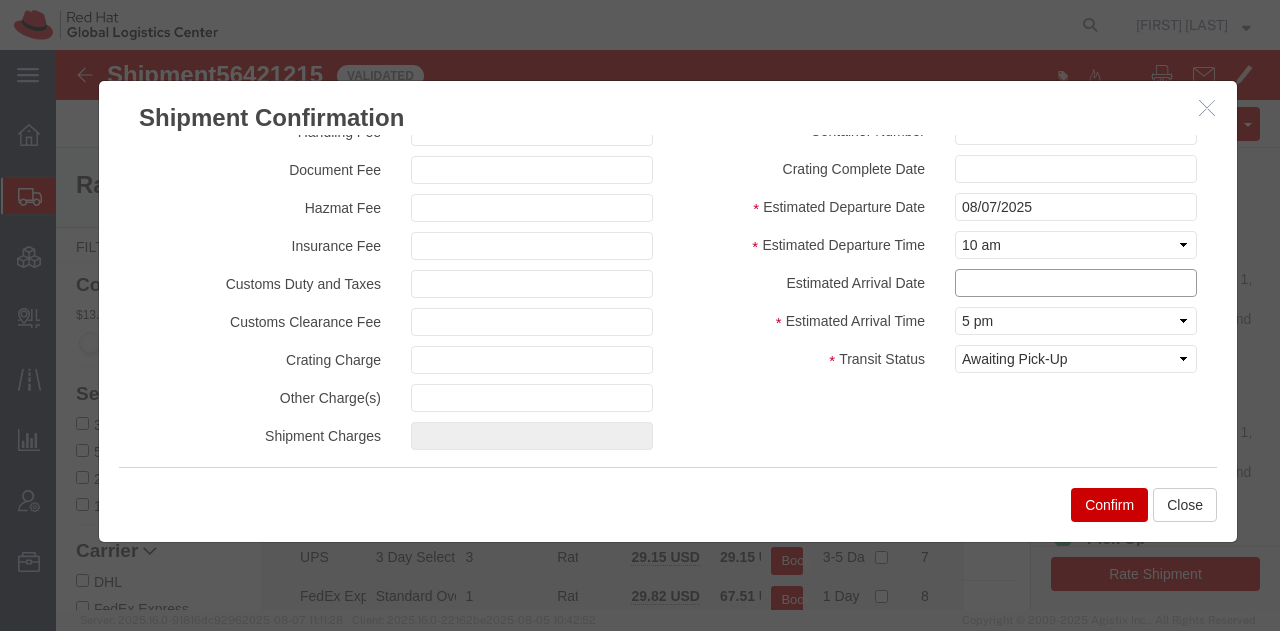 click at bounding box center (1076, 283) 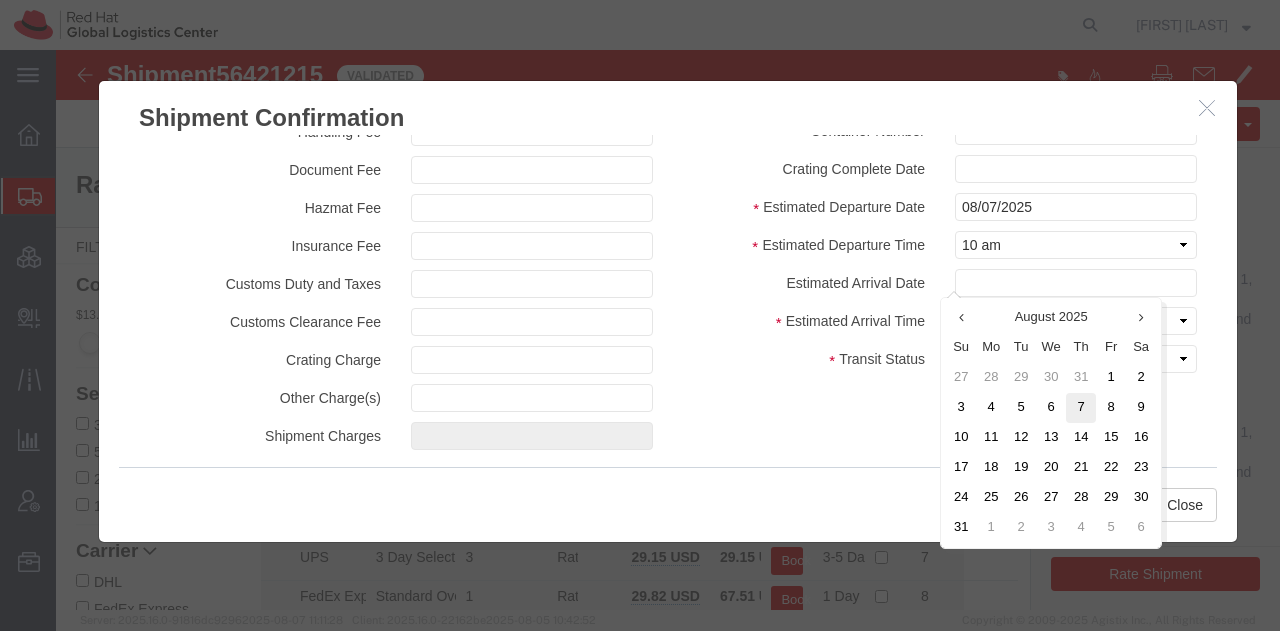 click on "7" at bounding box center [1081, 408] 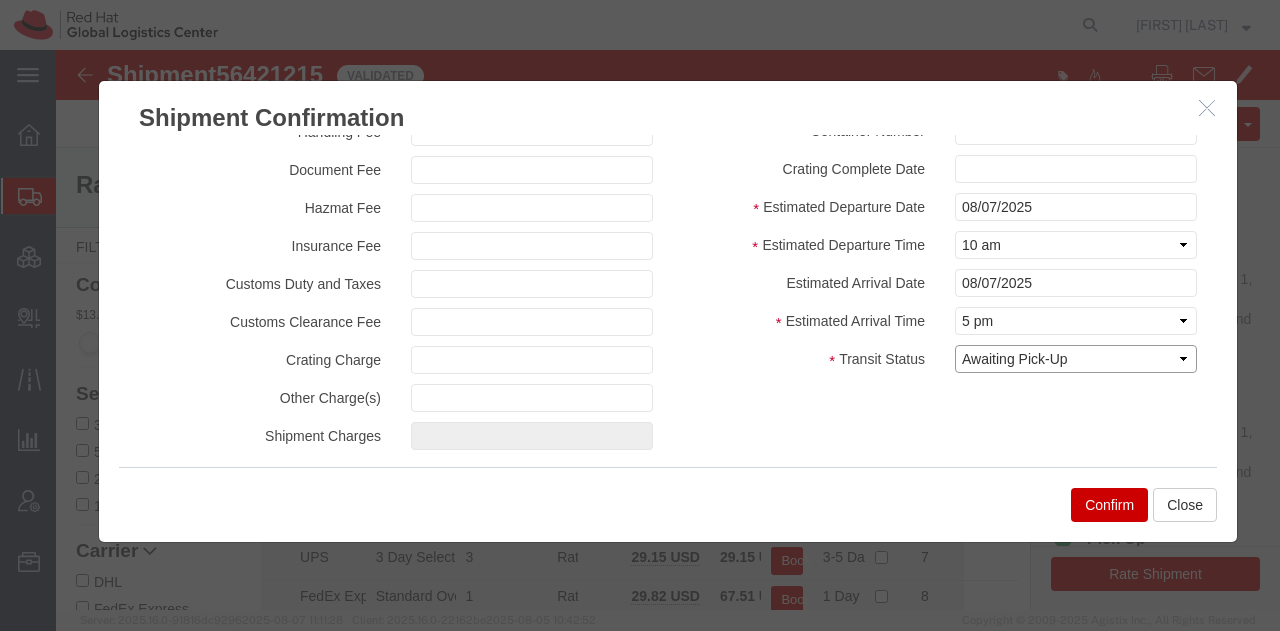 click on "Select Arrival Notice Available Arrival Notice Imported Arrive at Delivery Location Arrive at Pick-Up Location Arrive at Terminal Location Attempted Delivery Attempted Pick-Up Awaiting Customs Clearance Awaiting Pick-Up Cargo Damaged Cargo-Offloaded Cleared Customs Confirmed on Board Customs Delay Customs Hold Customs Released DEA Hold Intact DEA Intensive/Exam Delivered Delivery Appointment Scheduled Delivery Confirmation Delivery Dock Closed Delivery Refused Depart Delivery Location Depart Pick-Up Location Depart Terminal Location Documents Uploaded Entry Docs Received Entry Submitted Estimated date / time for ETA Expired Export Customs Cleared Export Customs Sent FDA Documents Sent FDA Exam FDA Hold FDA Released FDA Review Flight Arrived Flight Departed Flight Update Forwarded Fully Released Import Customs Cleared In-Transit In-Transit with Partner Loaded Loading Started Mechanical Delay Missed Pick-Up Other Delay Out for Delivery Package Available Partial Delivery Partial Pick-Up Picked Up Proof of del" at bounding box center (1076, 359) 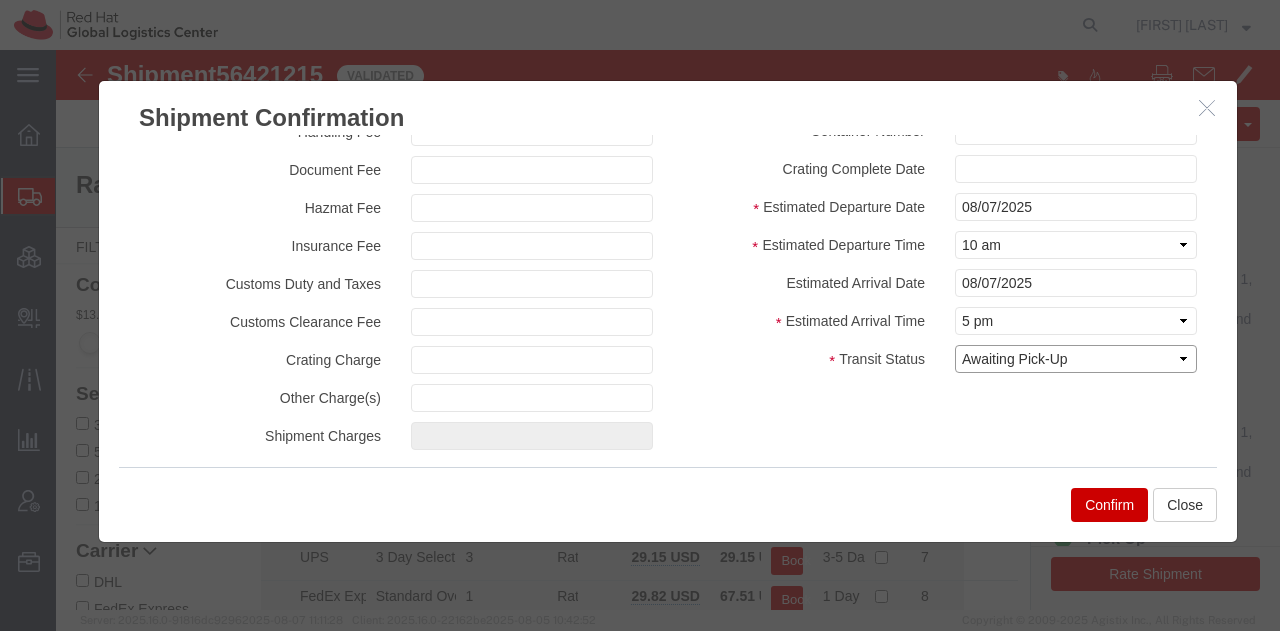 select on "DELIVRED" 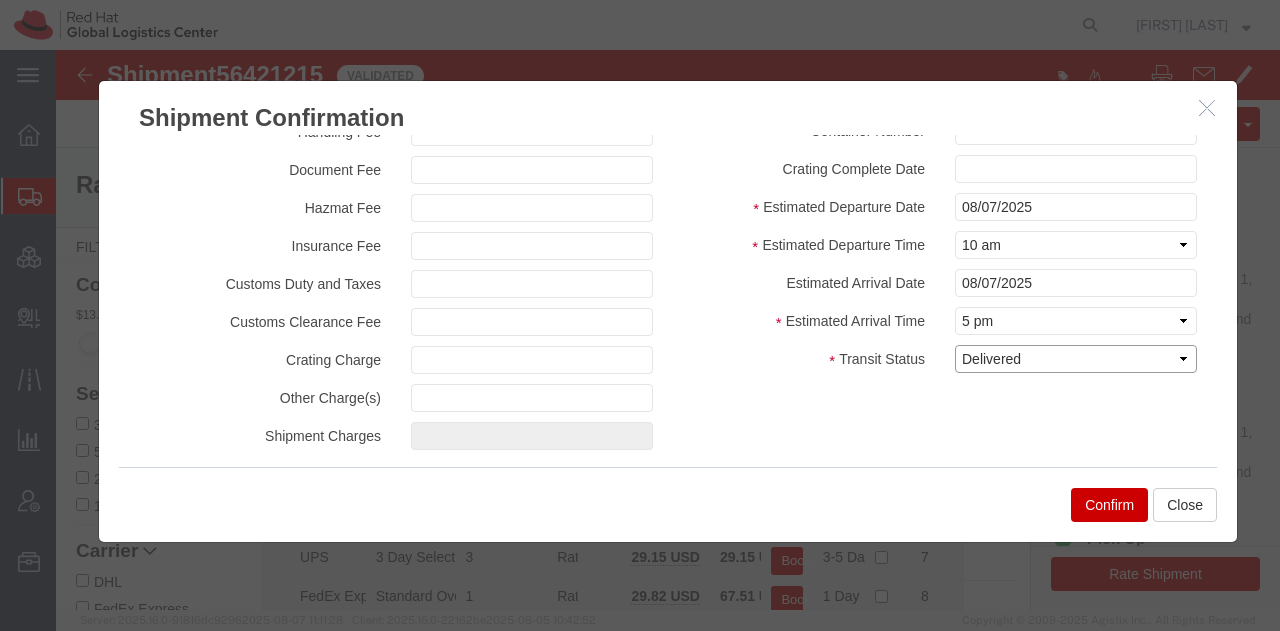 click on "Select Arrival Notice Available Arrival Notice Imported Arrive at Delivery Location Arrive at Pick-Up Location Arrive at Terminal Location Attempted Delivery Attempted Pick-Up Awaiting Customs Clearance Awaiting Pick-Up Cargo Damaged Cargo-Offloaded Cleared Customs Confirmed on Board Customs Delay Customs Hold Customs Released DEA Hold Intact DEA Intensive/Exam Delivered Delivery Appointment Scheduled Delivery Confirmation Delivery Dock Closed Delivery Refused Depart Delivery Location Depart Pick-Up Location Depart Terminal Location Documents Uploaded Entry Docs Received Entry Submitted Estimated date / time for ETA Expired Export Customs Cleared Export Customs Sent FDA Documents Sent FDA Exam FDA Hold FDA Released FDA Review Flight Arrived Flight Departed Flight Update Forwarded Fully Released Import Customs Cleared In-Transit In-Transit with Partner Loaded Loading Started Mechanical Delay Missed Pick-Up Other Delay Out for Delivery Package Available Partial Delivery Partial Pick-Up Picked Up Proof of del" at bounding box center [1076, 359] 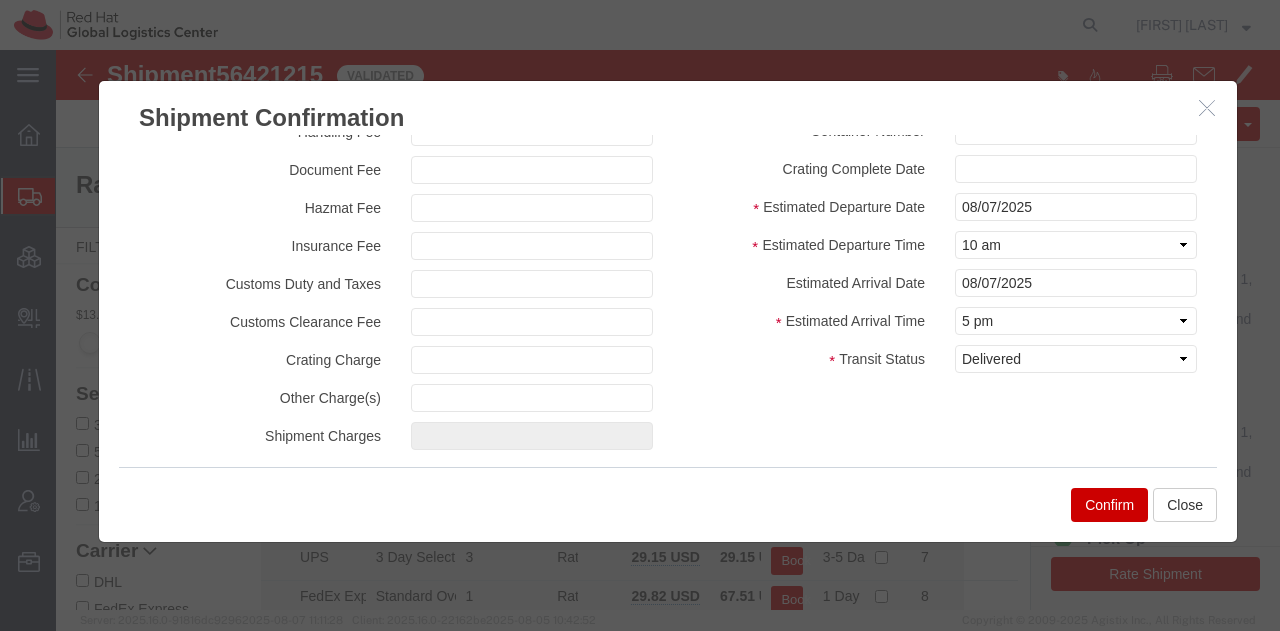 click on "Confirm" at bounding box center (1109, 505) 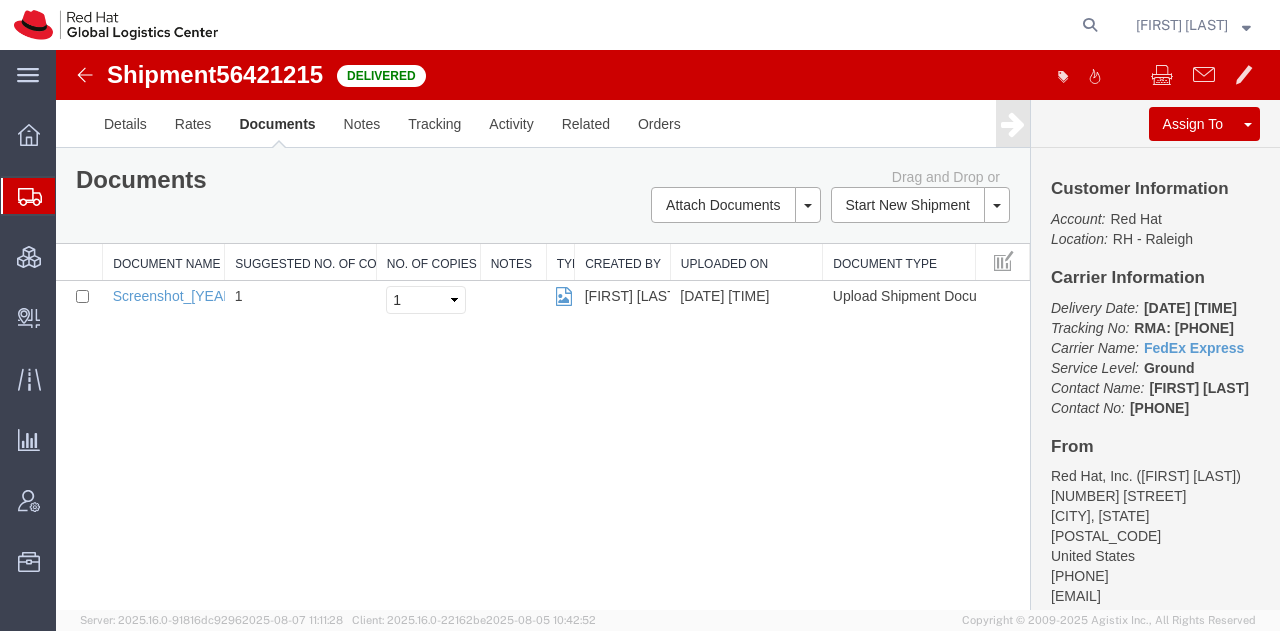 click on "Shipment Manager" 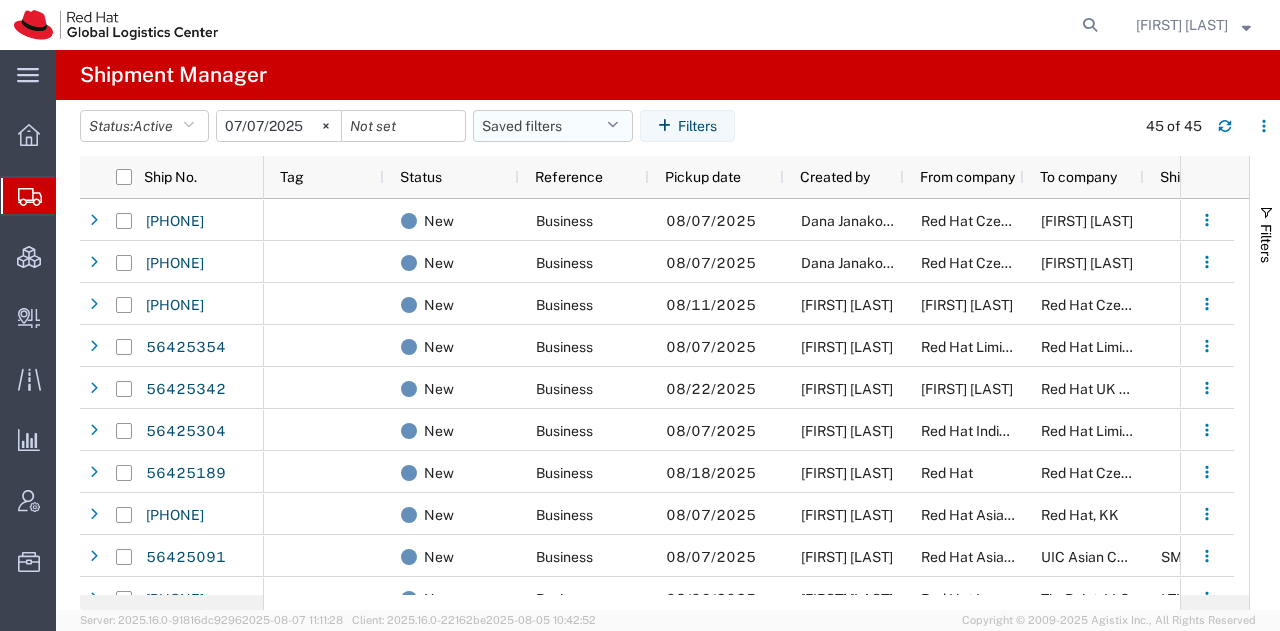 click on "Saved filters" 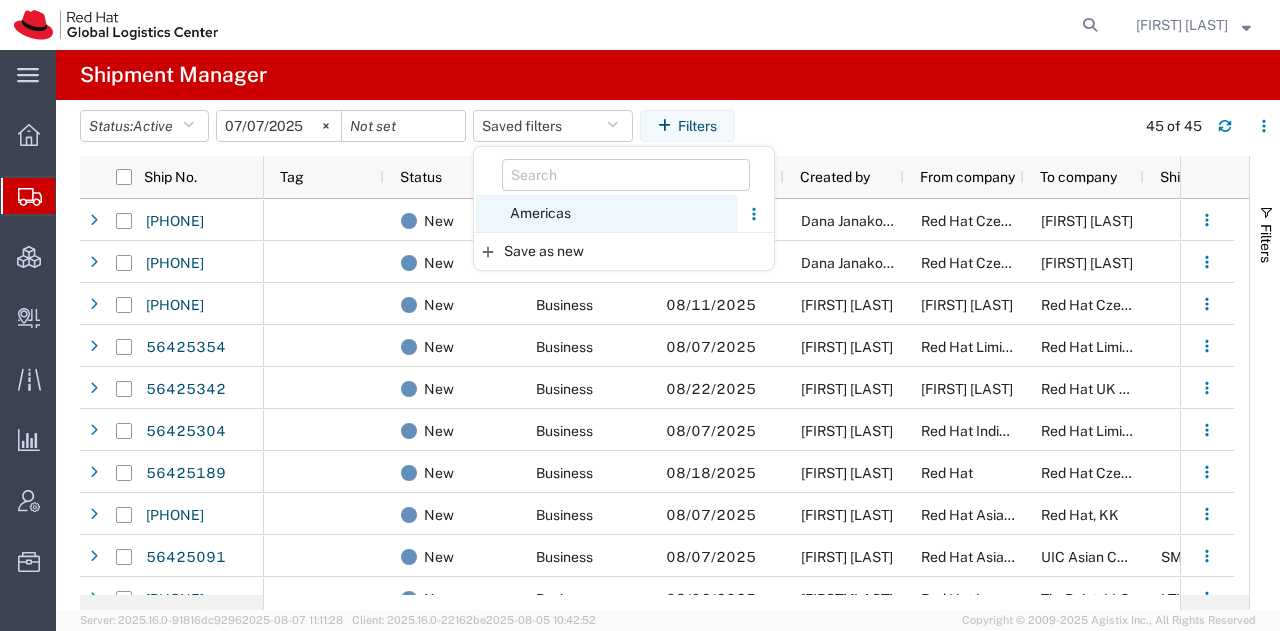 click on "Americas" 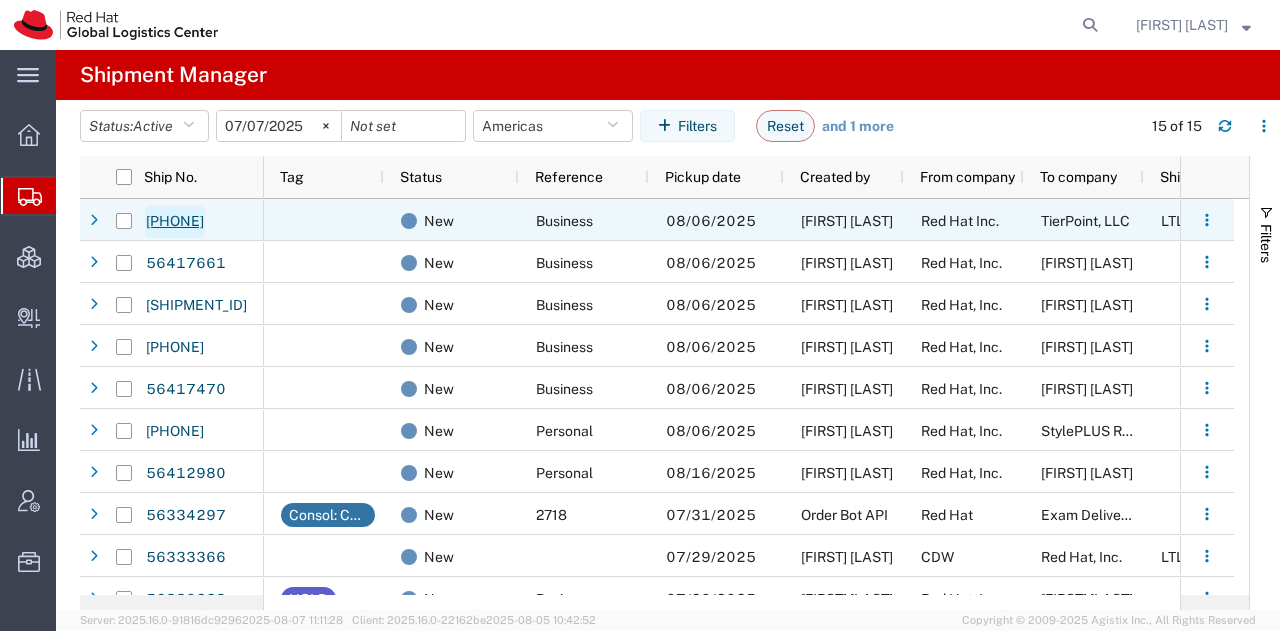 click on "[PHONE]" 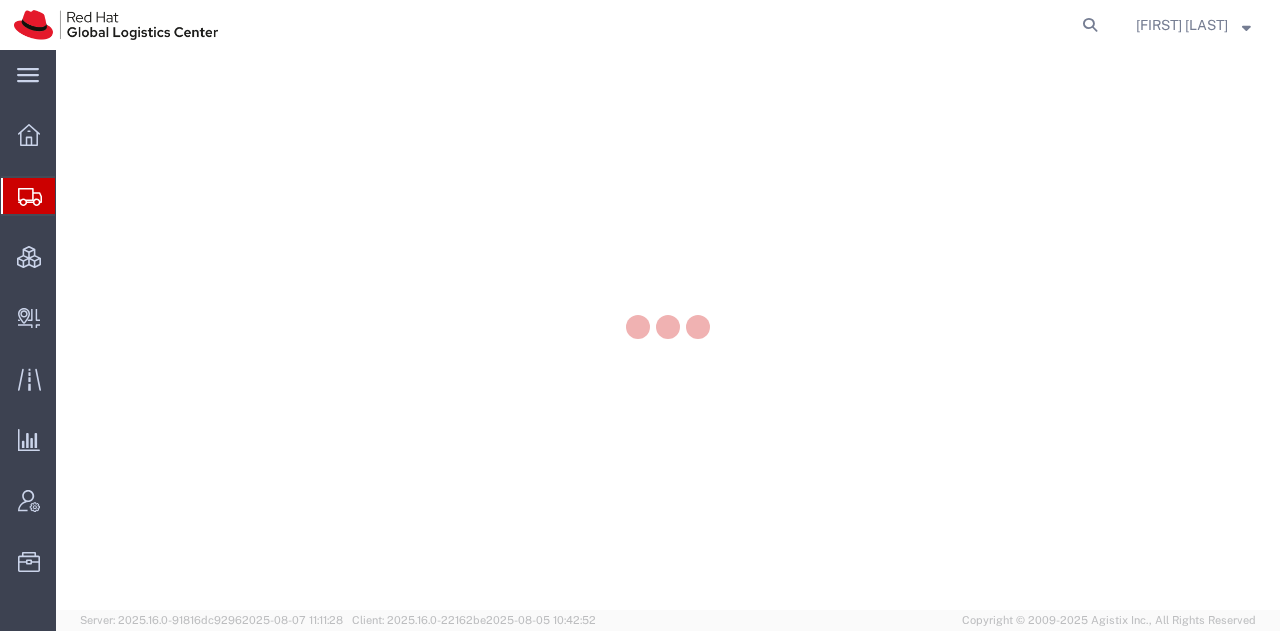 scroll, scrollTop: 0, scrollLeft: 0, axis: both 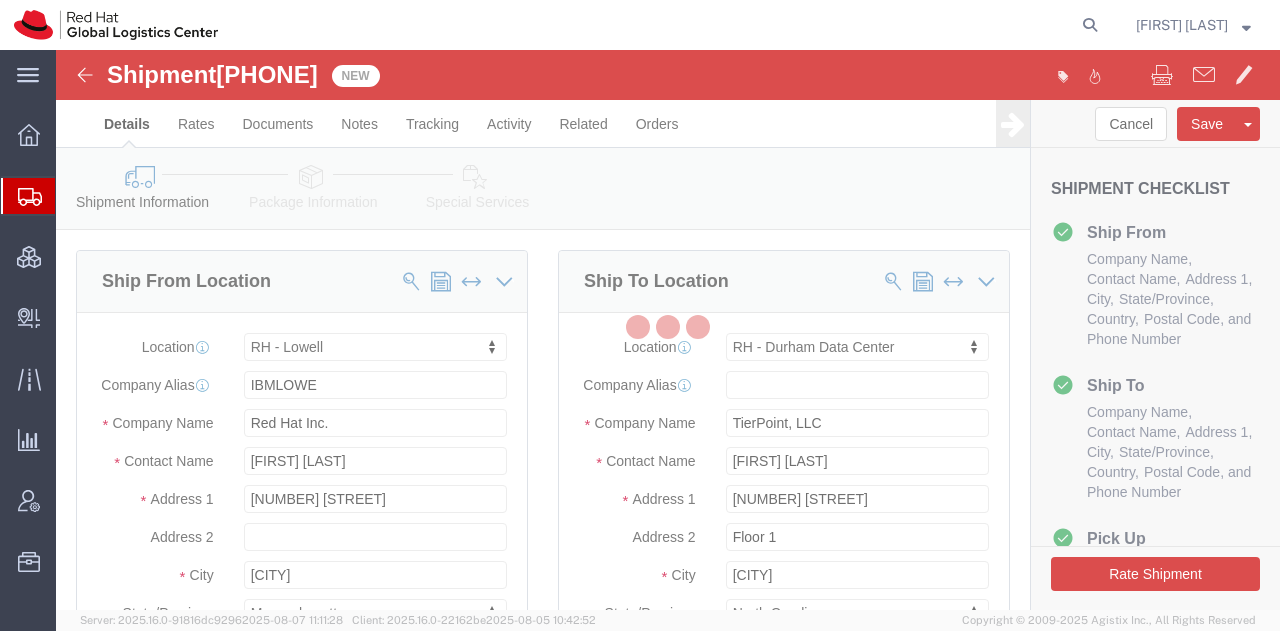 select on "65011" 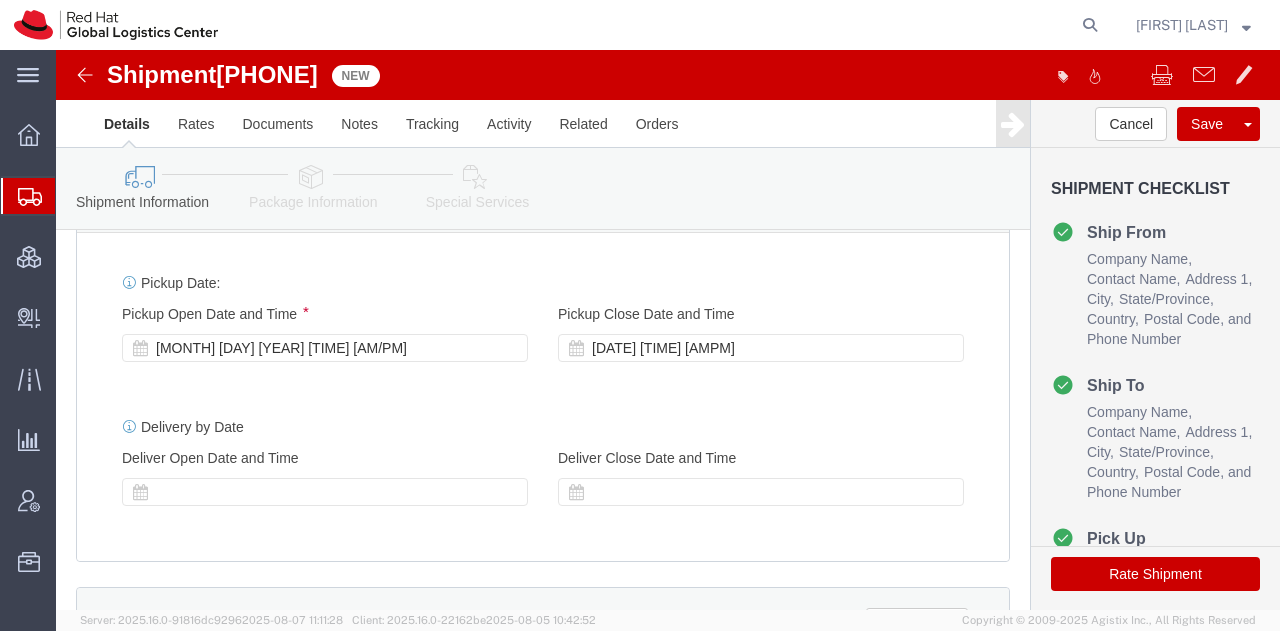 scroll, scrollTop: 763, scrollLeft: 0, axis: vertical 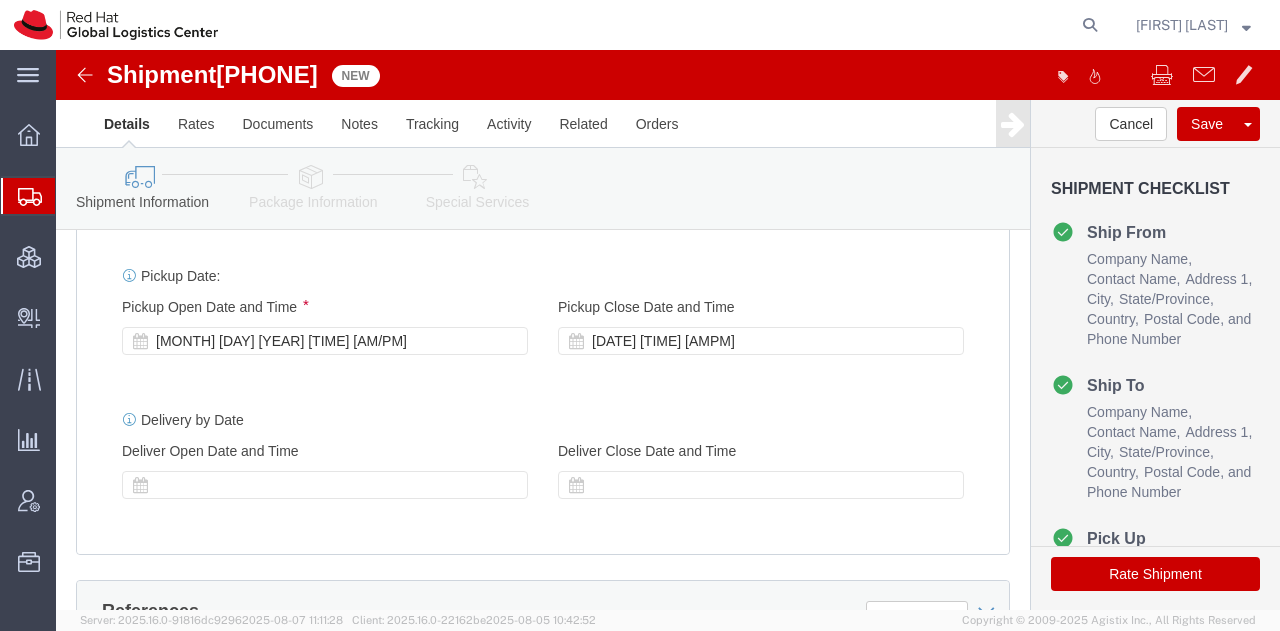 click 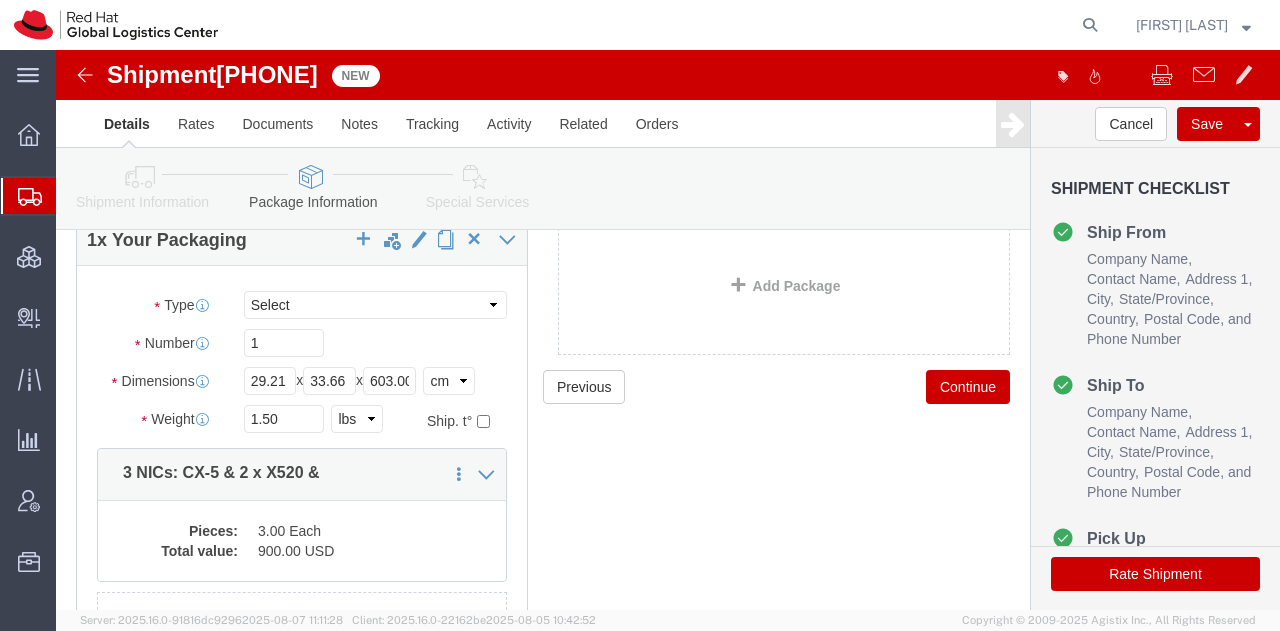scroll, scrollTop: 126, scrollLeft: 0, axis: vertical 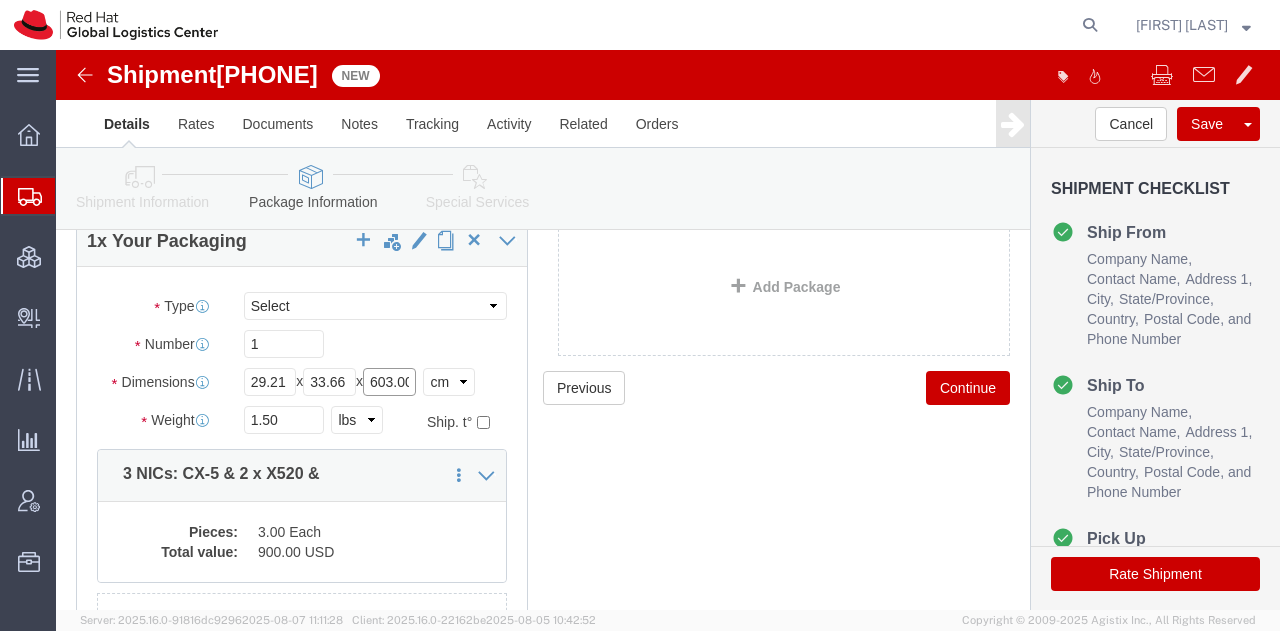 click on "603.00" 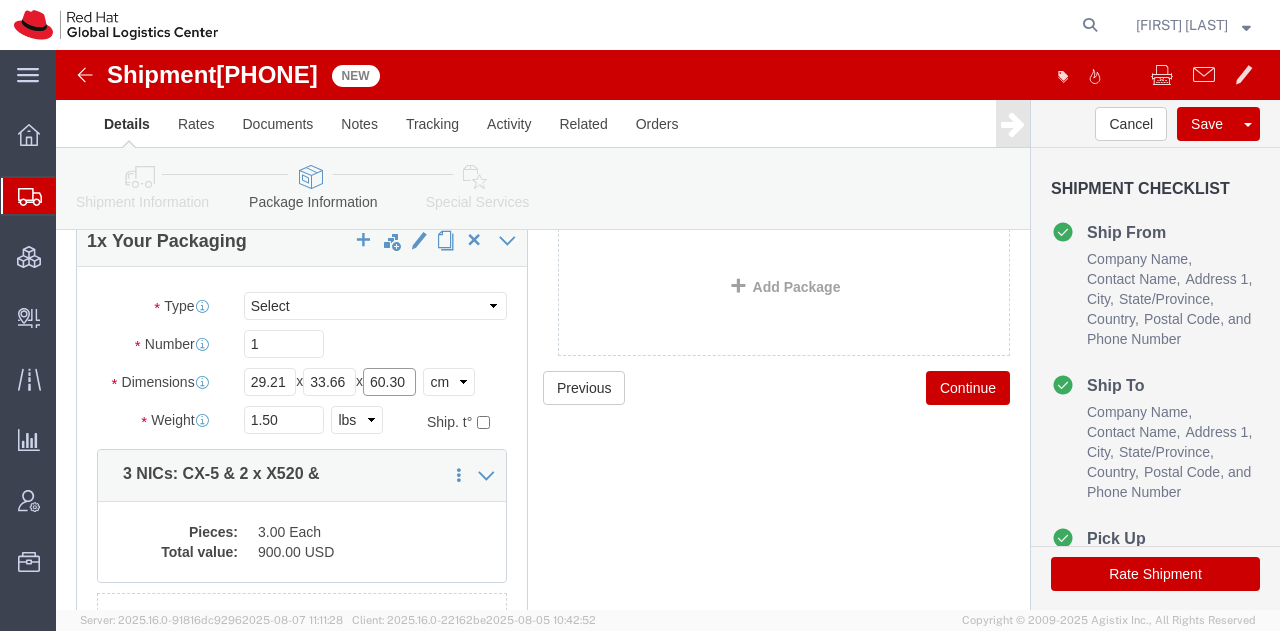 type on "60.30" 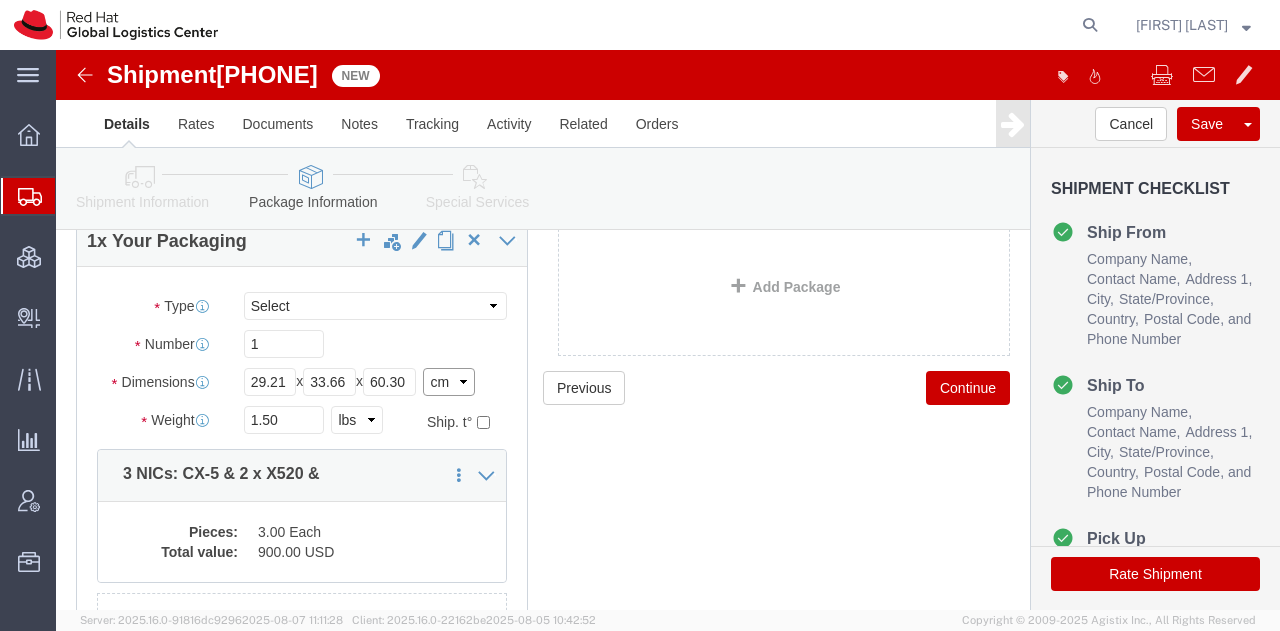 click on "Select cm ft in" 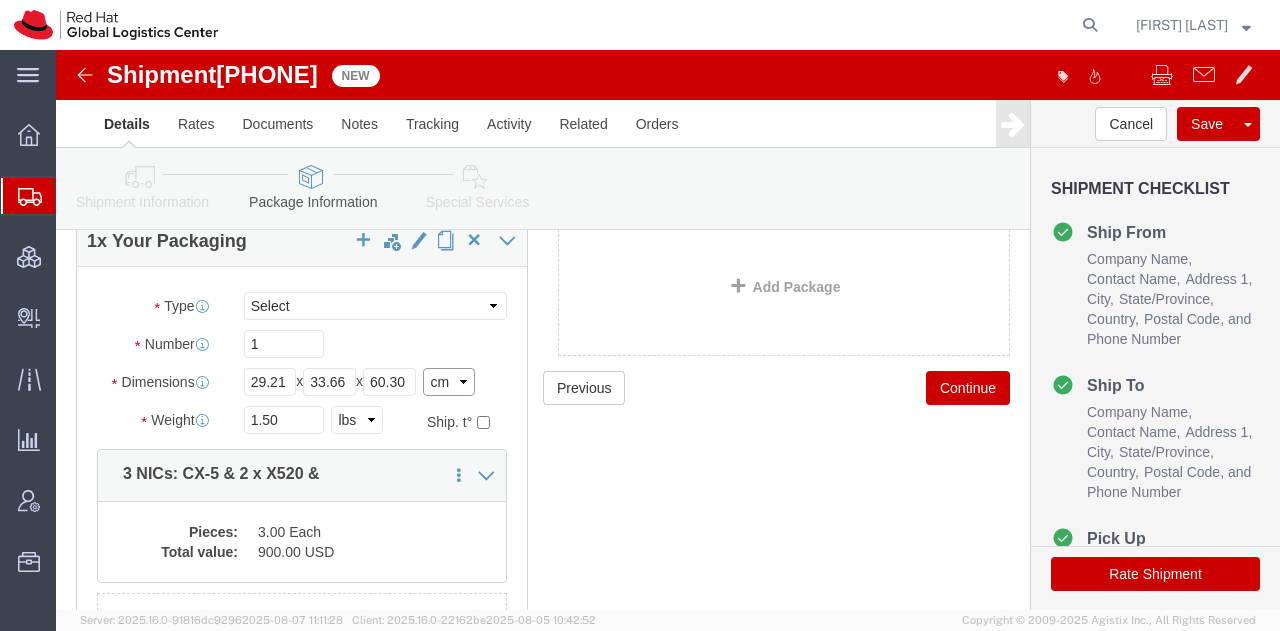 select on "IN" 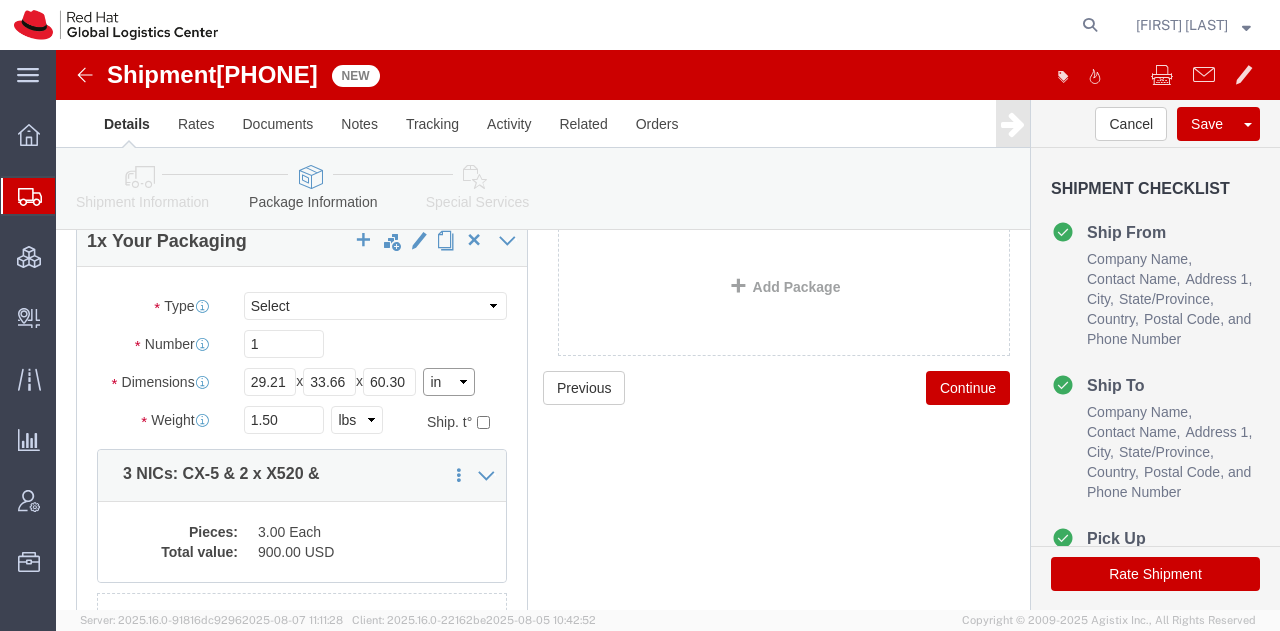 click on "Select cm ft in" 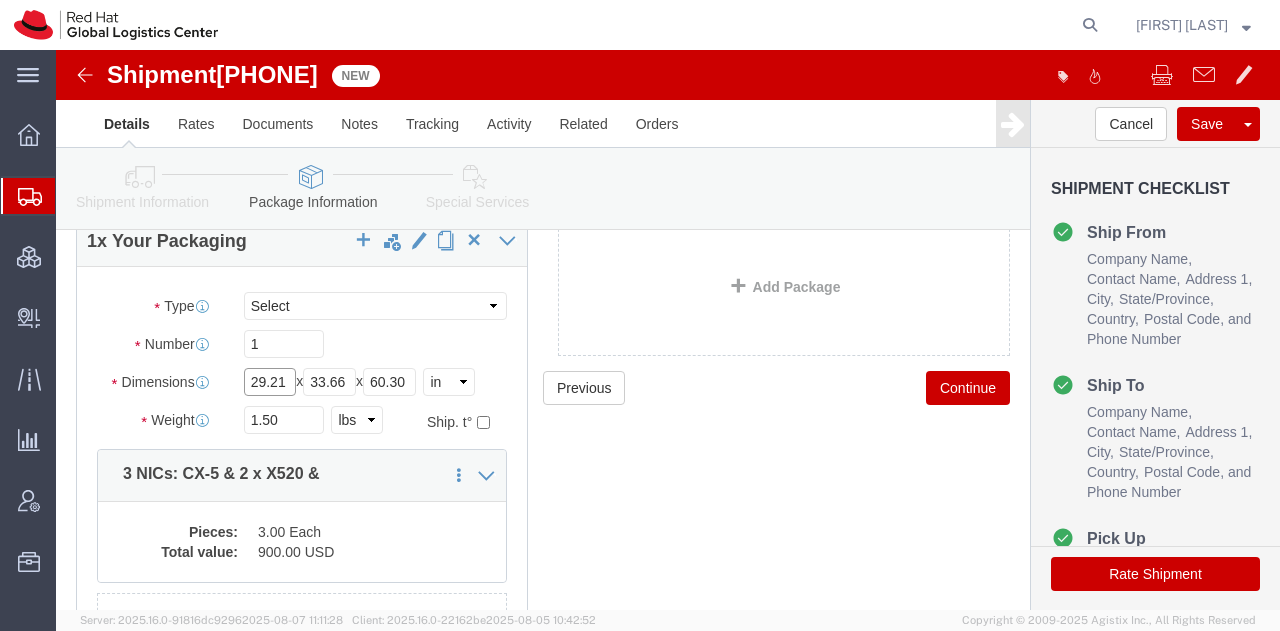 click on "29.21" 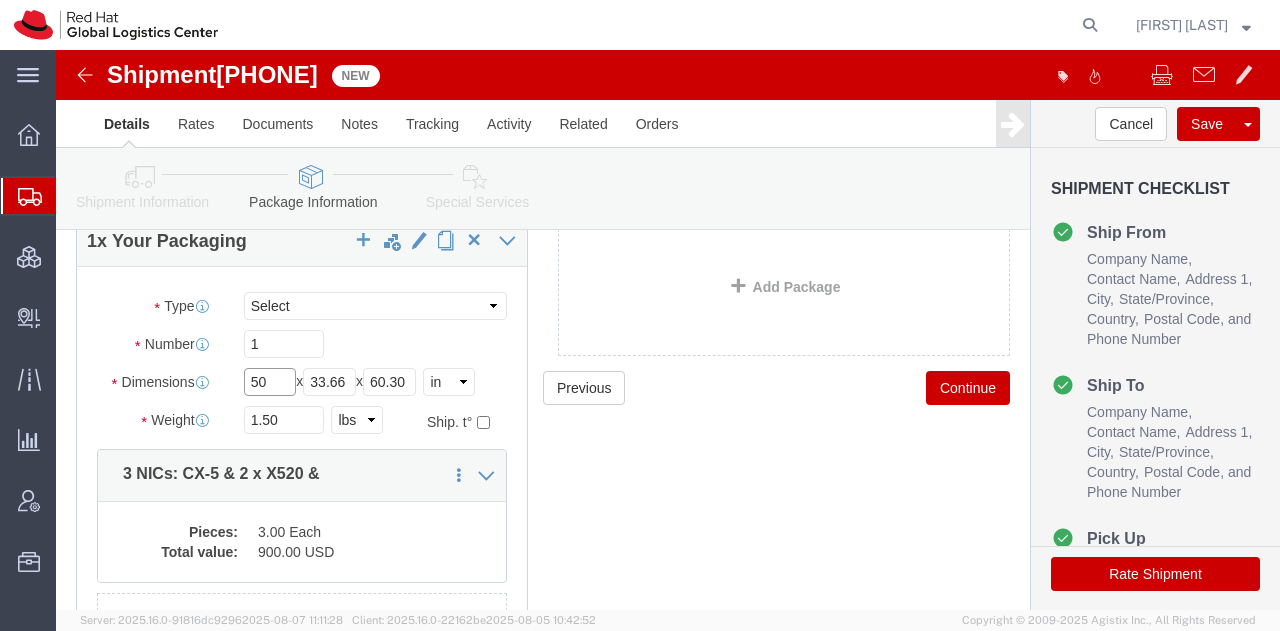 type on "0" 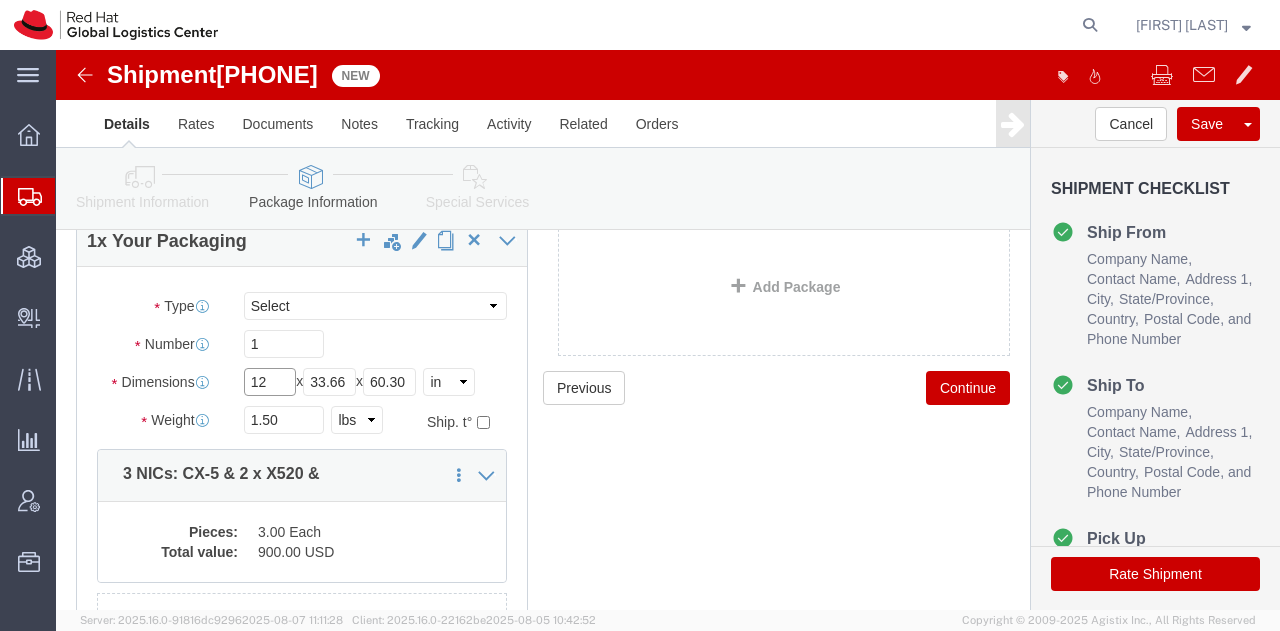 type on "12" 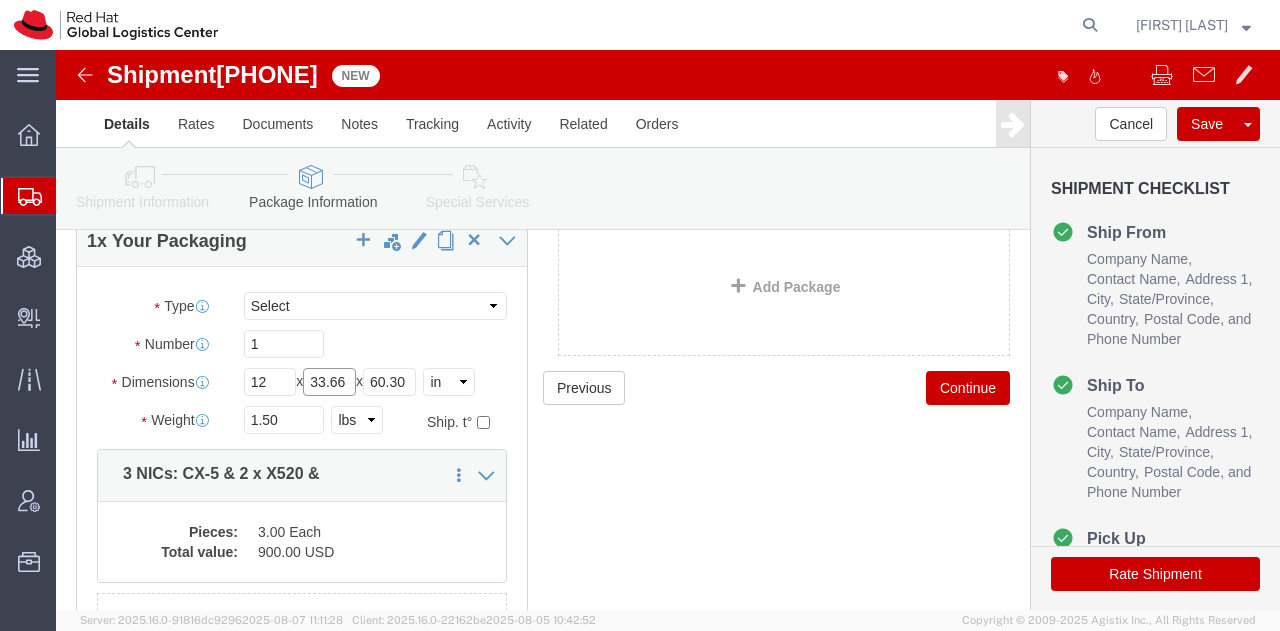 type on "13.25" 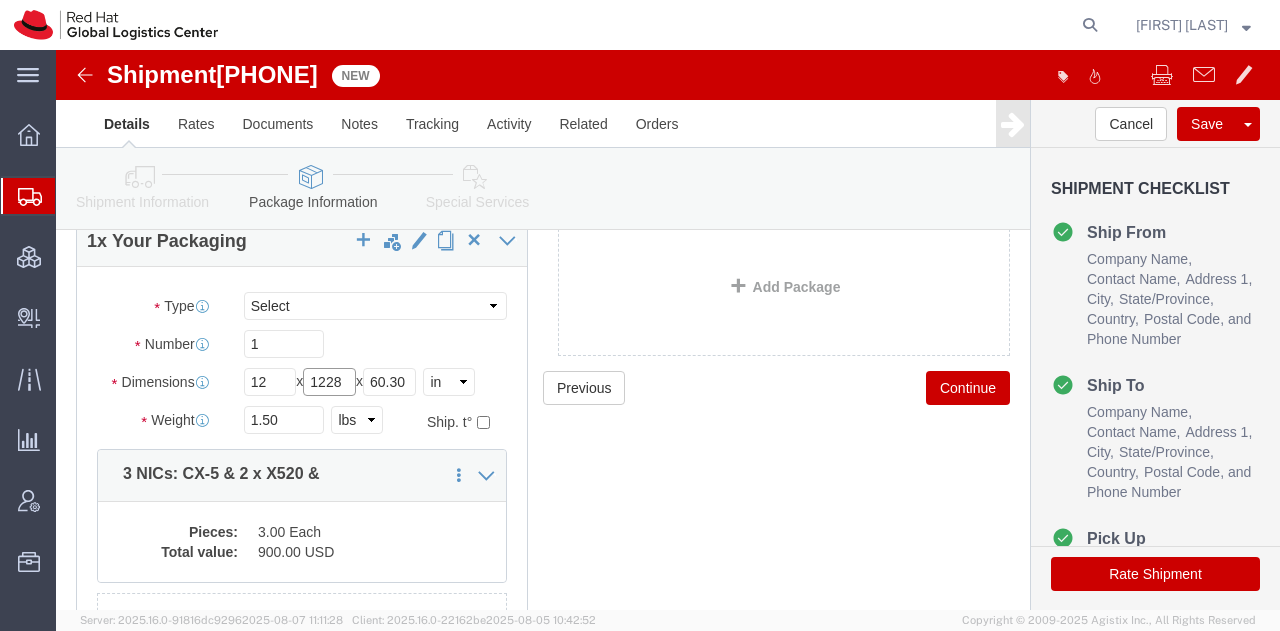 scroll, scrollTop: 0, scrollLeft: 0, axis: both 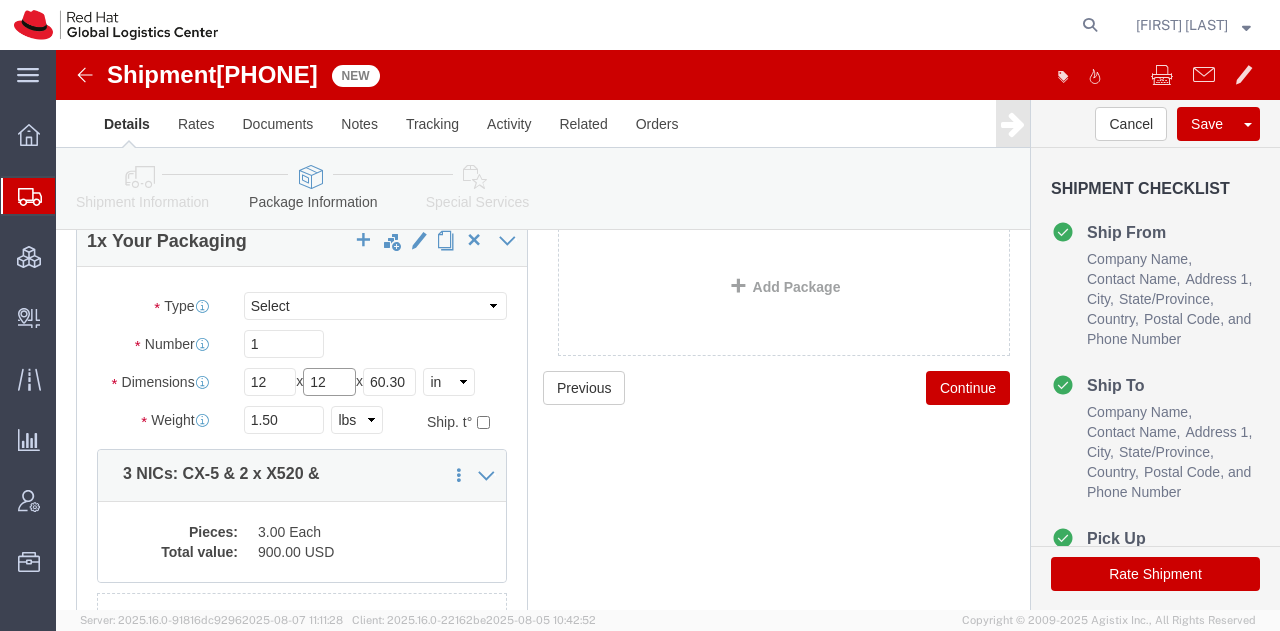 type on "1" 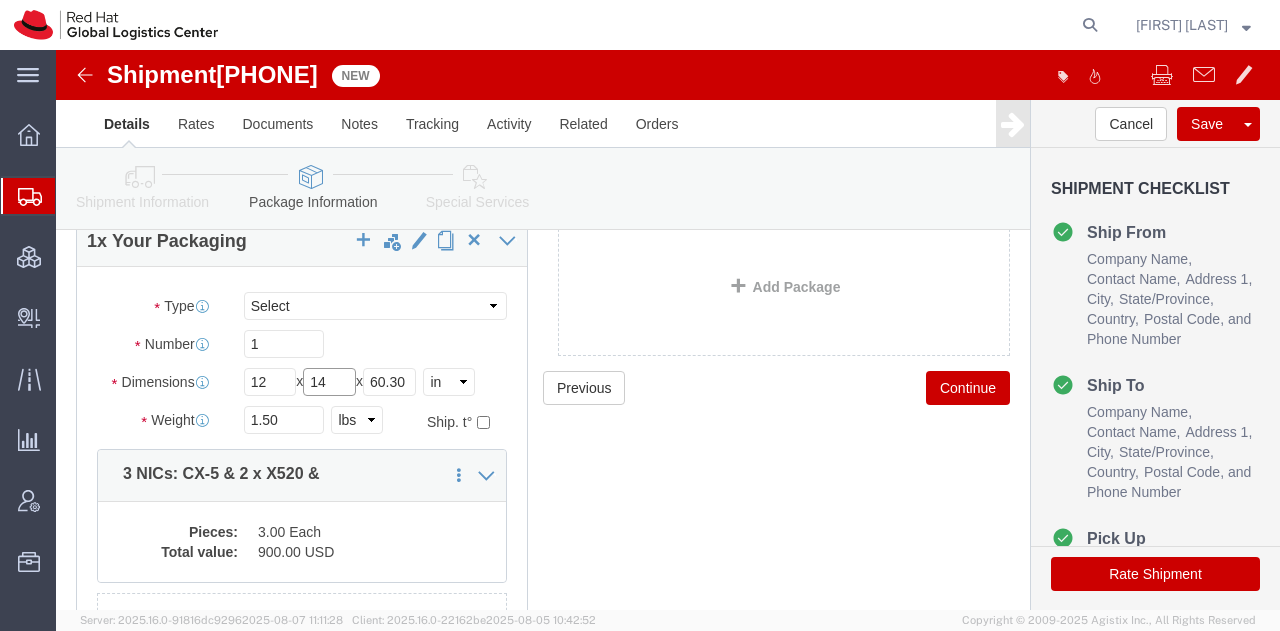 type on "14" 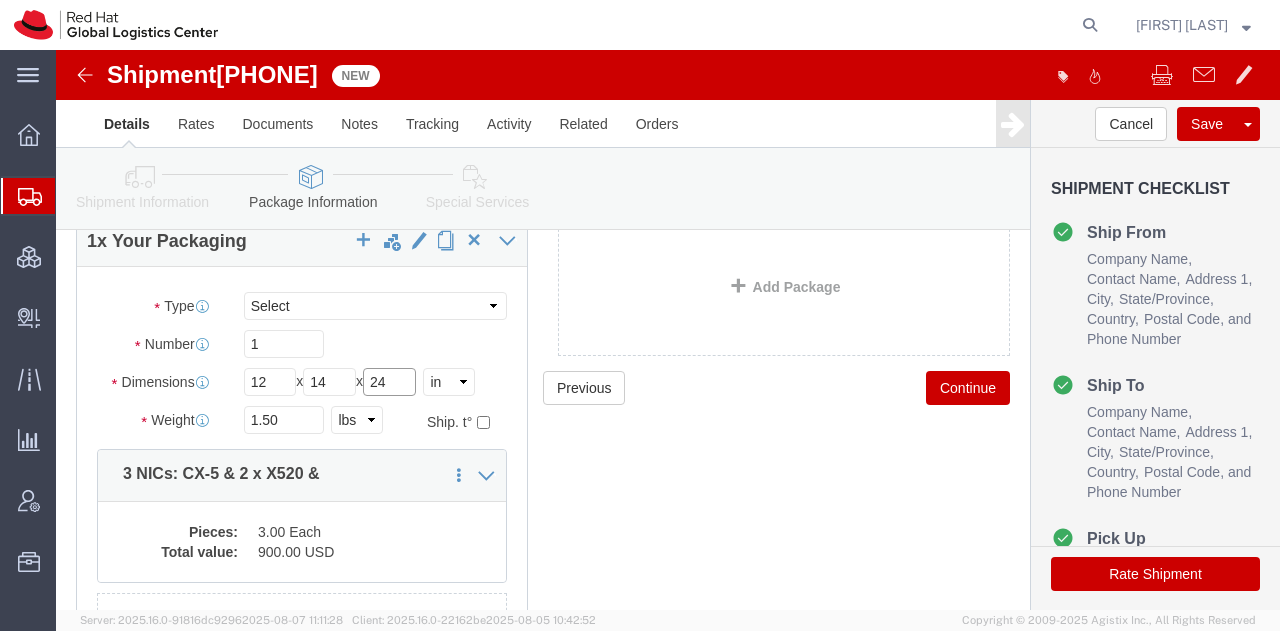 type on "24" 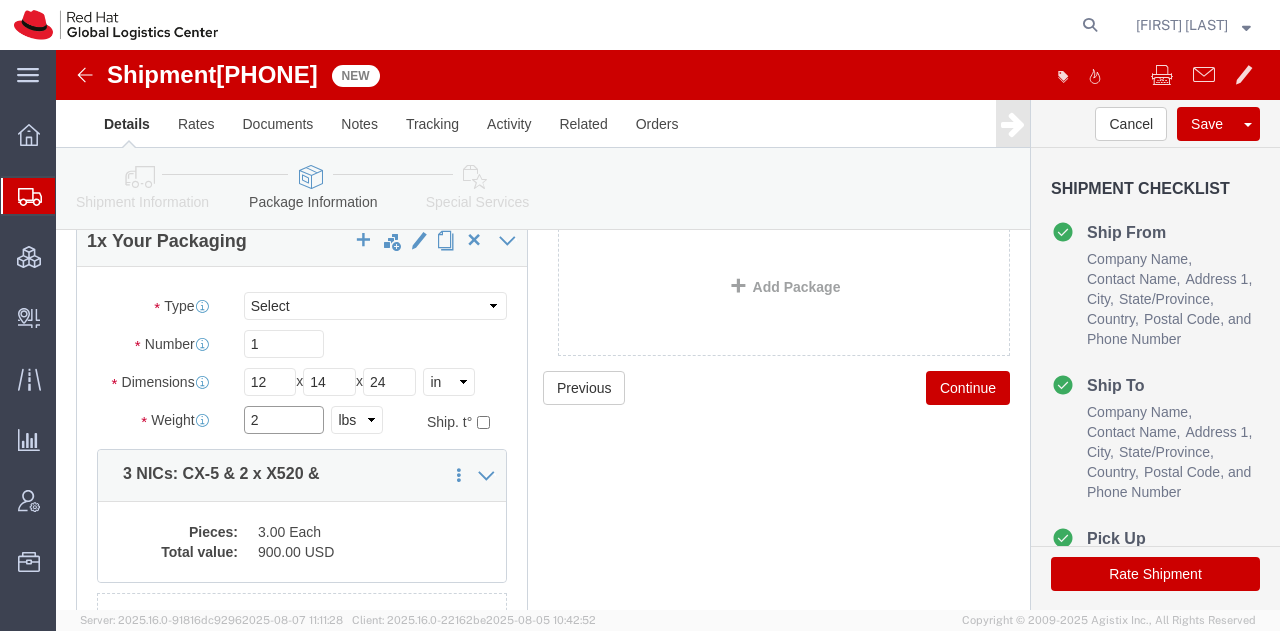 type on "2" 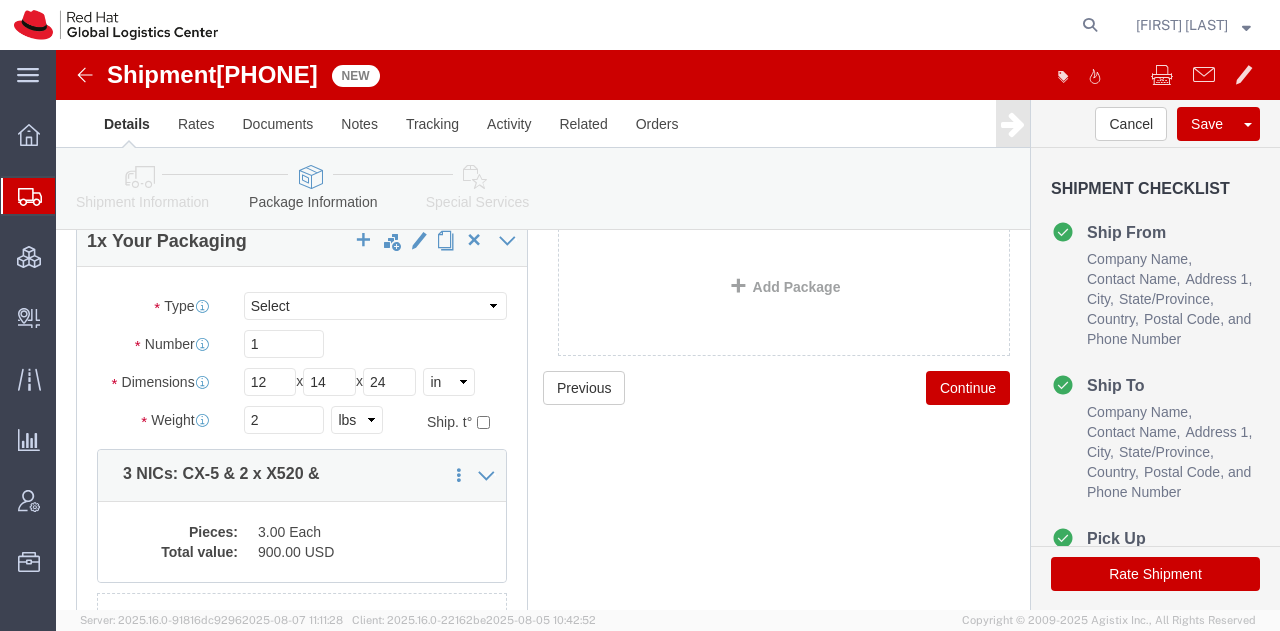 click 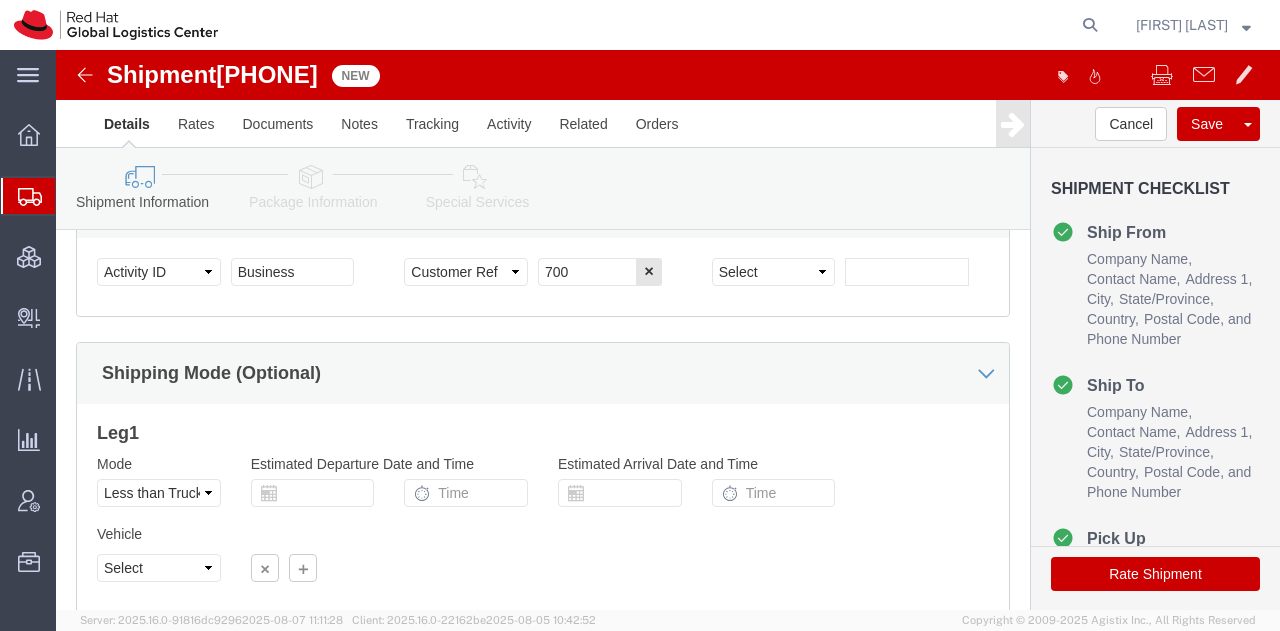 scroll, scrollTop: 1208, scrollLeft: 0, axis: vertical 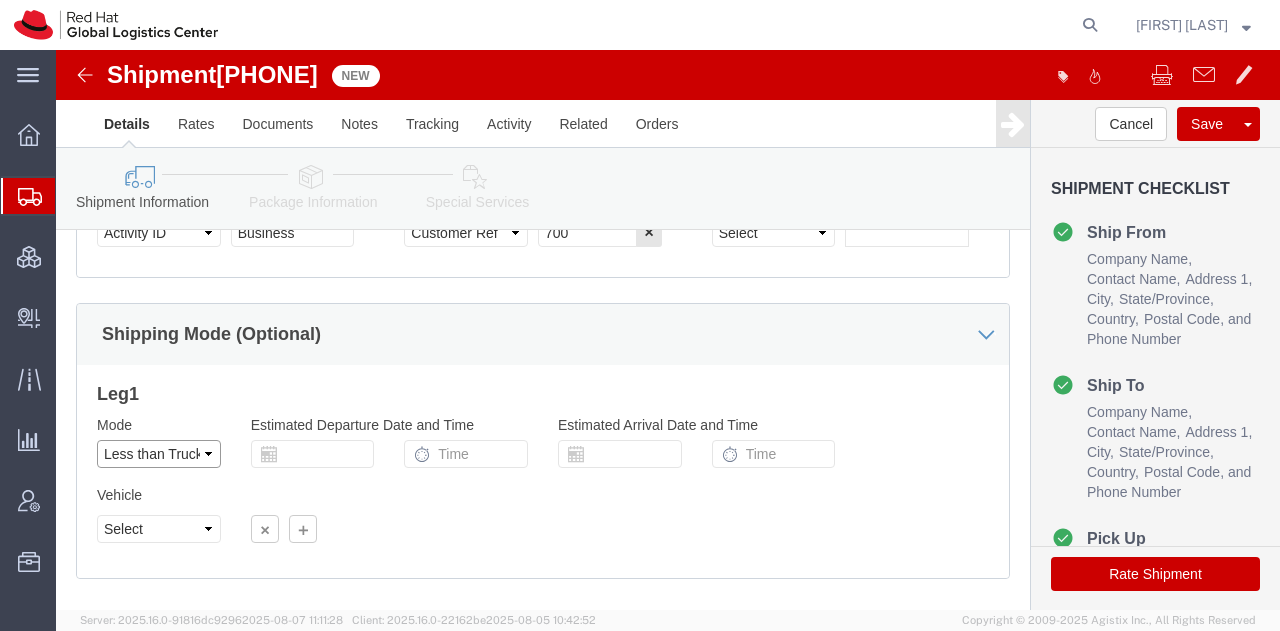 click on "Select Air Less than Truckload Multi-Leg Ocean Freight Rail Small Parcel Truckload" 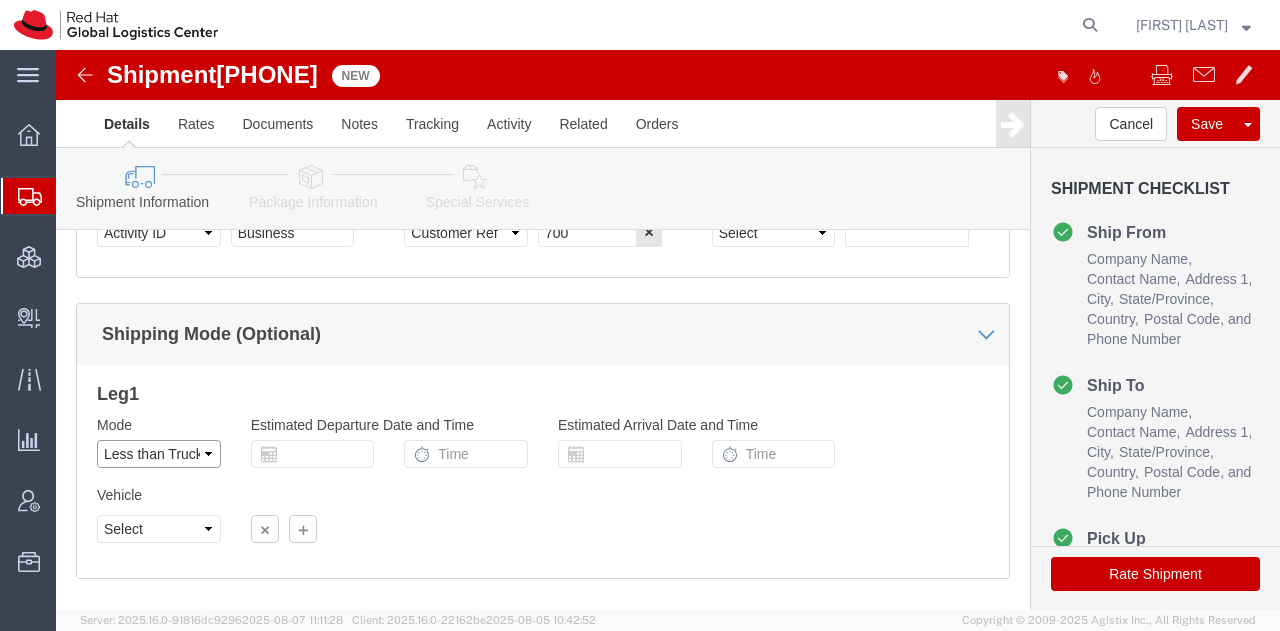 select 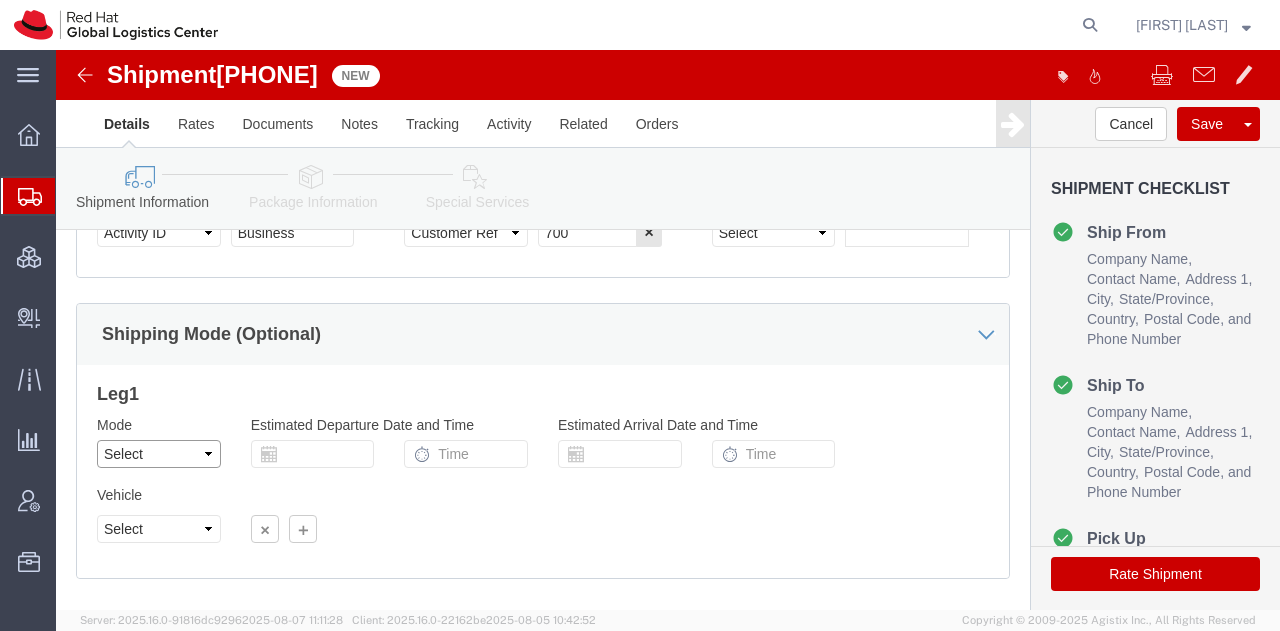 click on "Select Air Less than Truckload Multi-Leg Ocean Freight Rail Small Parcel Truckload" 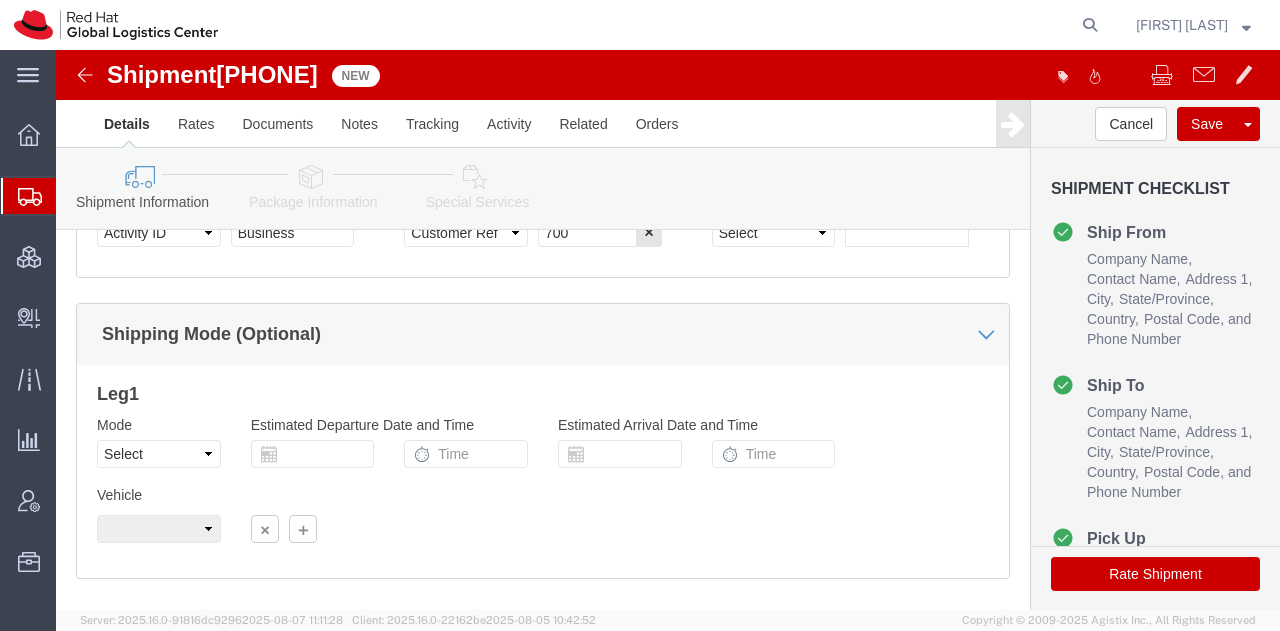 click 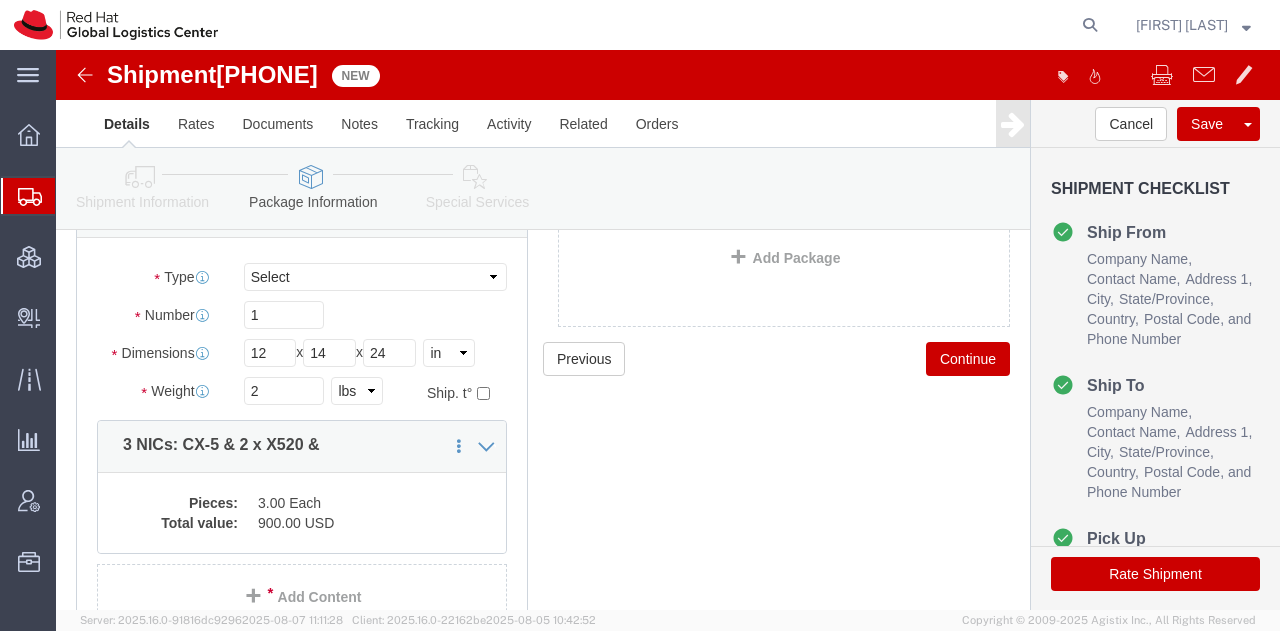 scroll, scrollTop: 0, scrollLeft: 0, axis: both 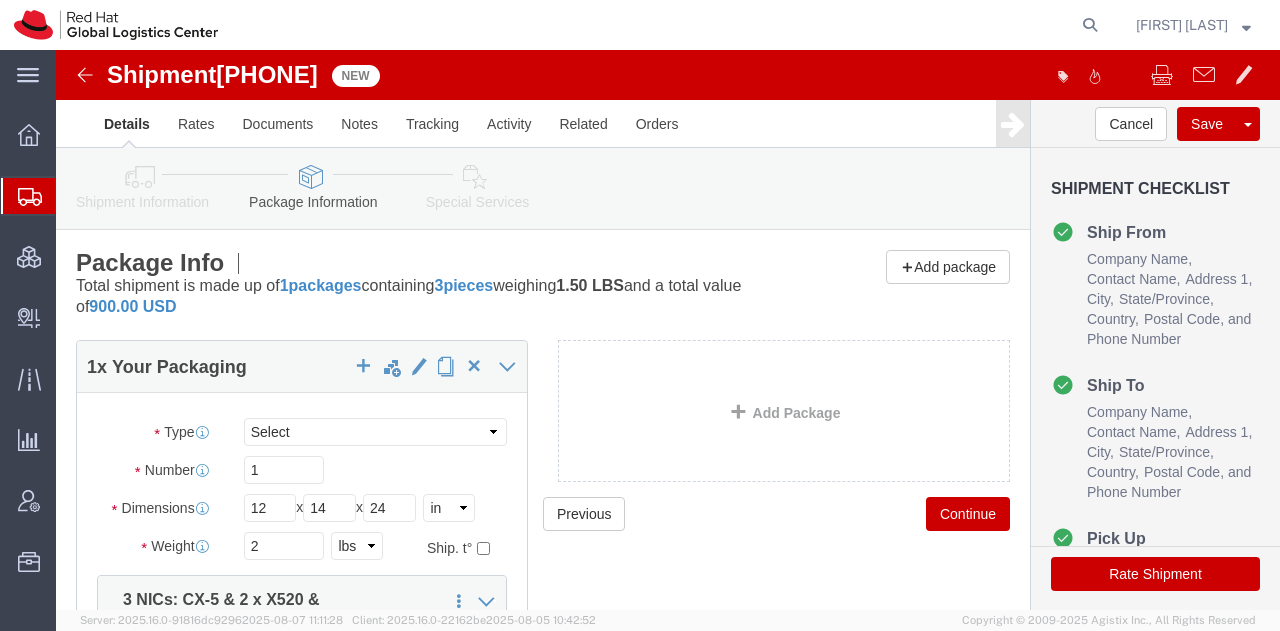 click 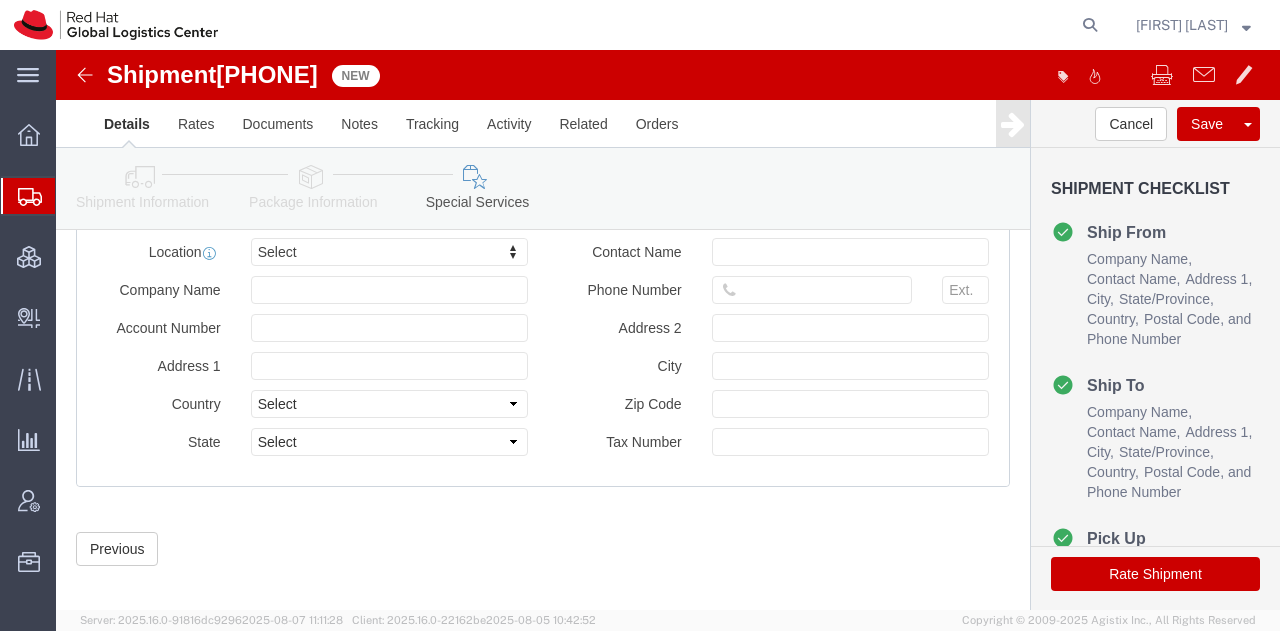 scroll, scrollTop: 1652, scrollLeft: 0, axis: vertical 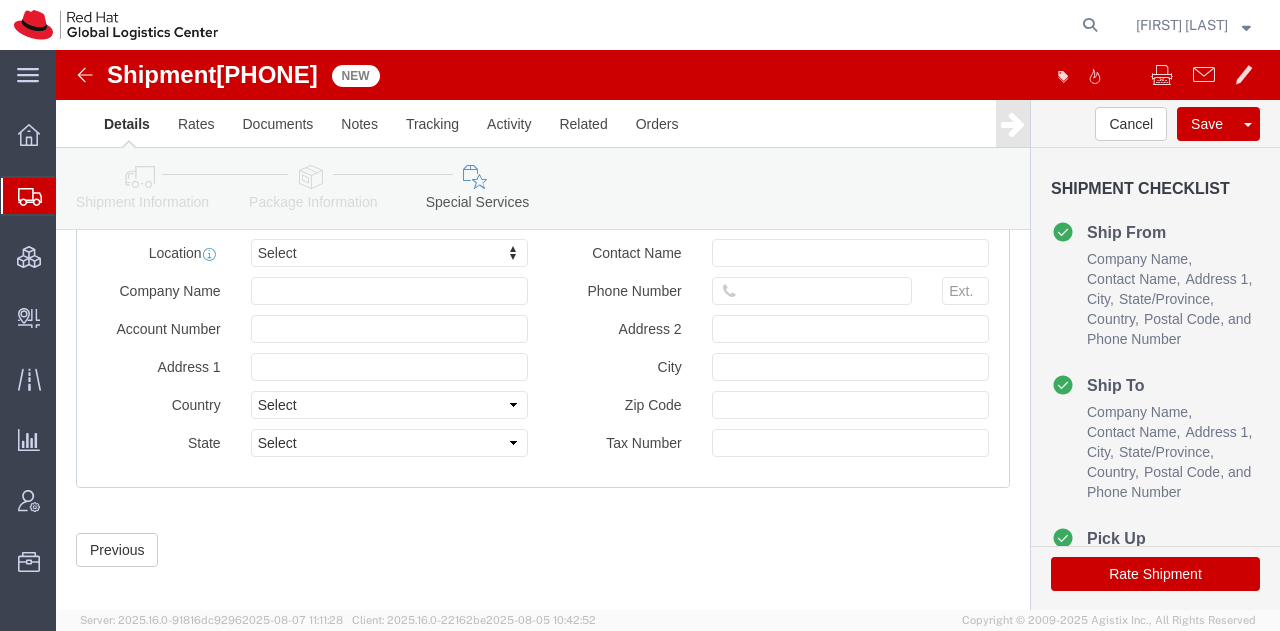 click 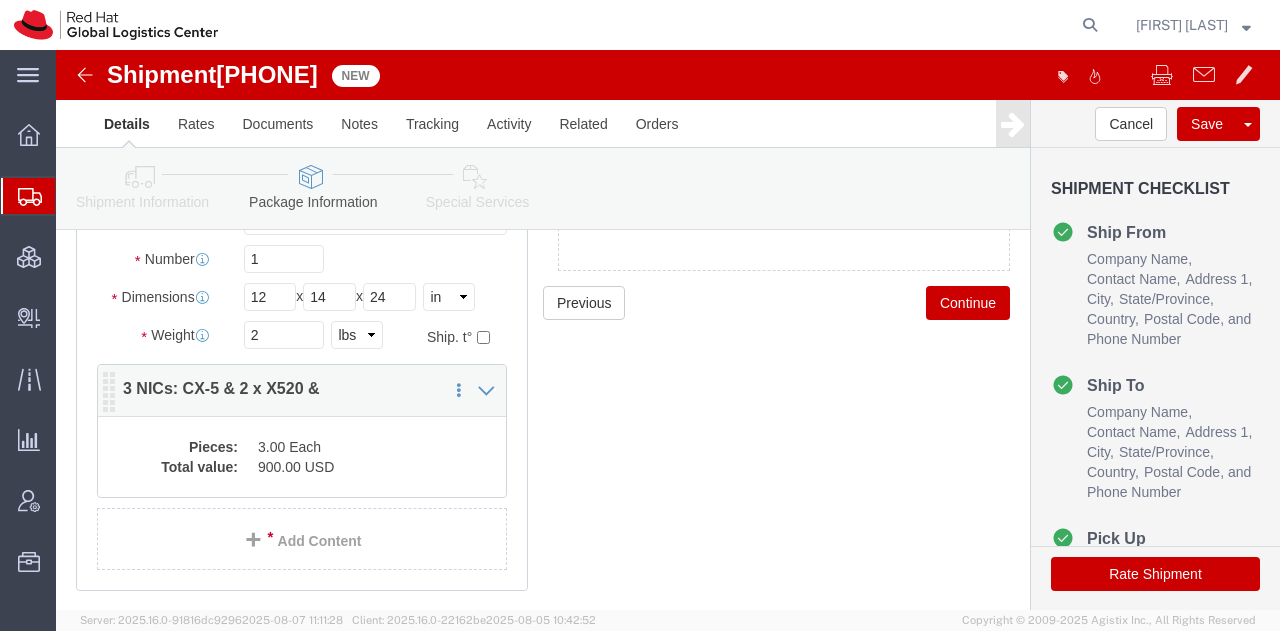 scroll, scrollTop: 212, scrollLeft: 0, axis: vertical 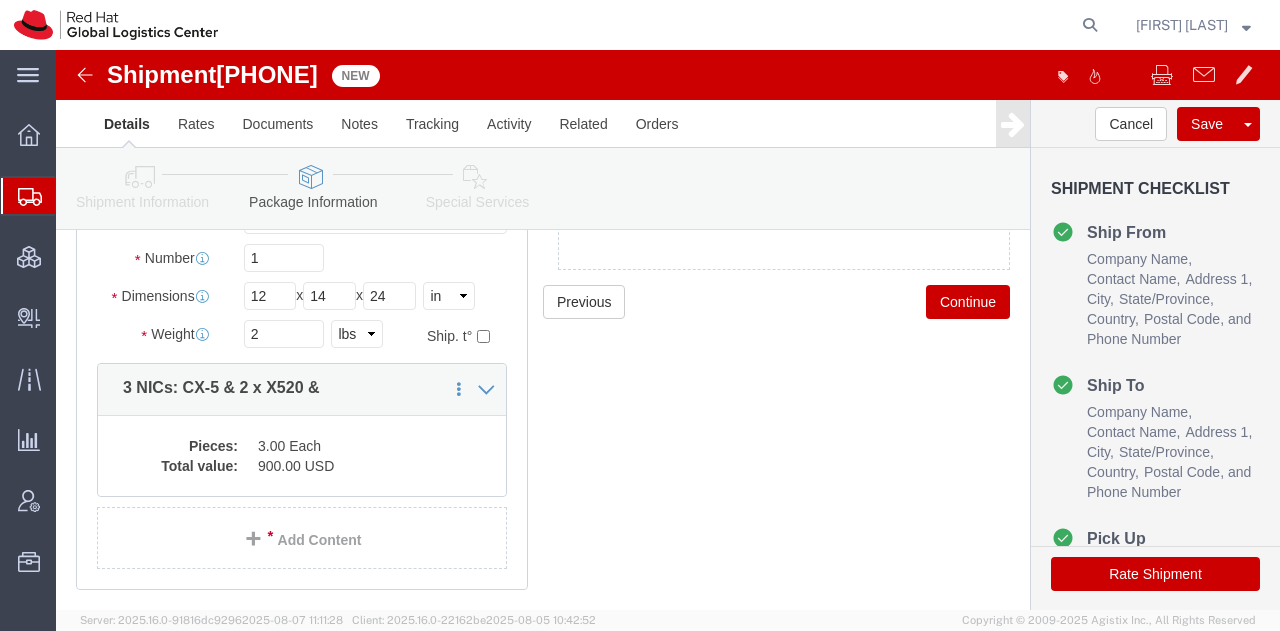 click 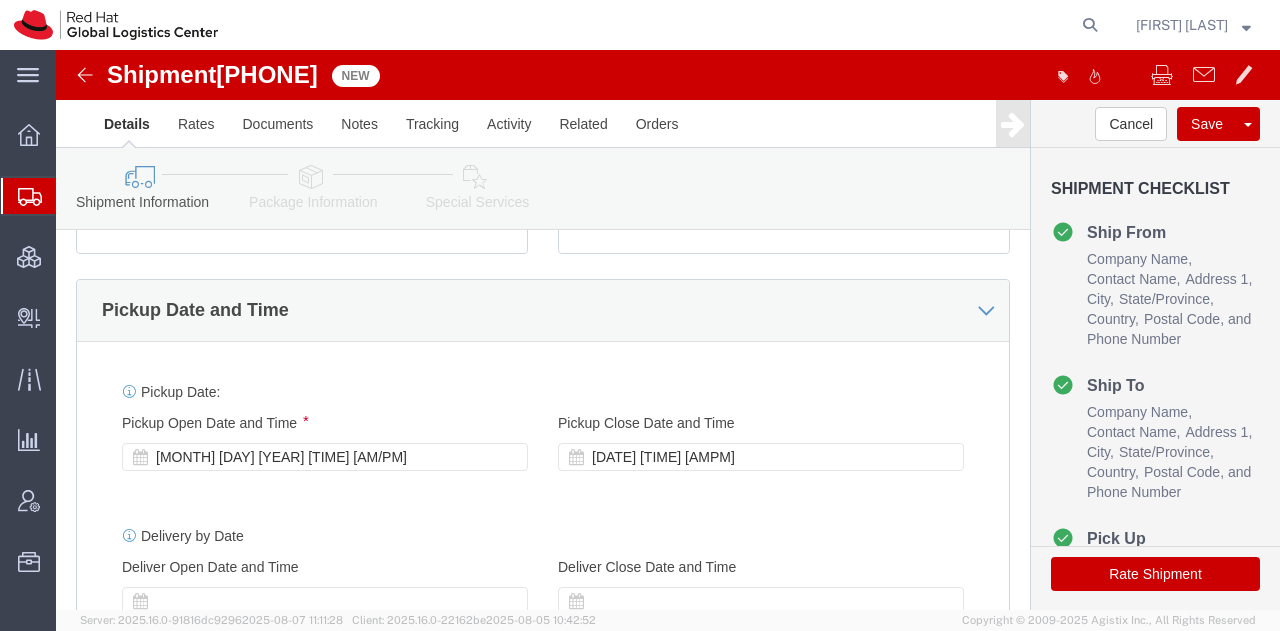 scroll, scrollTop: 642, scrollLeft: 0, axis: vertical 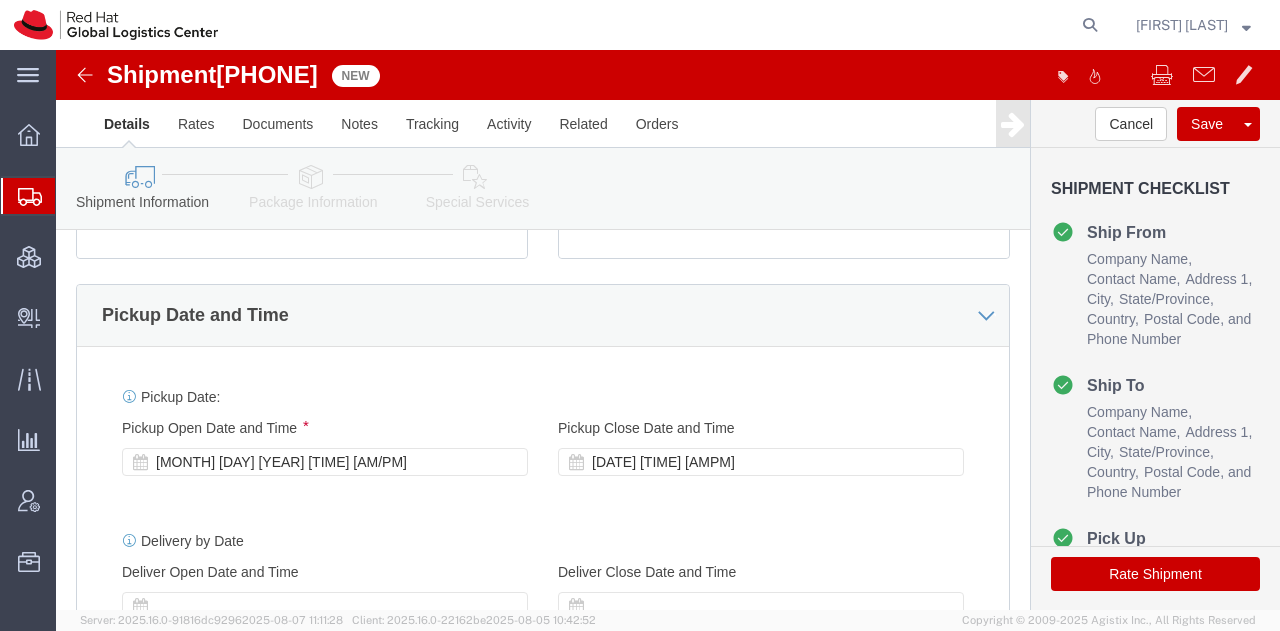 click on "Rate Shipment" 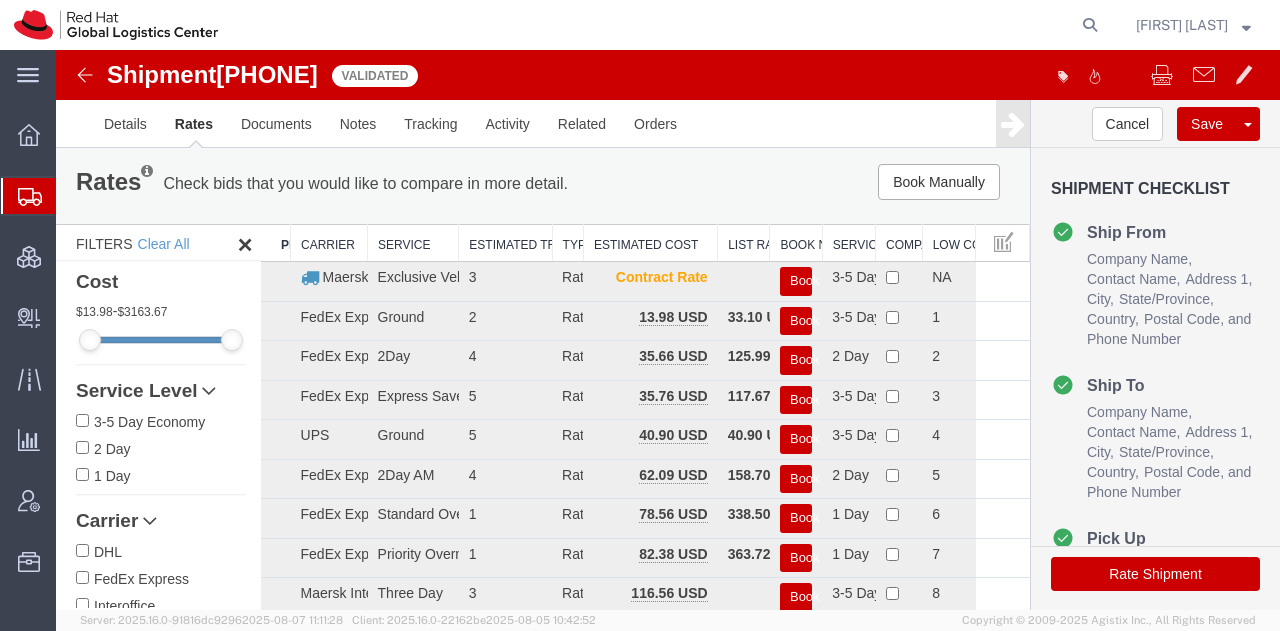 scroll, scrollTop: 1, scrollLeft: 0, axis: vertical 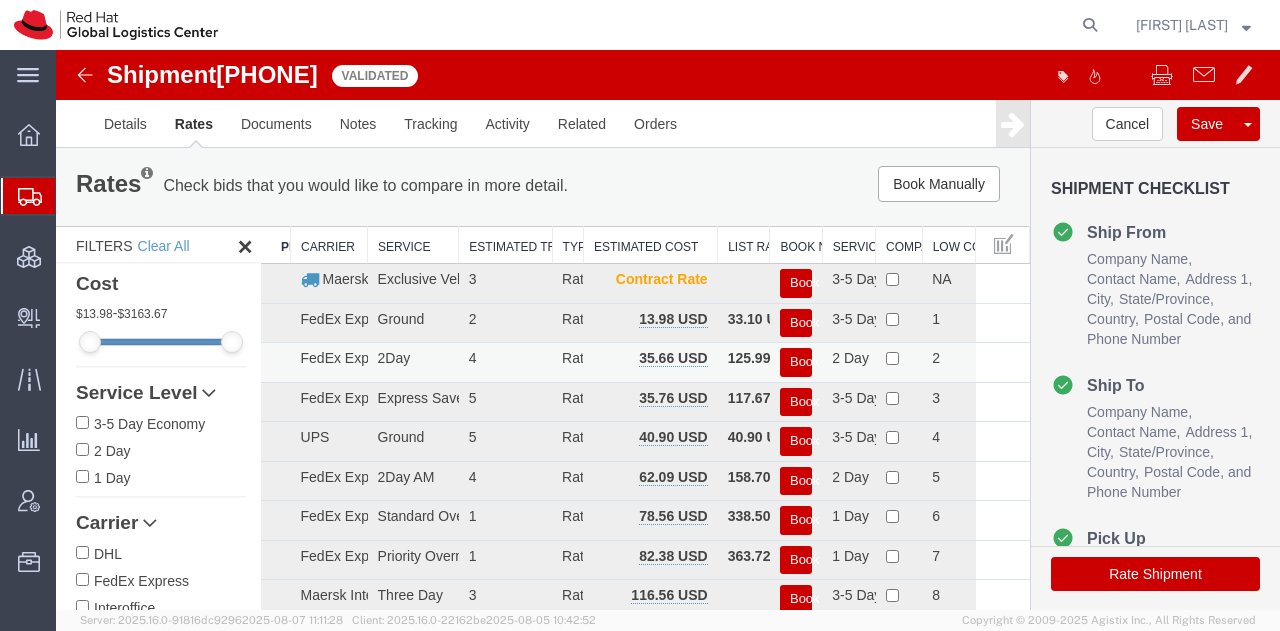 click on "Book" at bounding box center [796, 362] 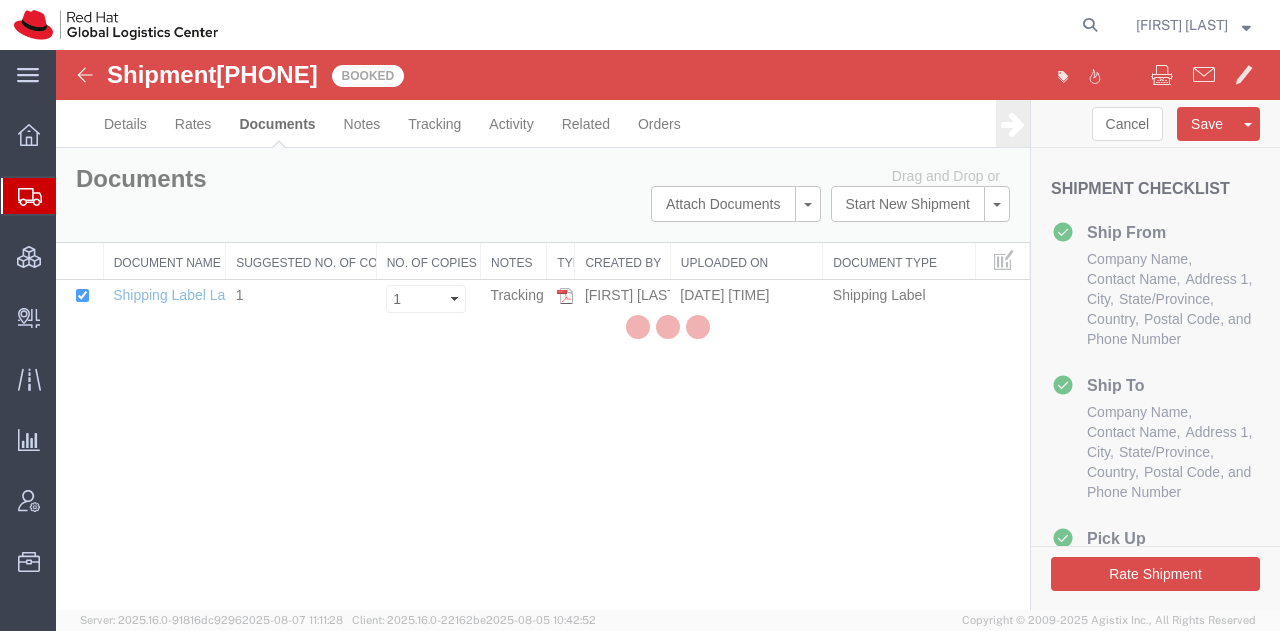 scroll, scrollTop: 0, scrollLeft: 0, axis: both 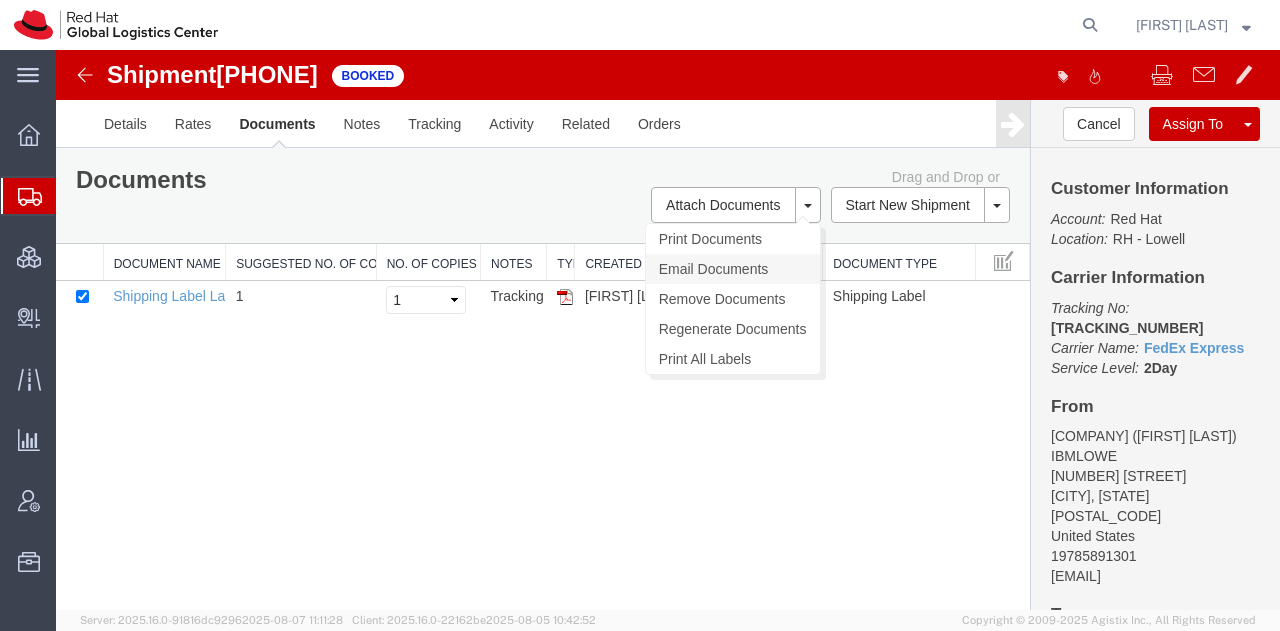click on "Email Documents" at bounding box center [733, 269] 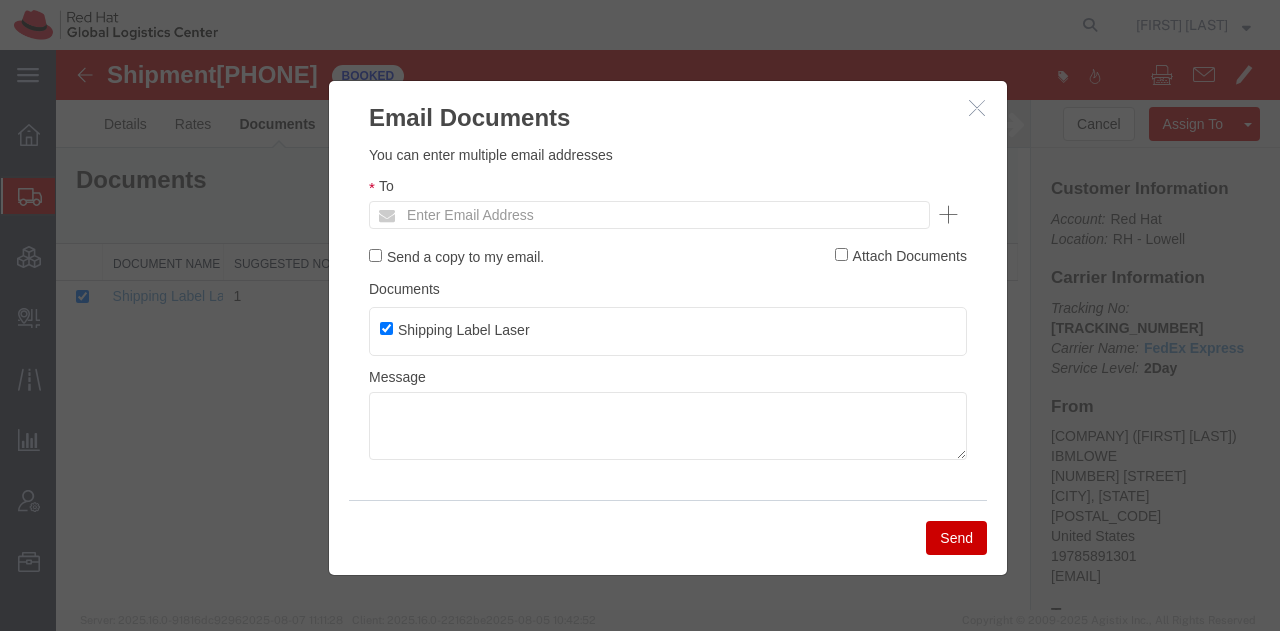 click on "To              Enter Email Address" at bounding box center [668, 202] 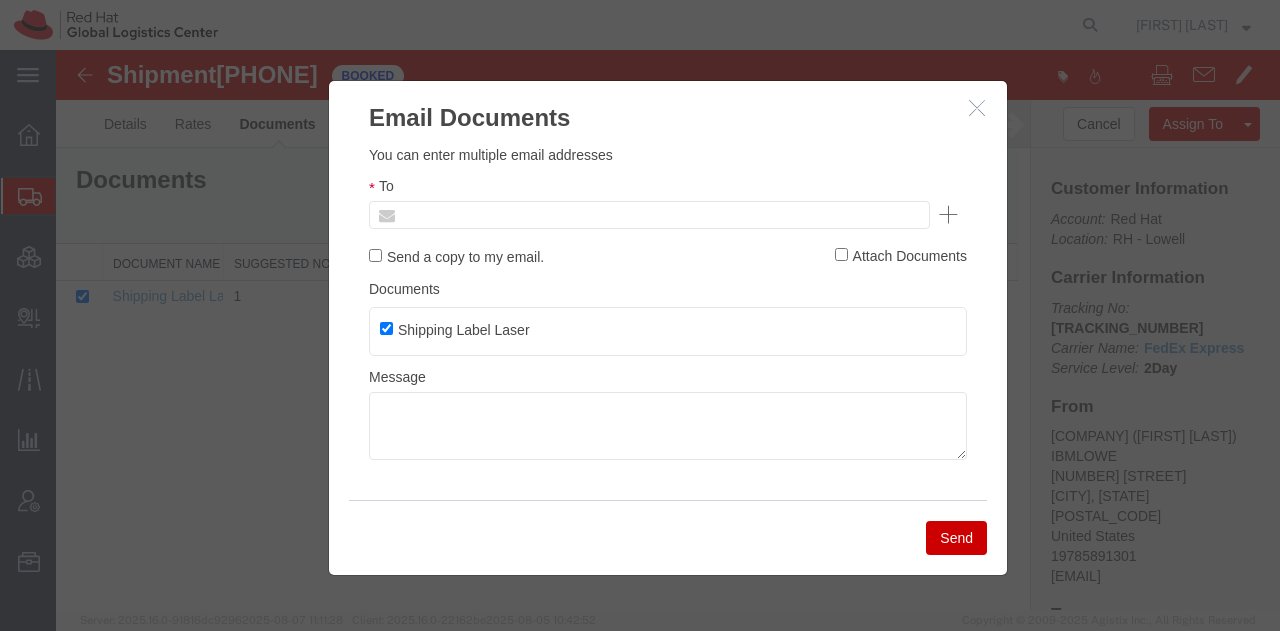 click at bounding box center [514, 215] 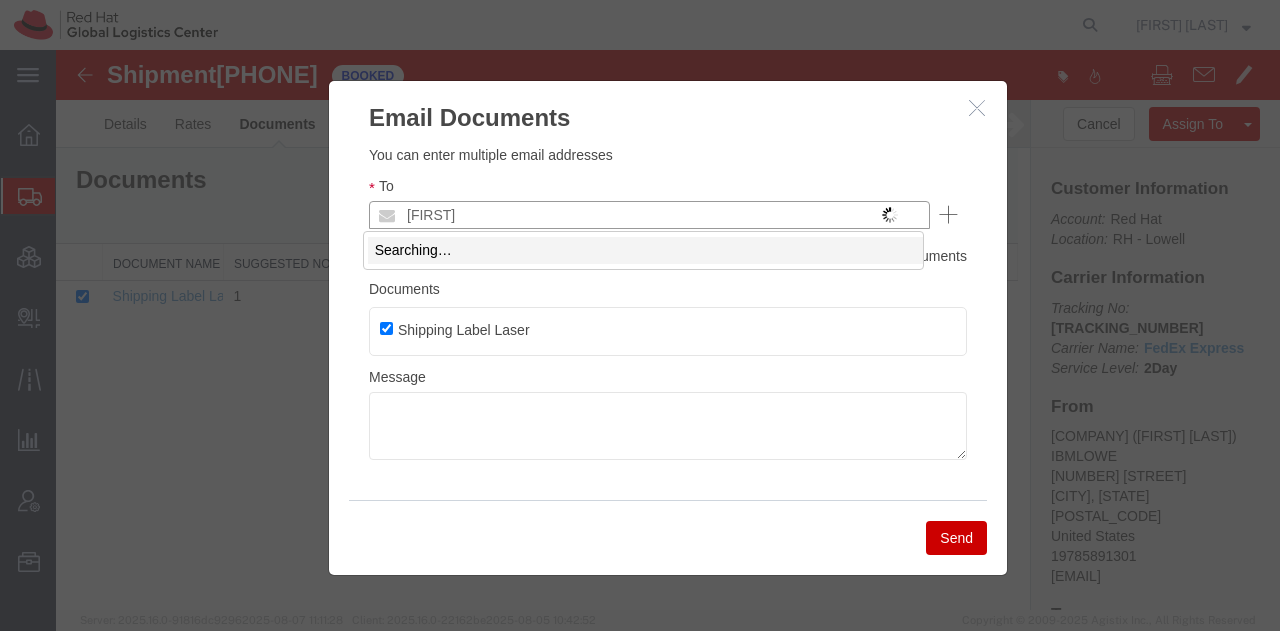 type on "[USERNAME]" 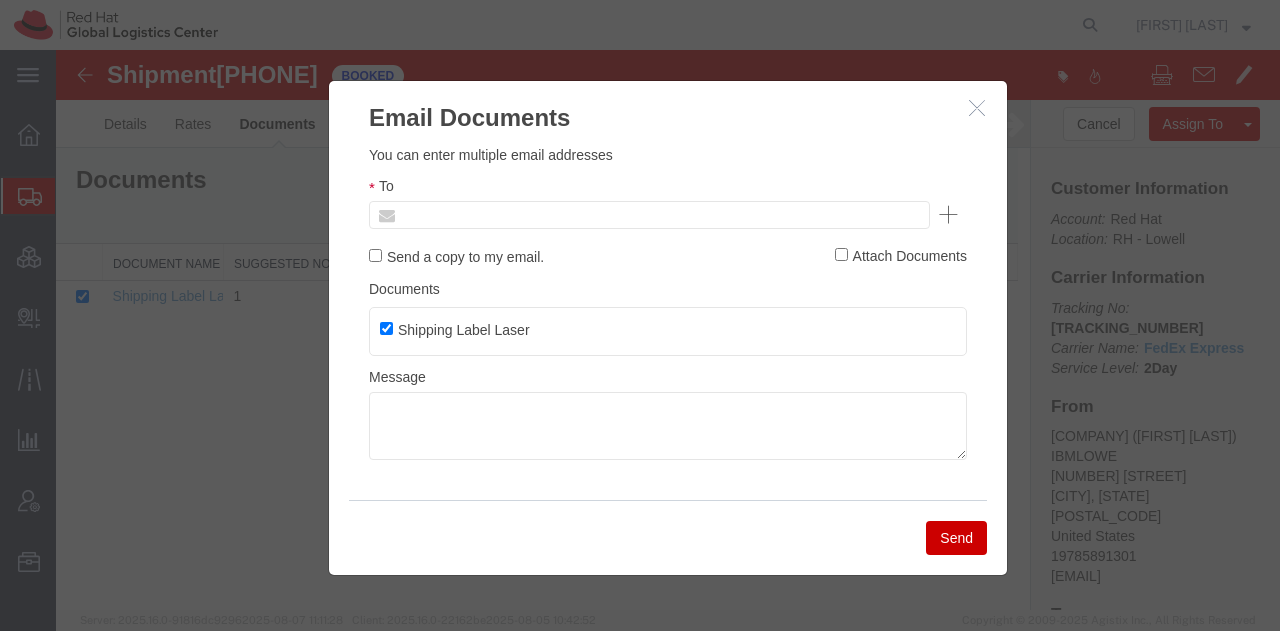 type on "Enter Email Address" 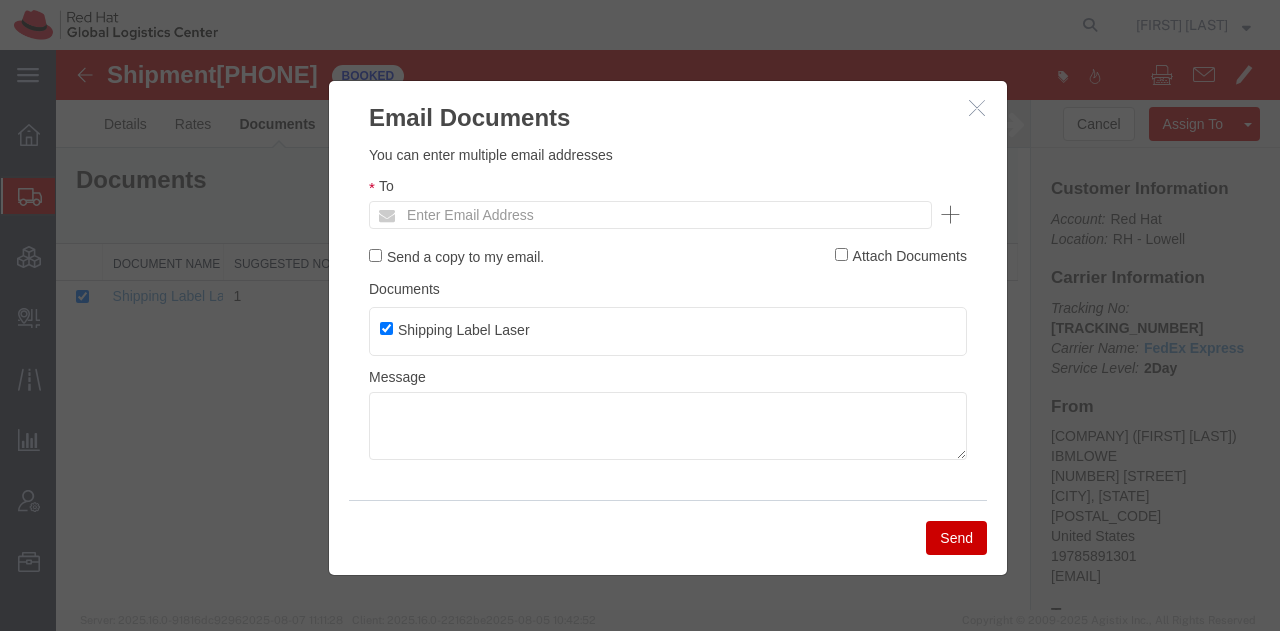 click at bounding box center [979, 108] 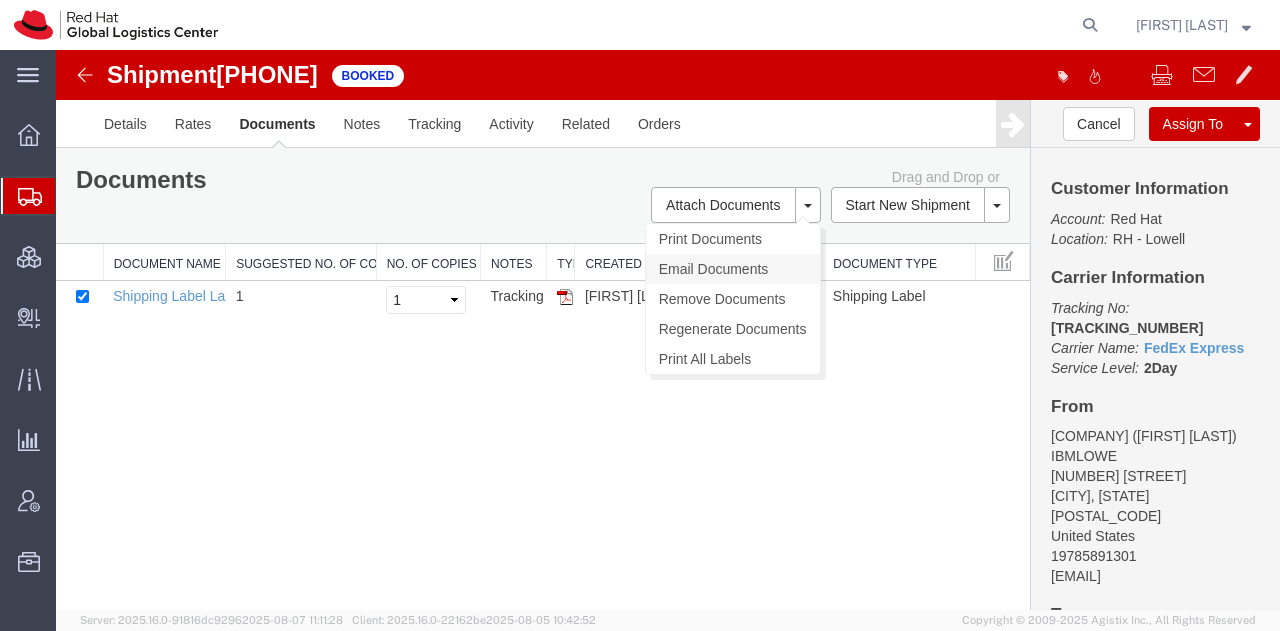 click on "Email Documents" at bounding box center [733, 269] 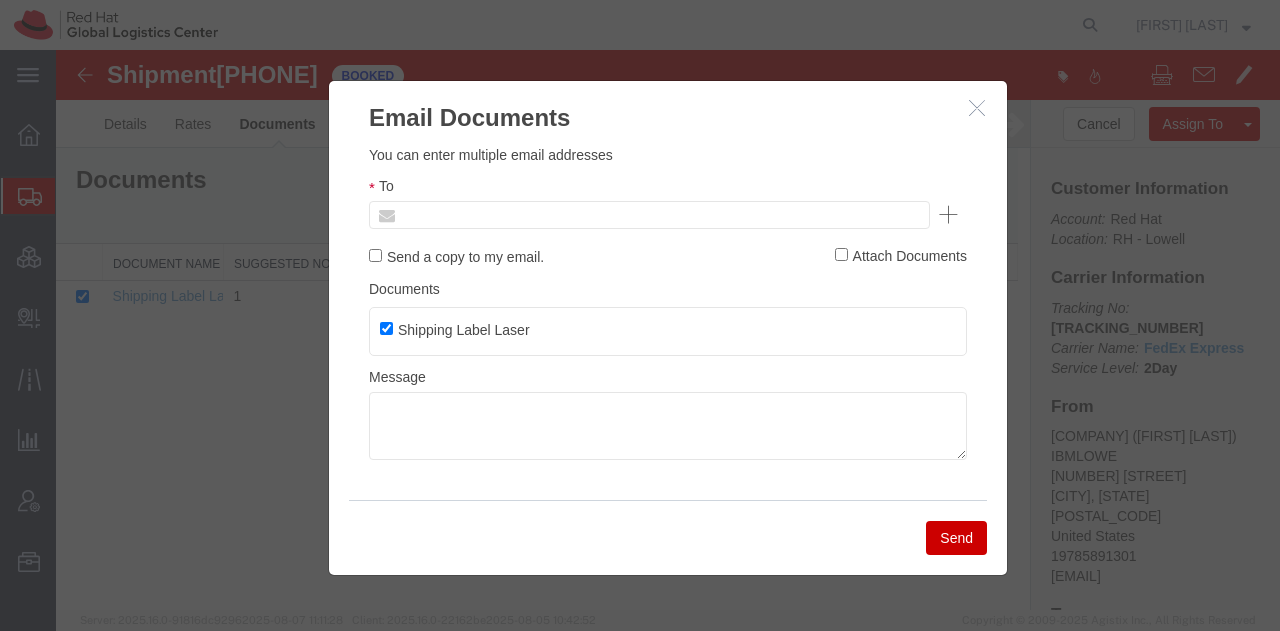click at bounding box center [514, 215] 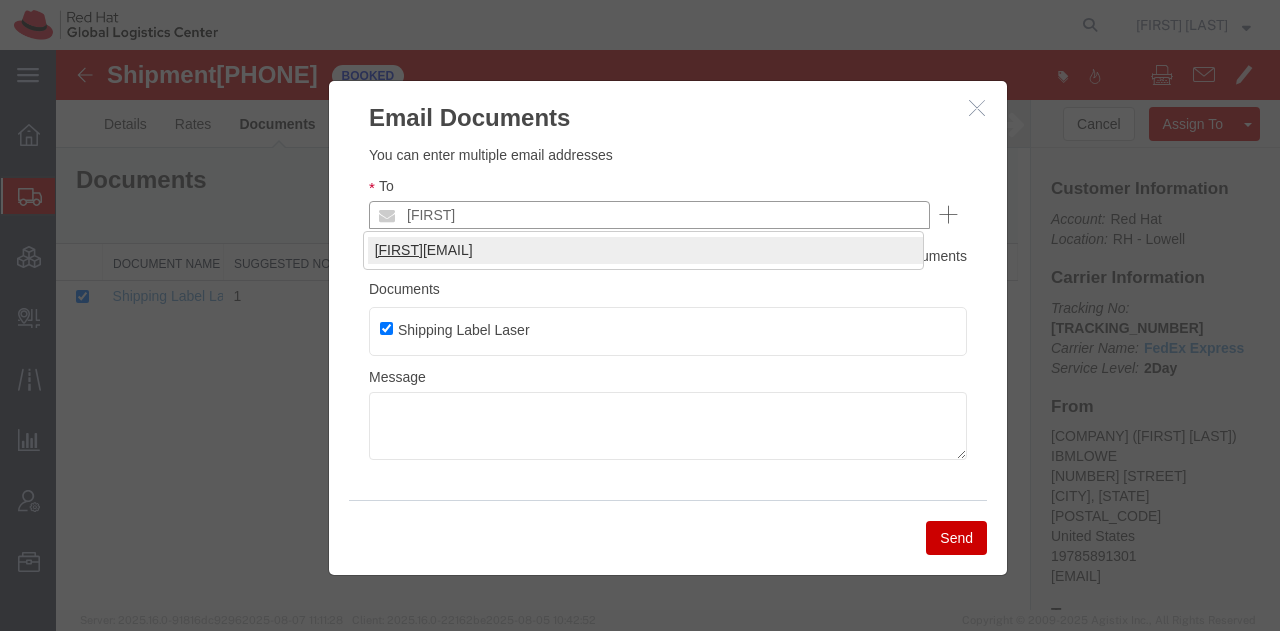 type on "[FIRST]" 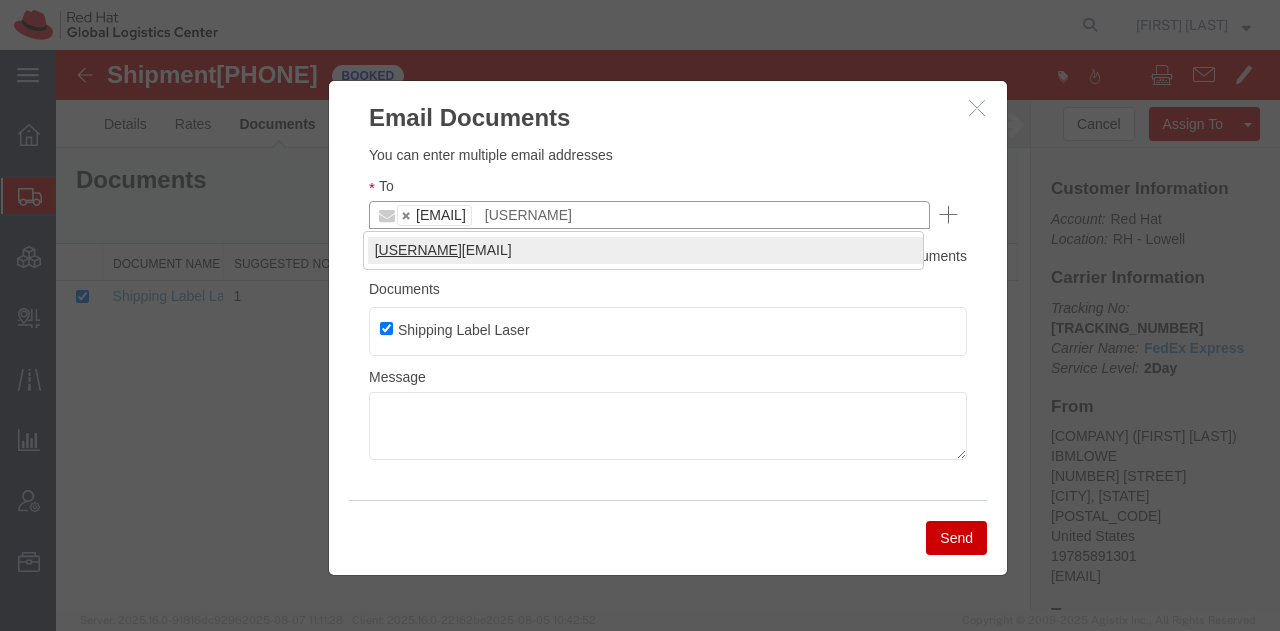 type on "[USERNAME]" 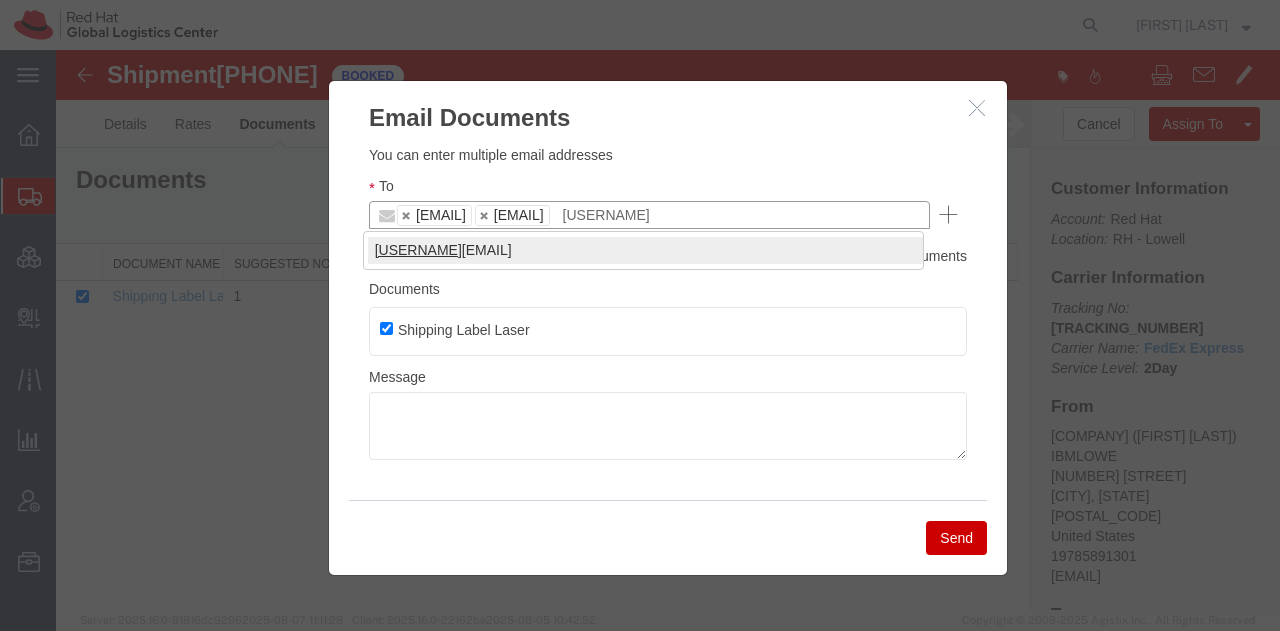 type on "[USERNAME]" 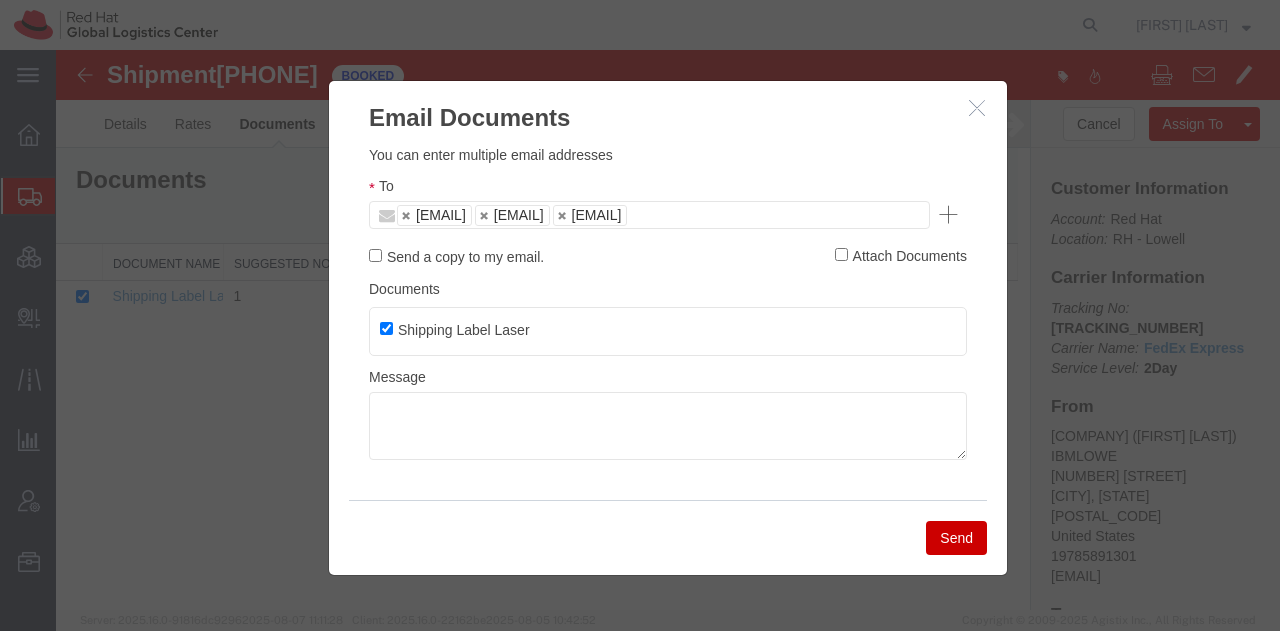 click on "Send" at bounding box center [956, 538] 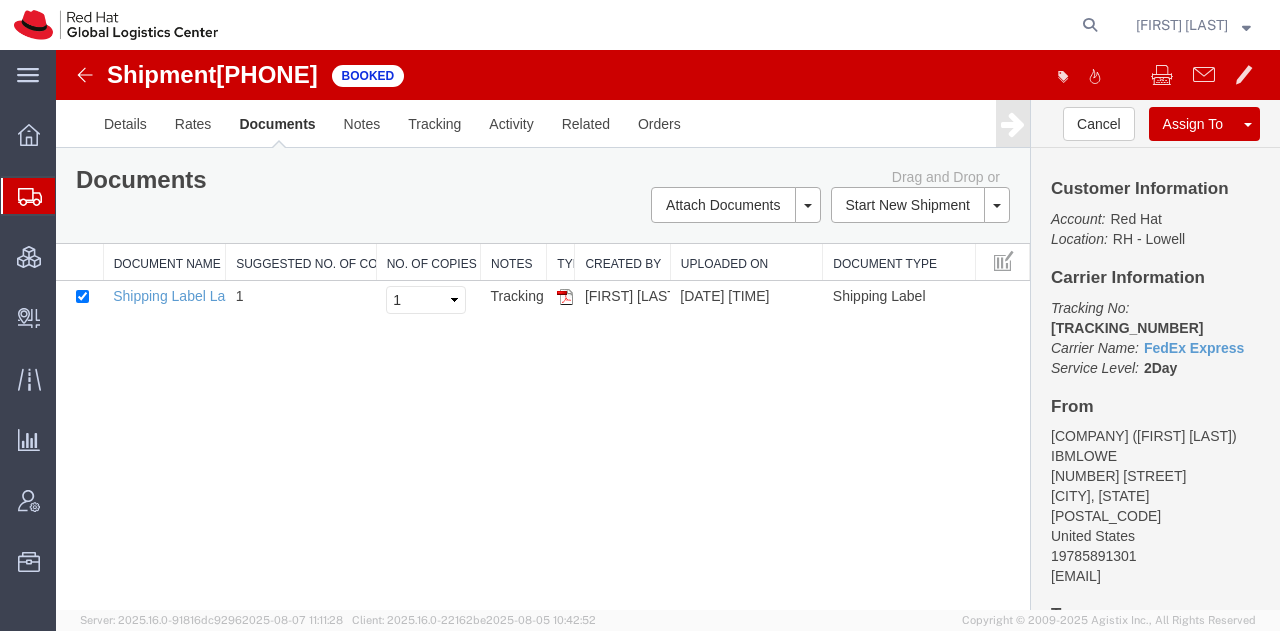 drag, startPoint x: 97, startPoint y: 229, endPoint x: 158, endPoint y: 15, distance: 222.52415 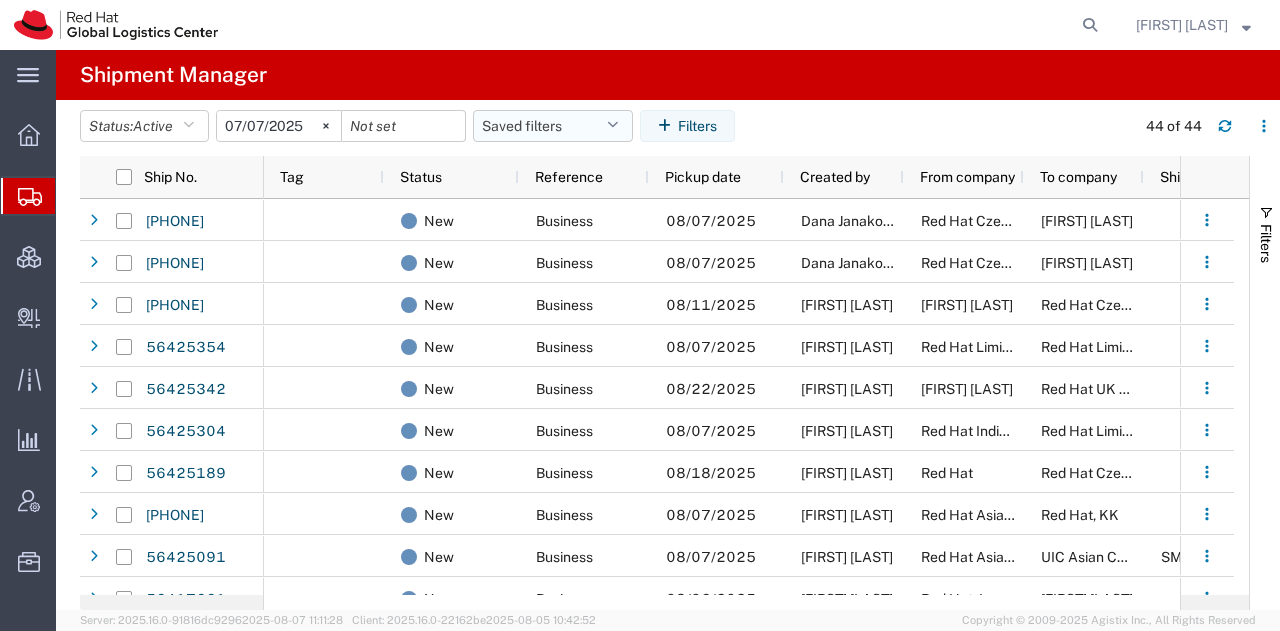 click on "Saved filters" 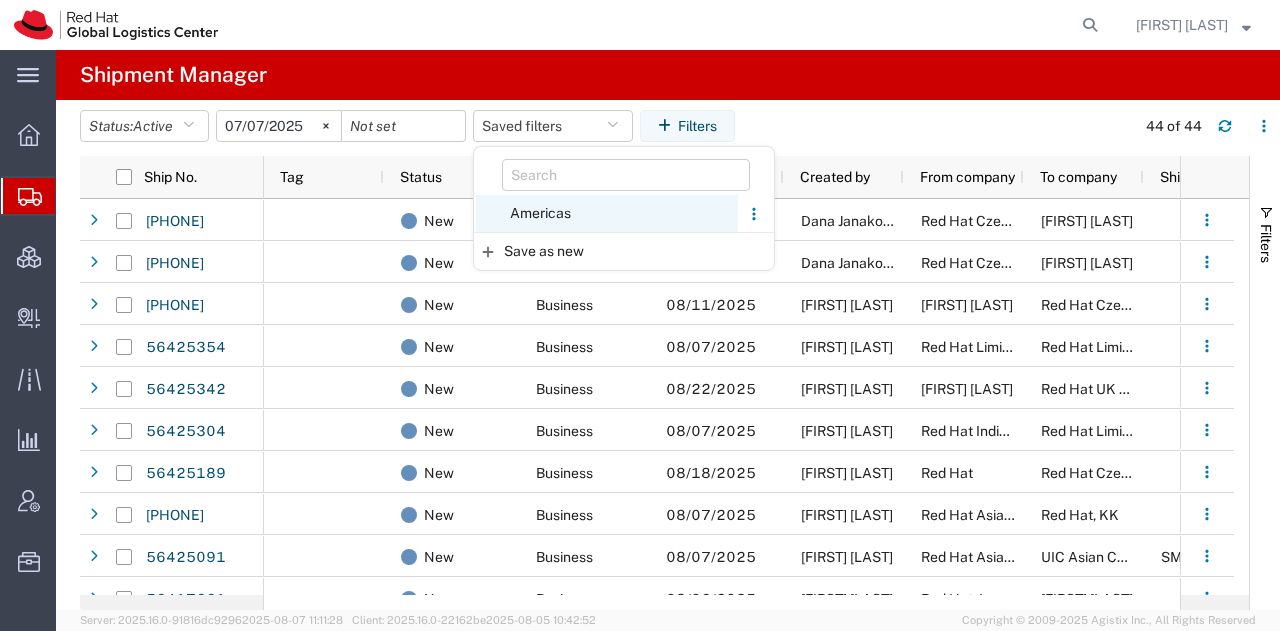 click on "Americas" 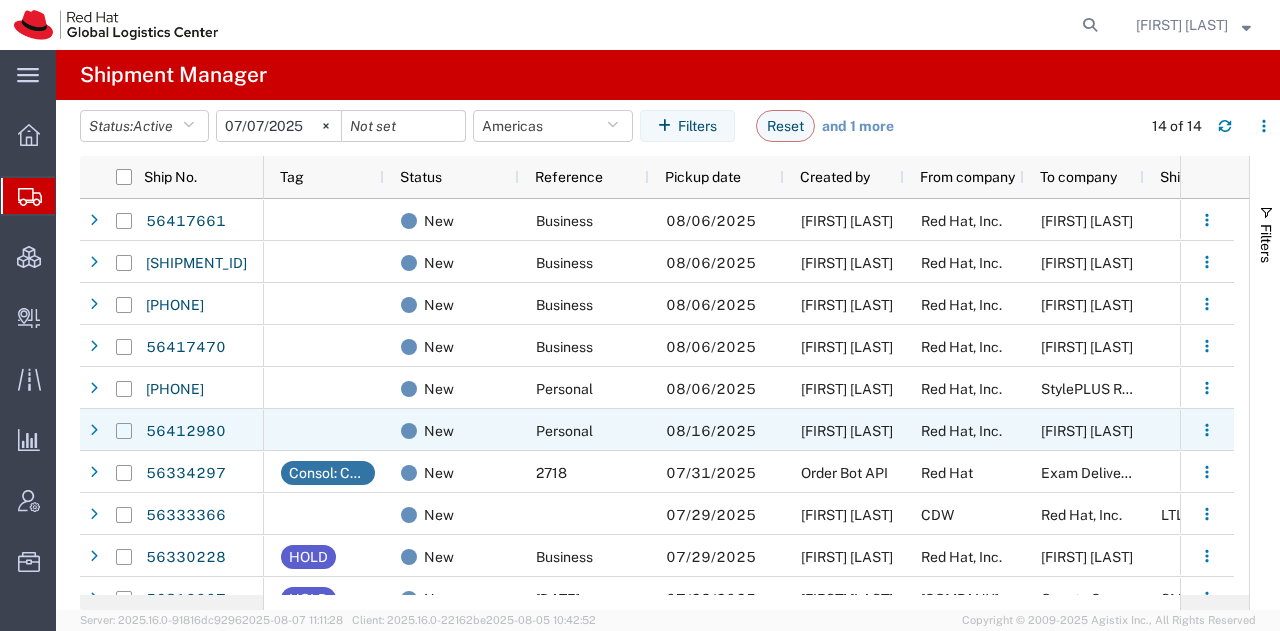 click at bounding box center (124, 431) 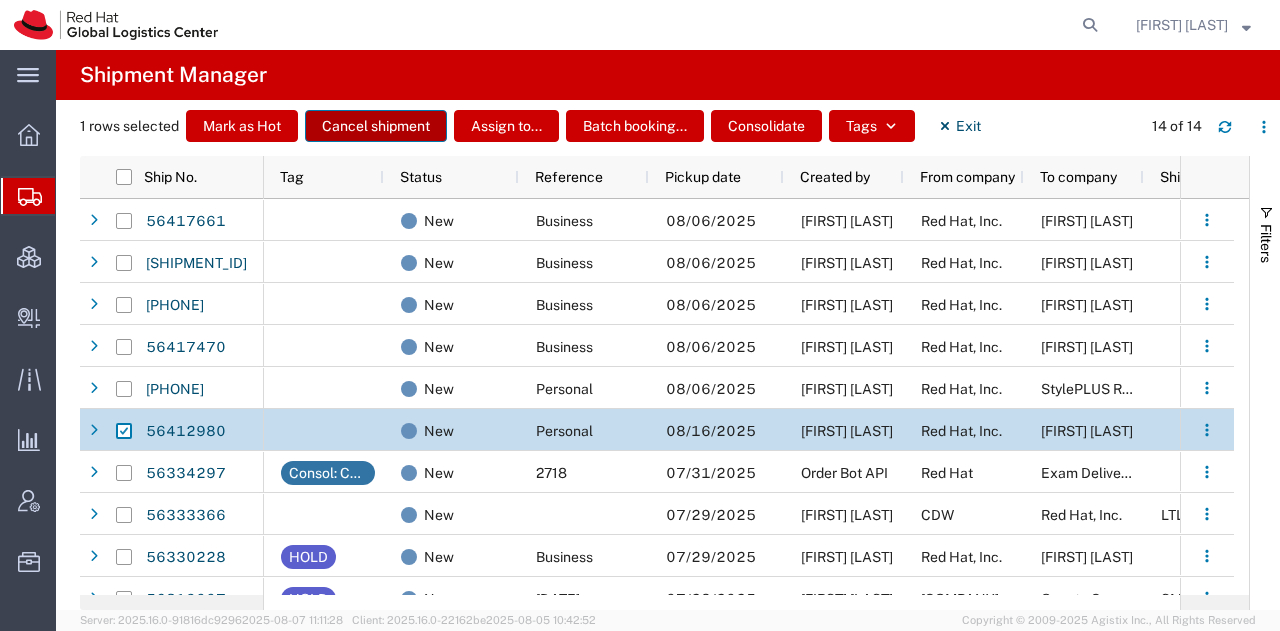 click on "Cancel shipment" 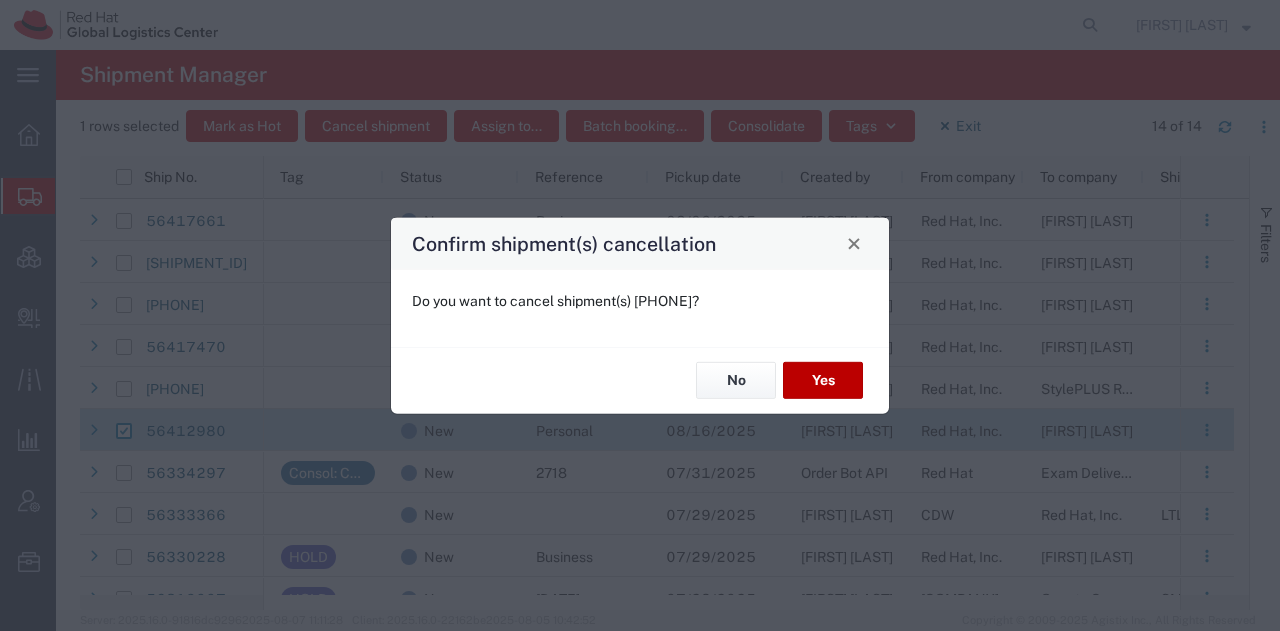 click on "Yes" 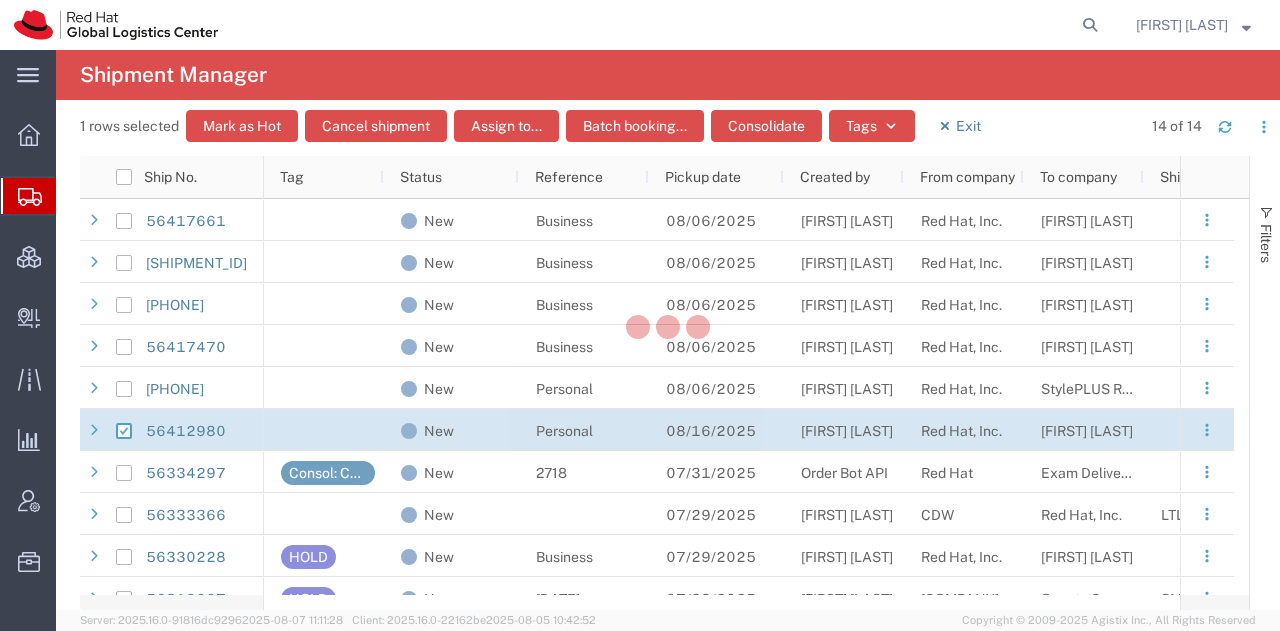 checkbox on "false" 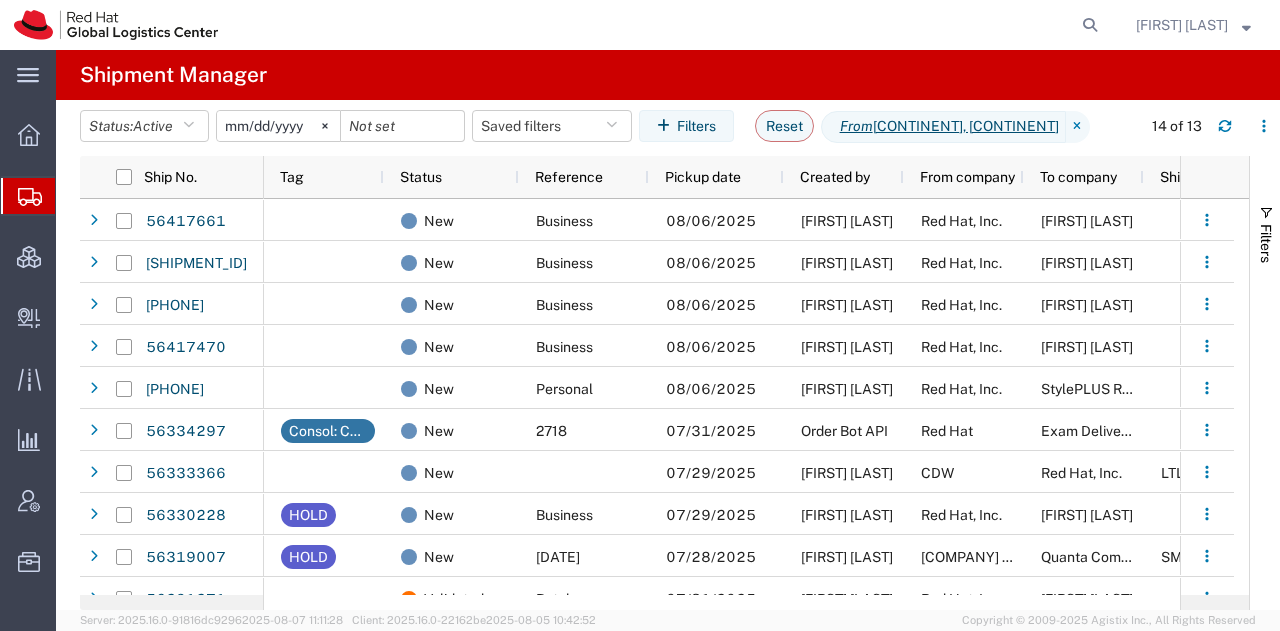 click 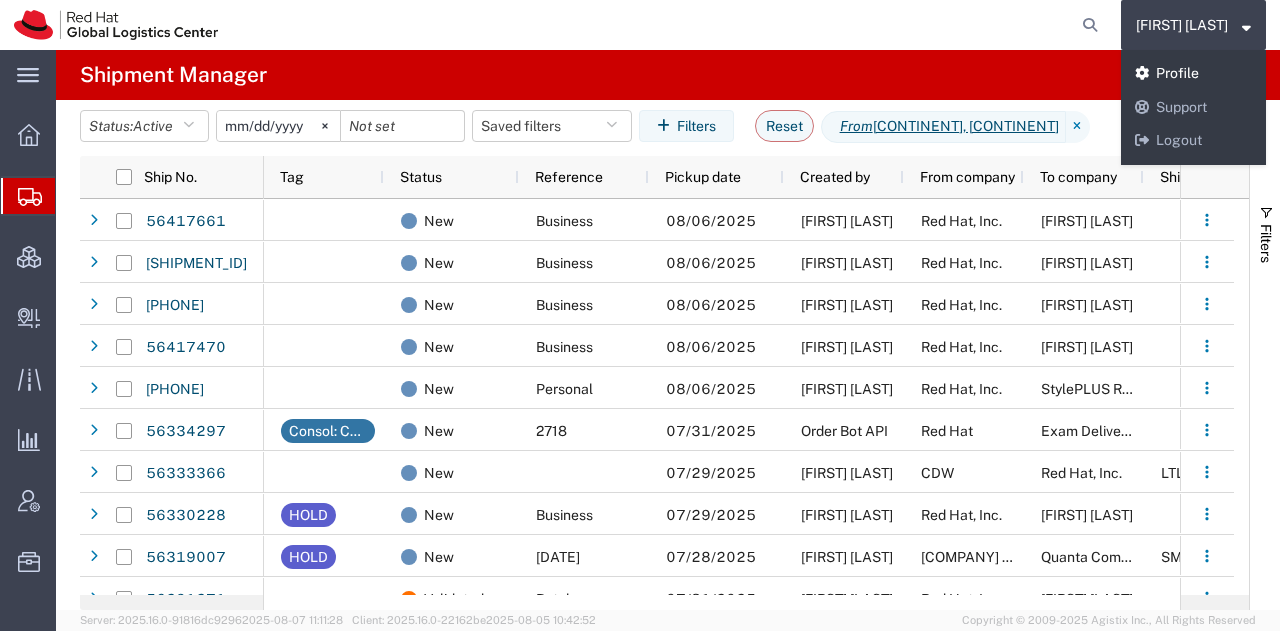 click on "Profile" 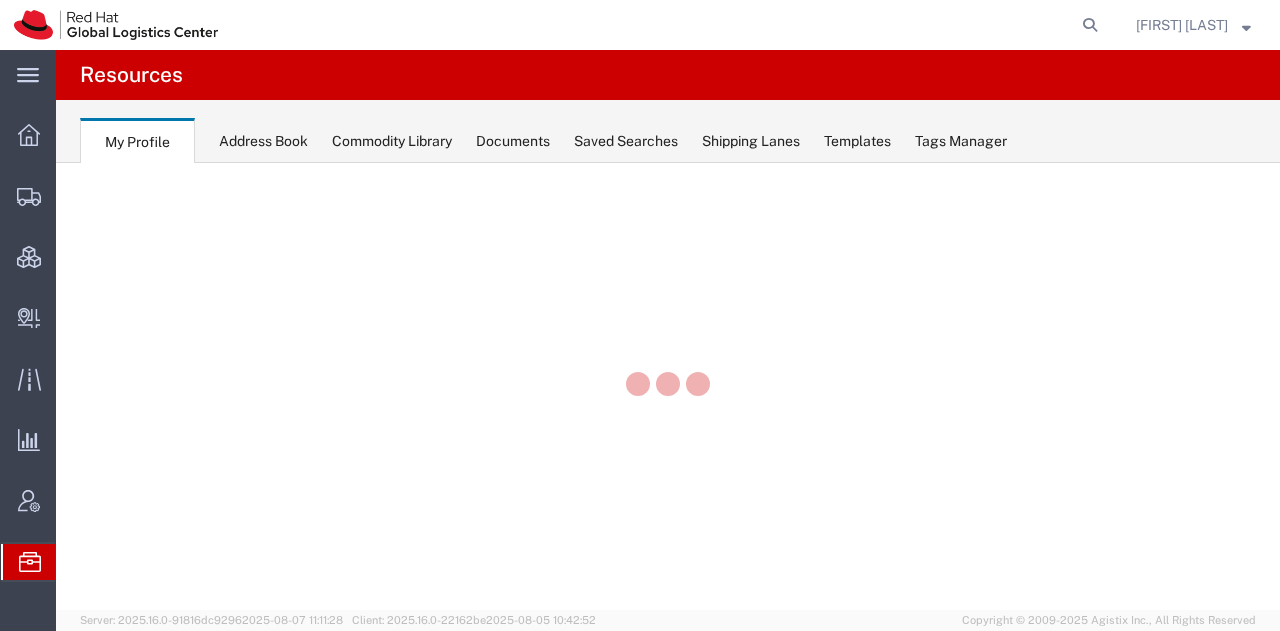 scroll, scrollTop: 0, scrollLeft: 0, axis: both 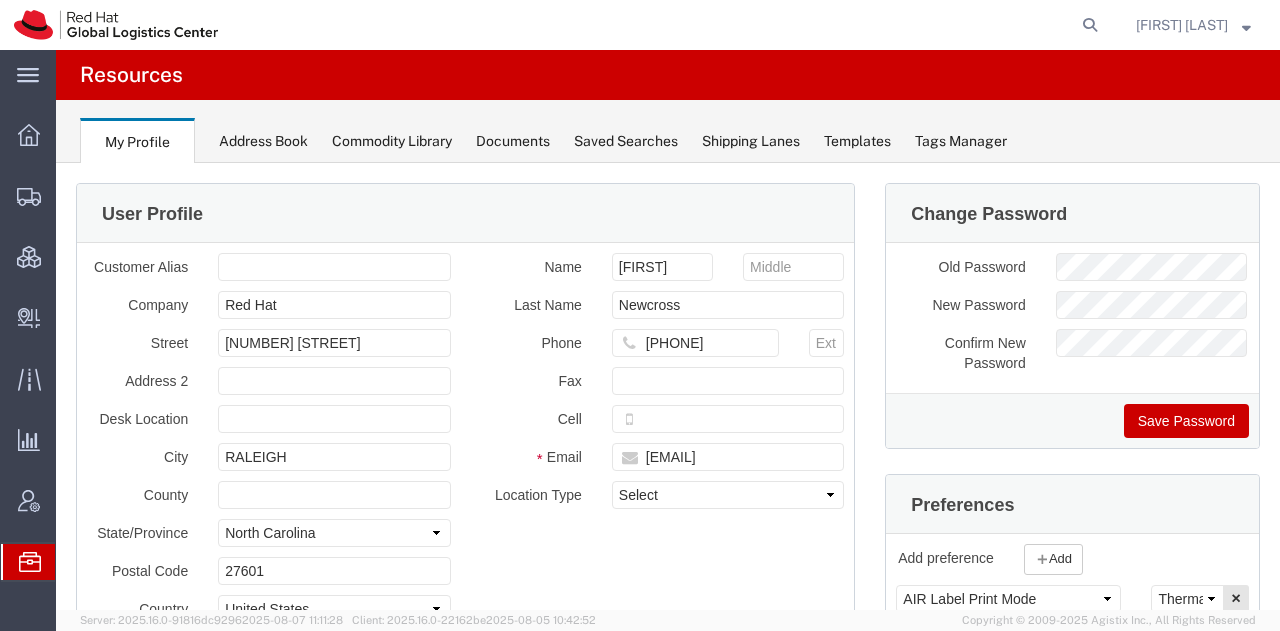 click on "My Profile Address Book Commodity Library Documents Saved Searches Shipping Lanes Templates Tags Manager" 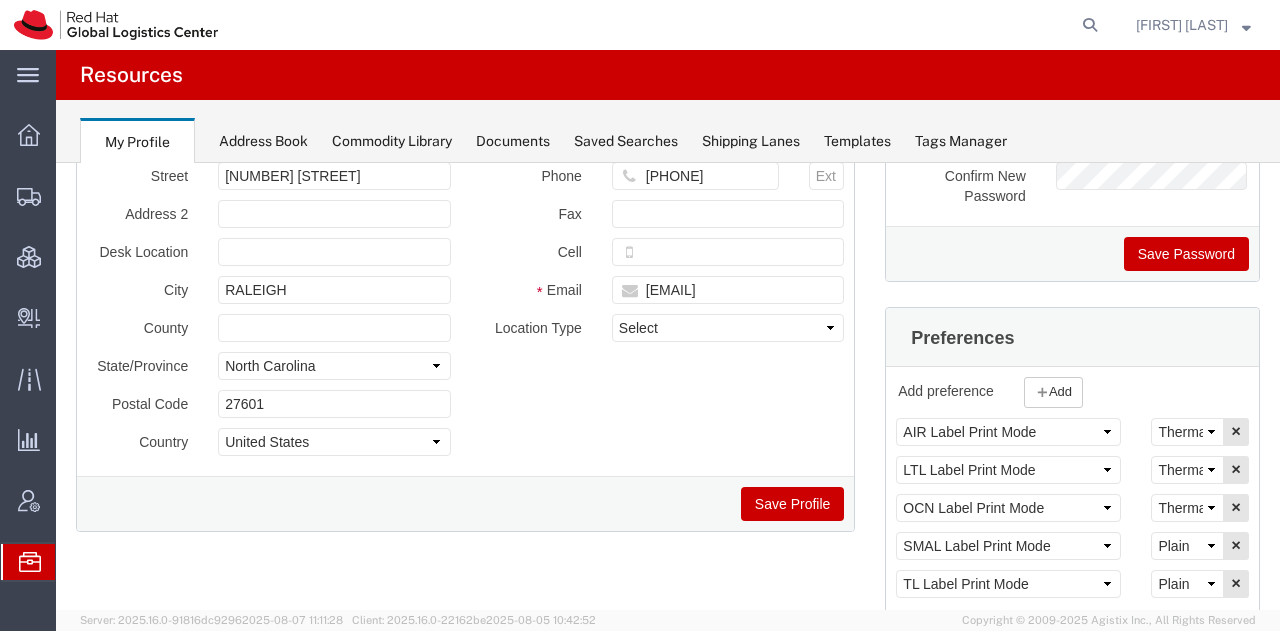 scroll, scrollTop: 169, scrollLeft: 0, axis: vertical 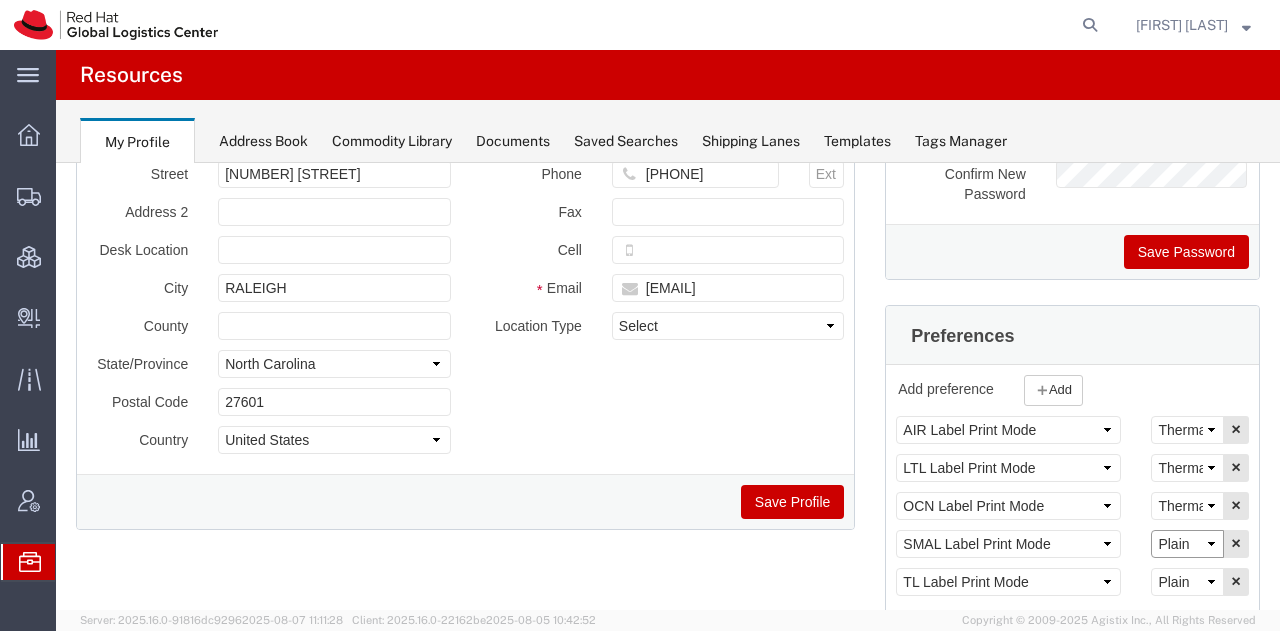 click on "Select Plain Thermal" at bounding box center (1187, 544) 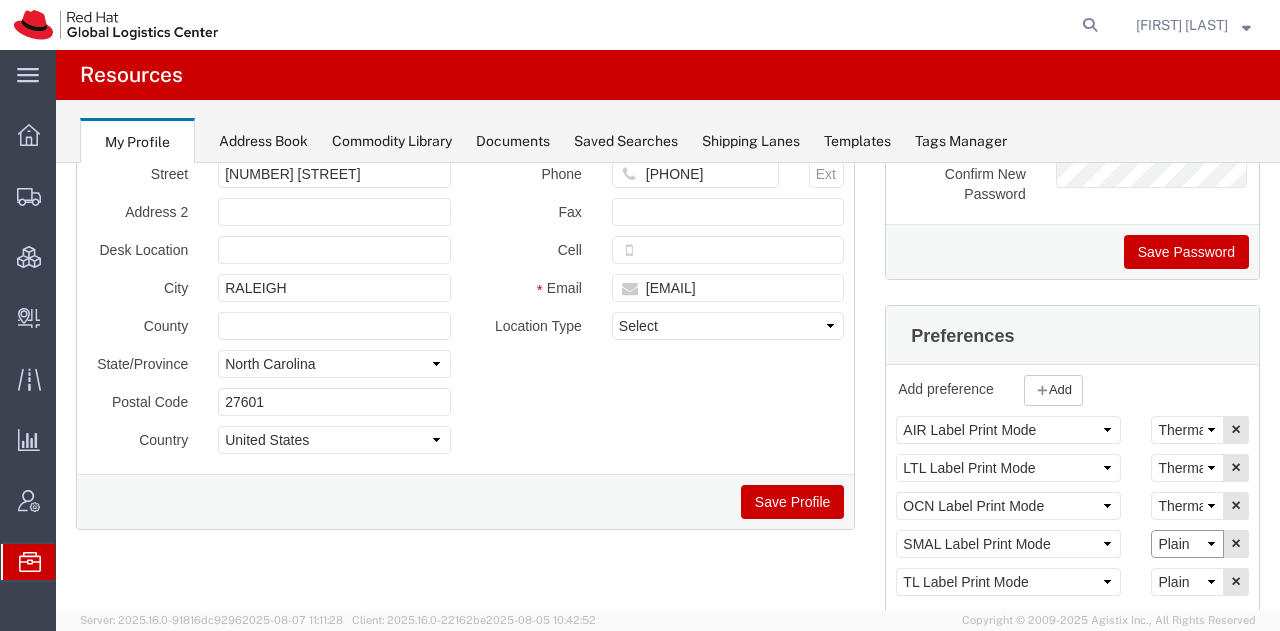 select on "Thermal" 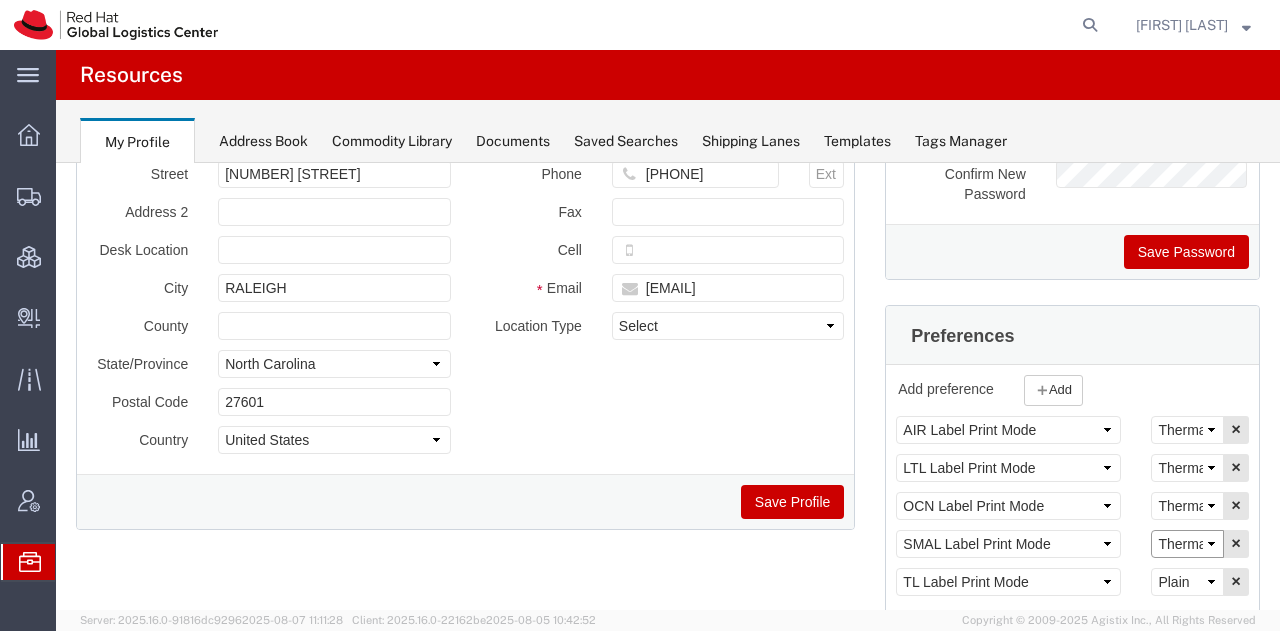 click on "Select Plain Thermal" at bounding box center [1187, 544] 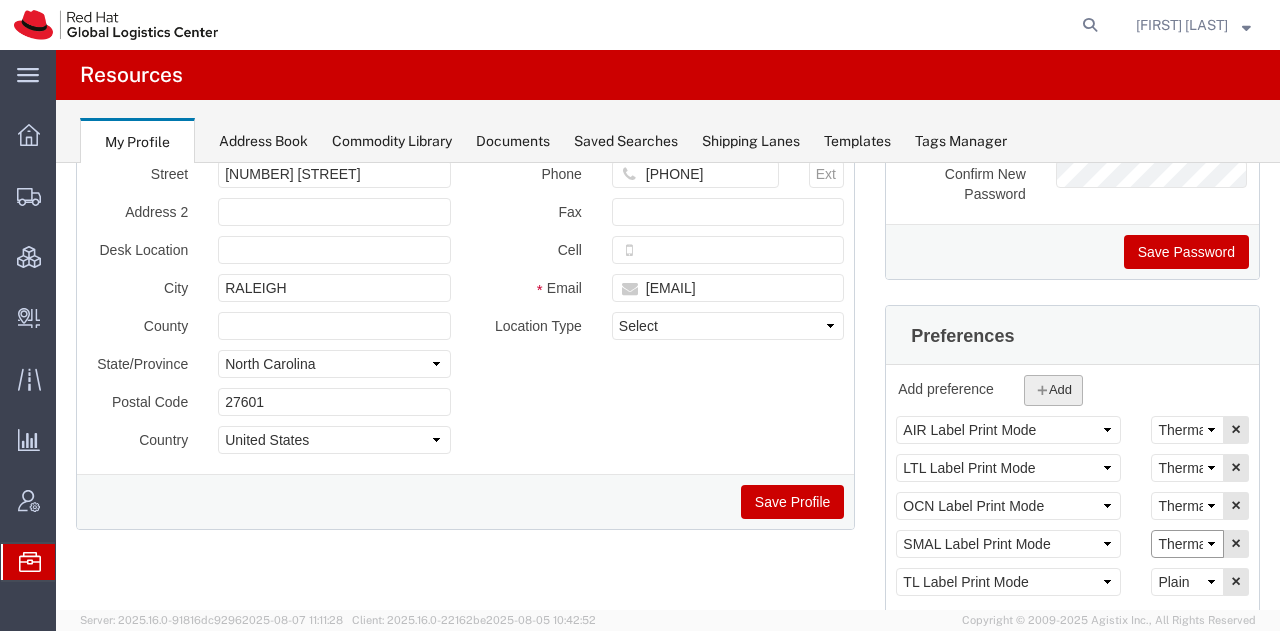 scroll, scrollTop: 400, scrollLeft: 0, axis: vertical 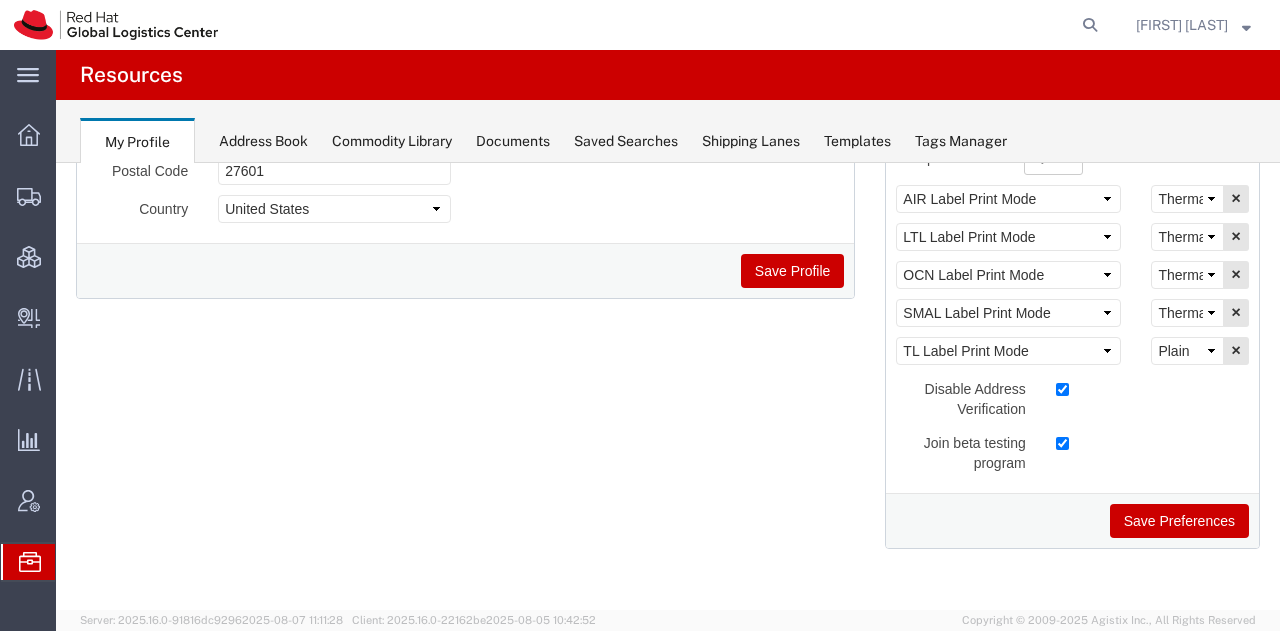 click on "Save Preferences" at bounding box center (1179, 521) 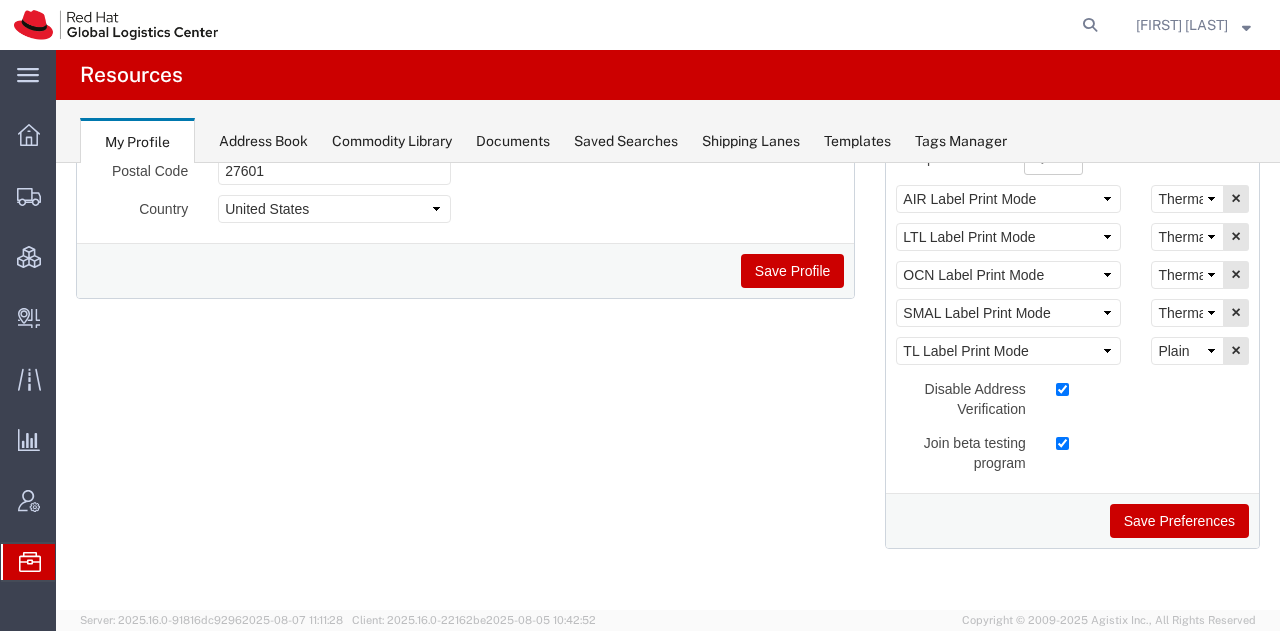 drag, startPoint x: 92, startPoint y: 223, endPoint x: 918, endPoint y: 629, distance: 920.3869 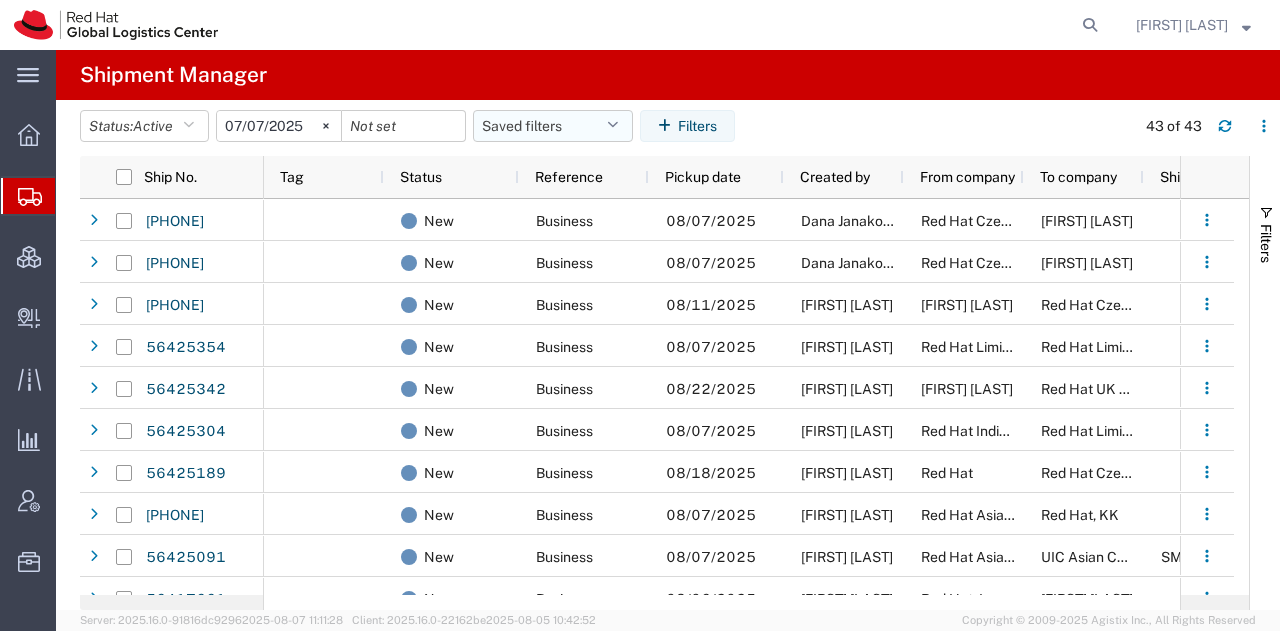 click on "Saved filters" 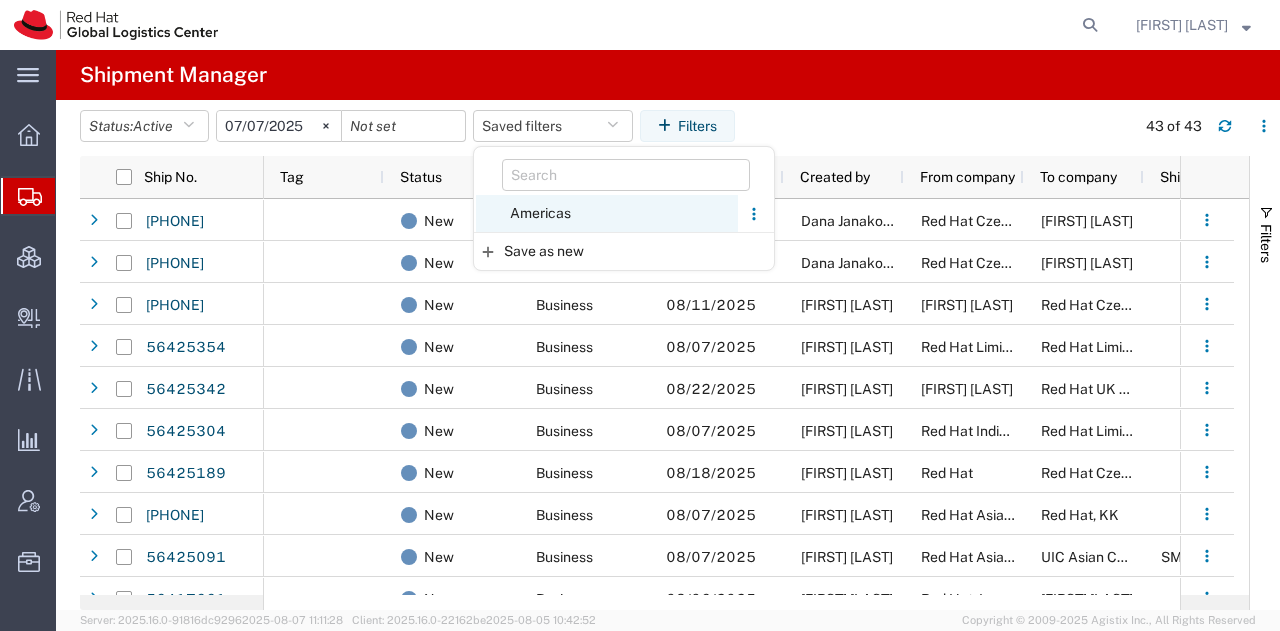 click on "Americas" 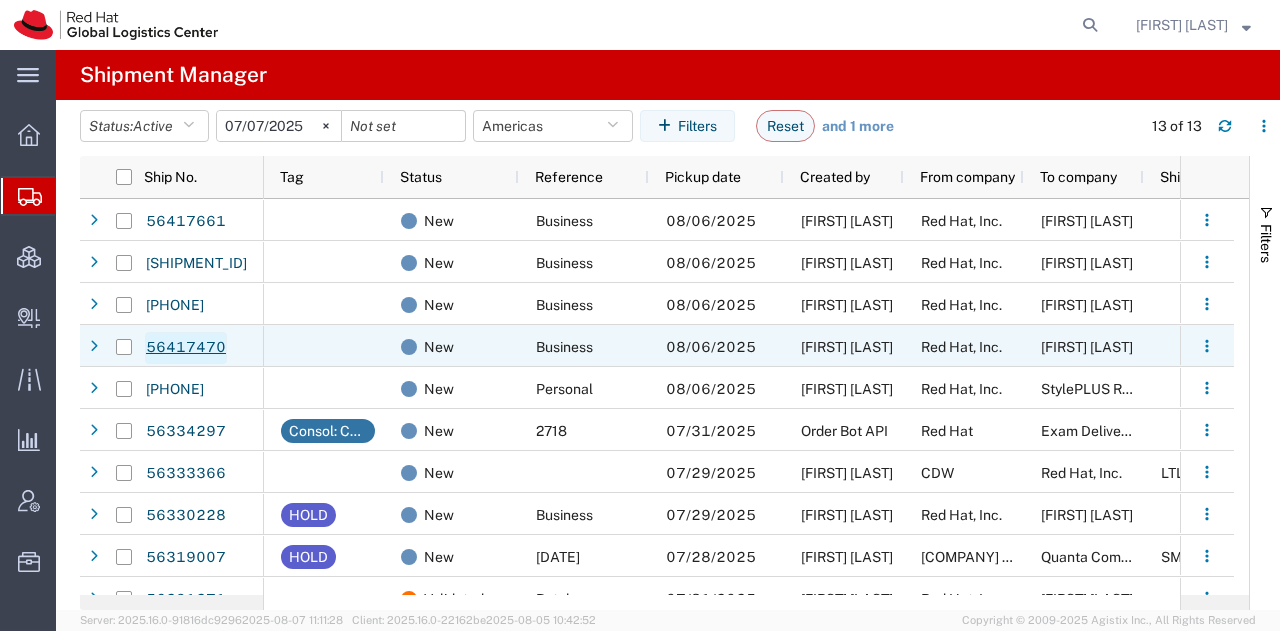 click on "56417470" 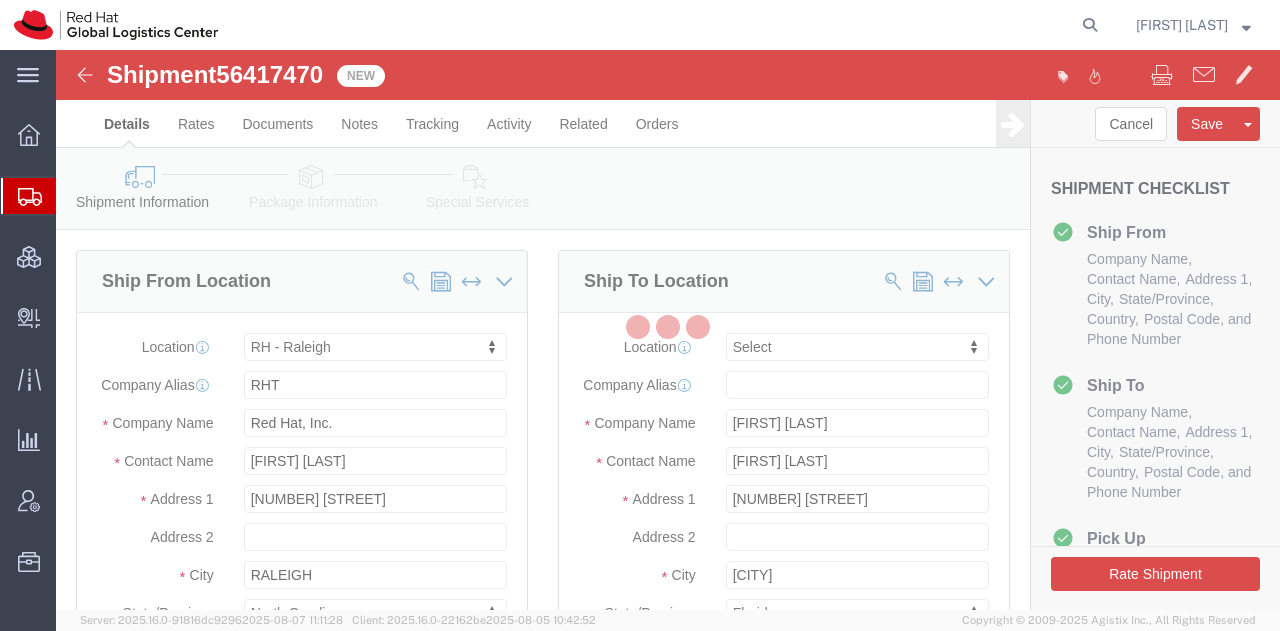 scroll, scrollTop: 0, scrollLeft: 0, axis: both 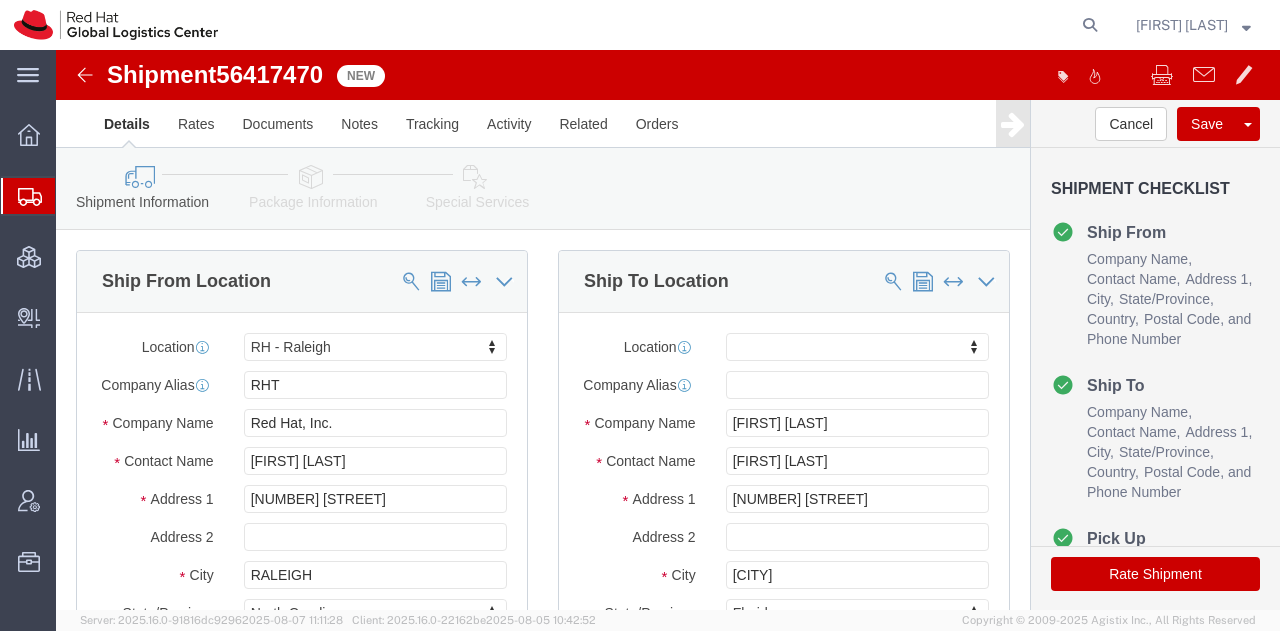 click 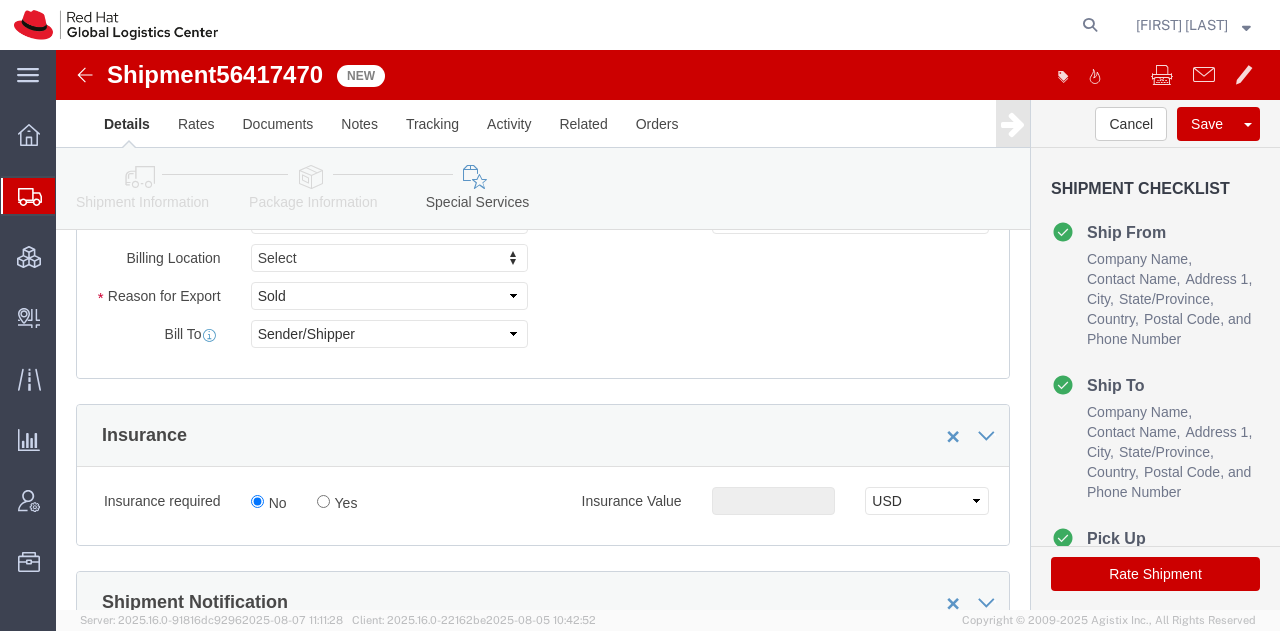 scroll, scrollTop: 905, scrollLeft: 0, axis: vertical 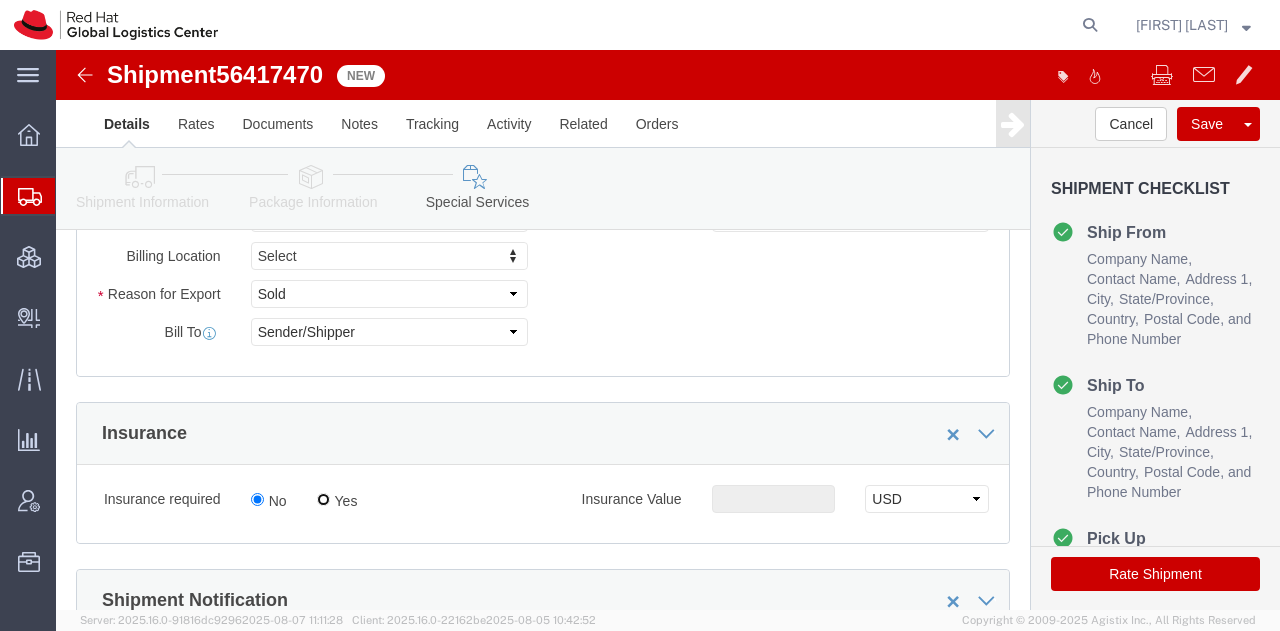 click on "Yes" 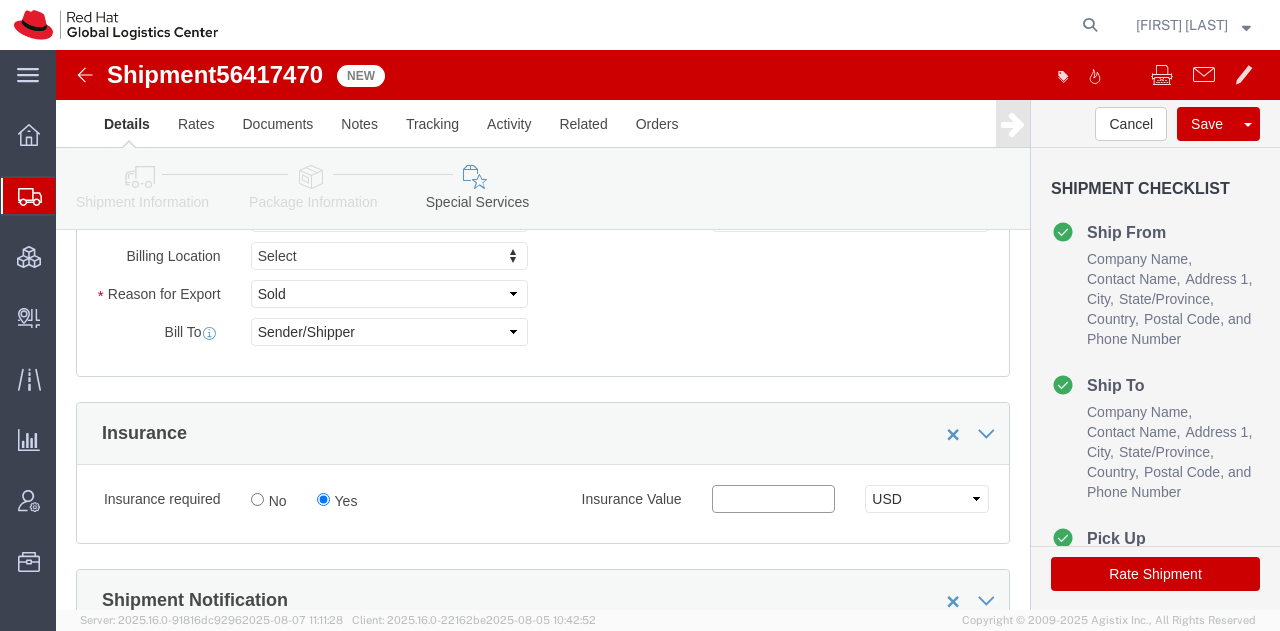 click 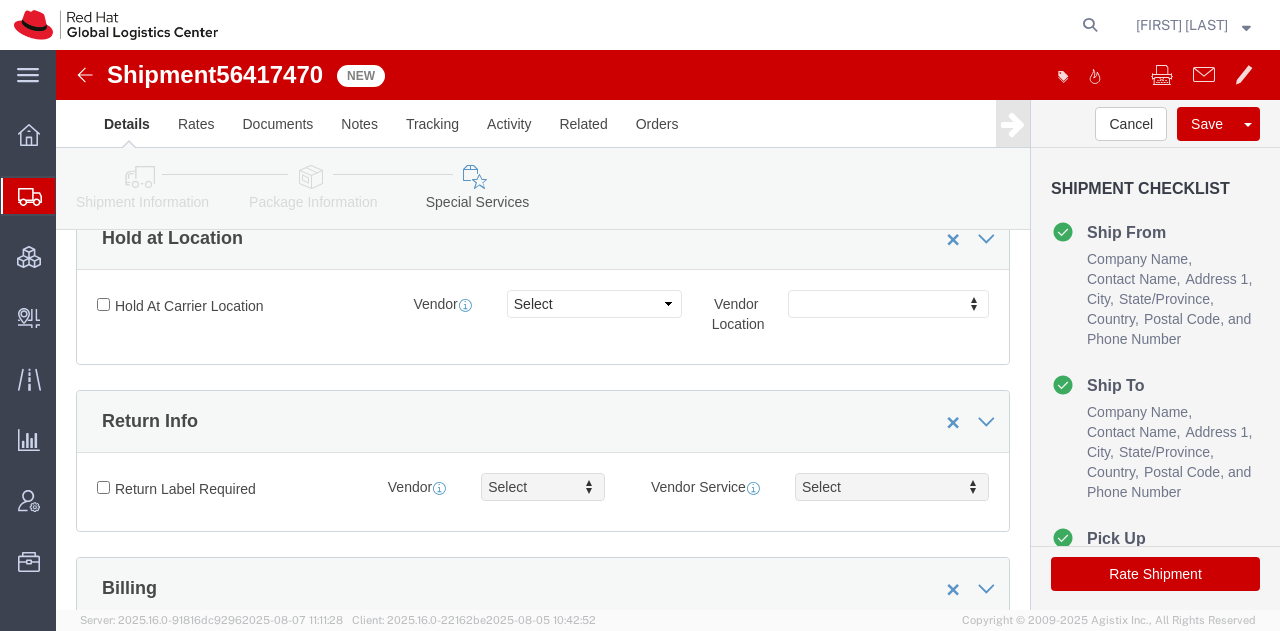 scroll, scrollTop: 413, scrollLeft: 0, axis: vertical 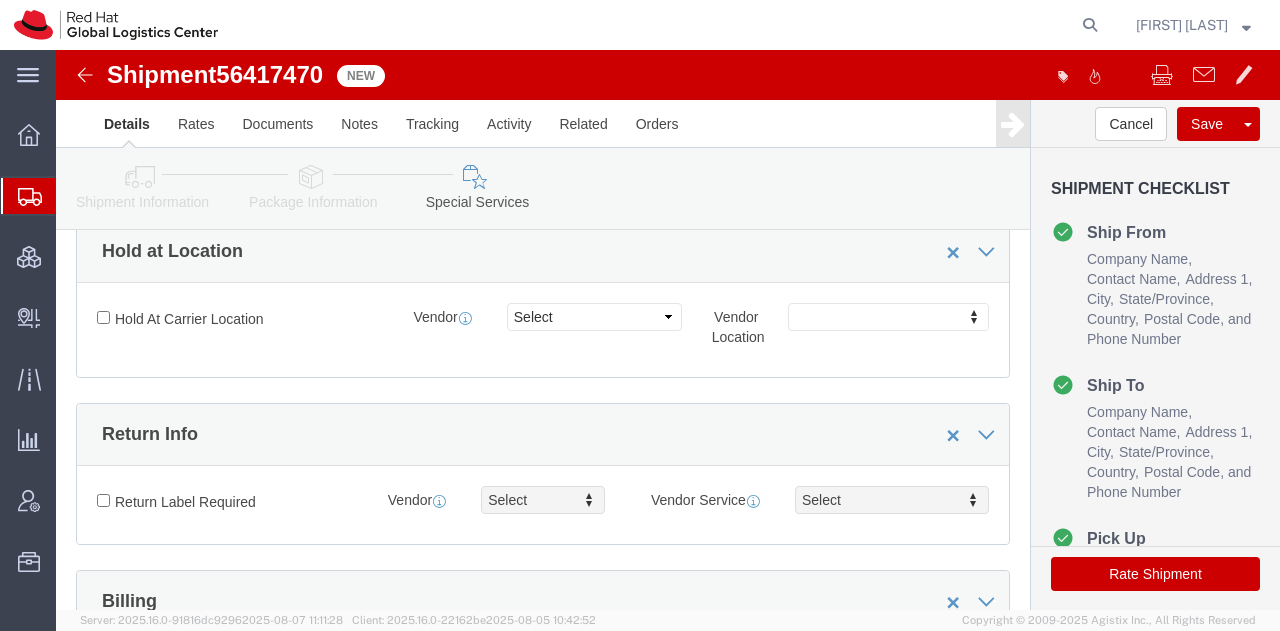 type on "500.00" 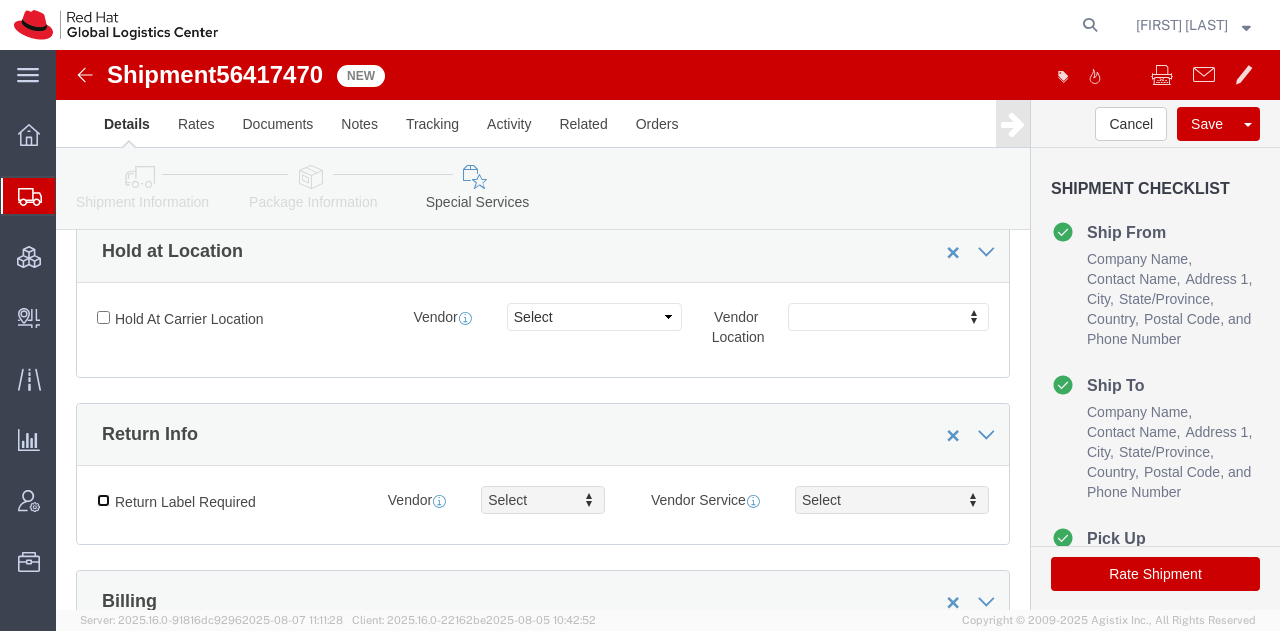 click on "Return Label Required" 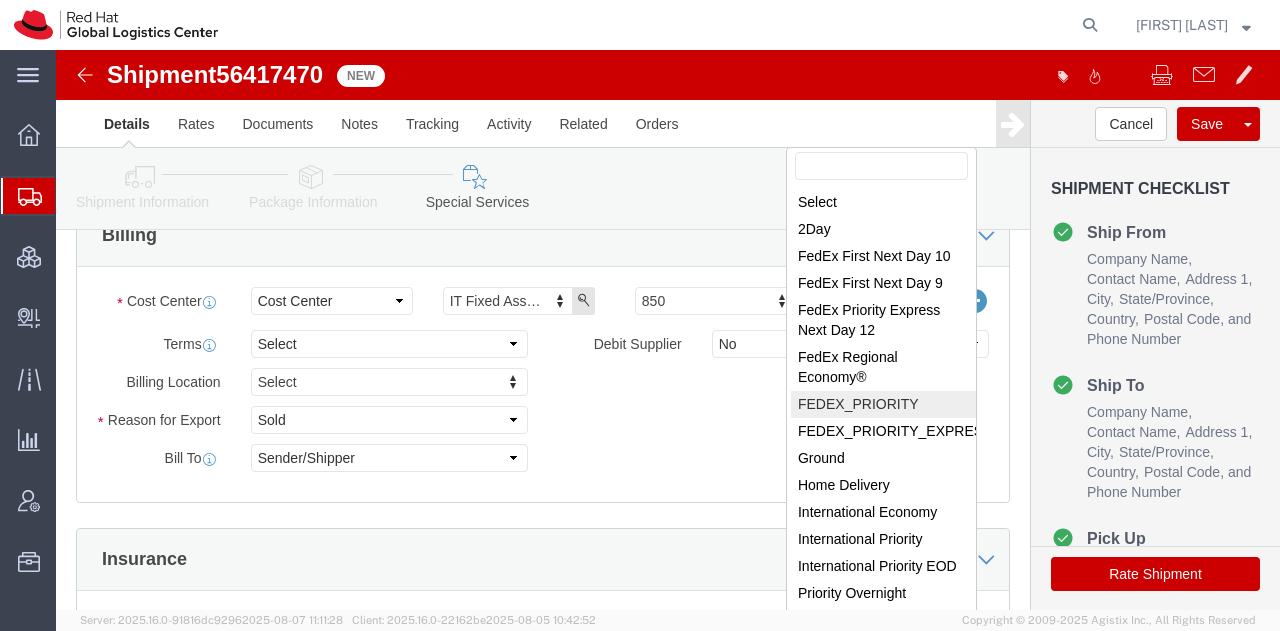 scroll, scrollTop: 788, scrollLeft: 0, axis: vertical 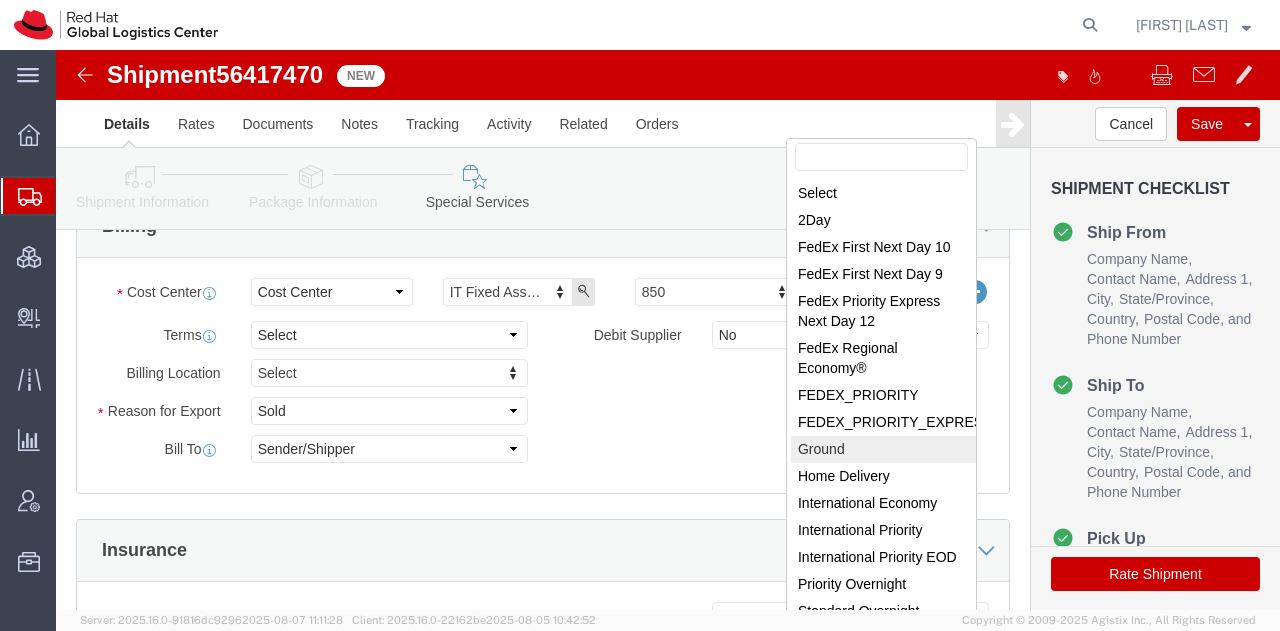 select on "12" 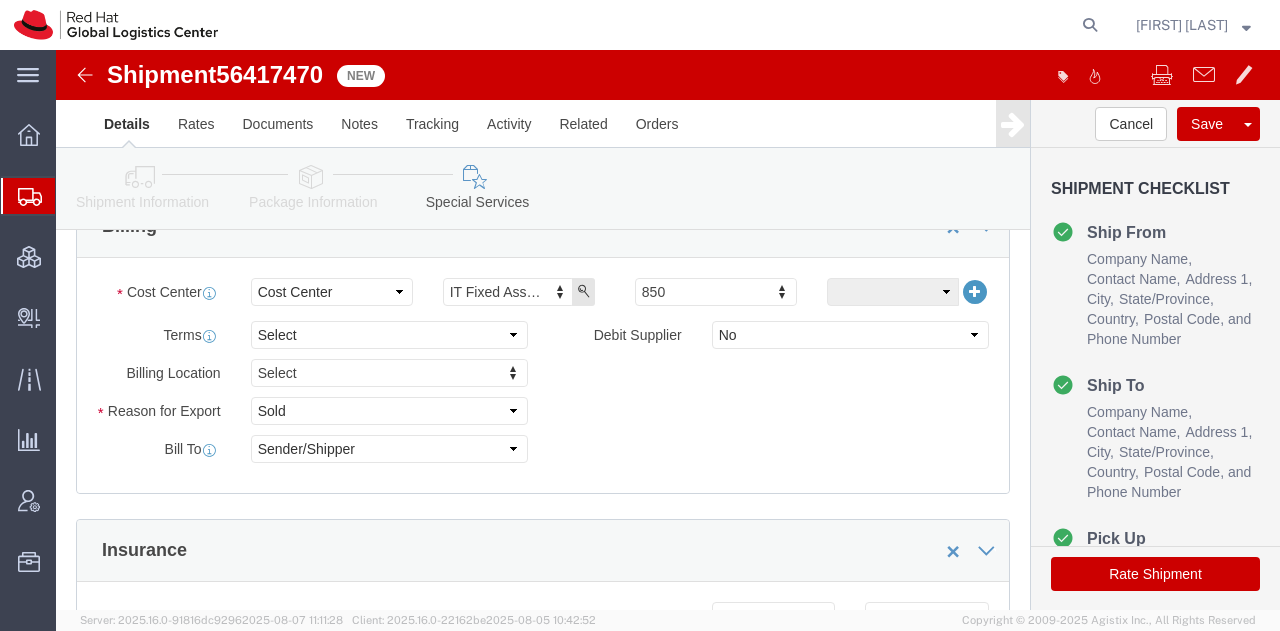 click on "Rate Shipment" 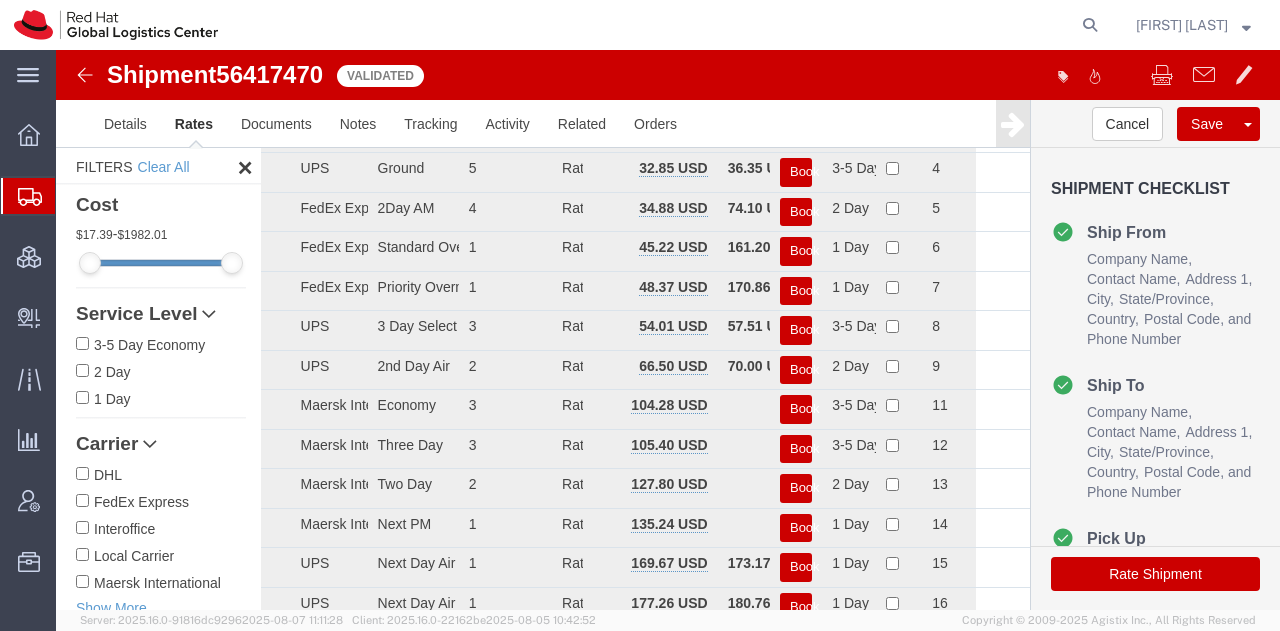 scroll, scrollTop: 122, scrollLeft: 0, axis: vertical 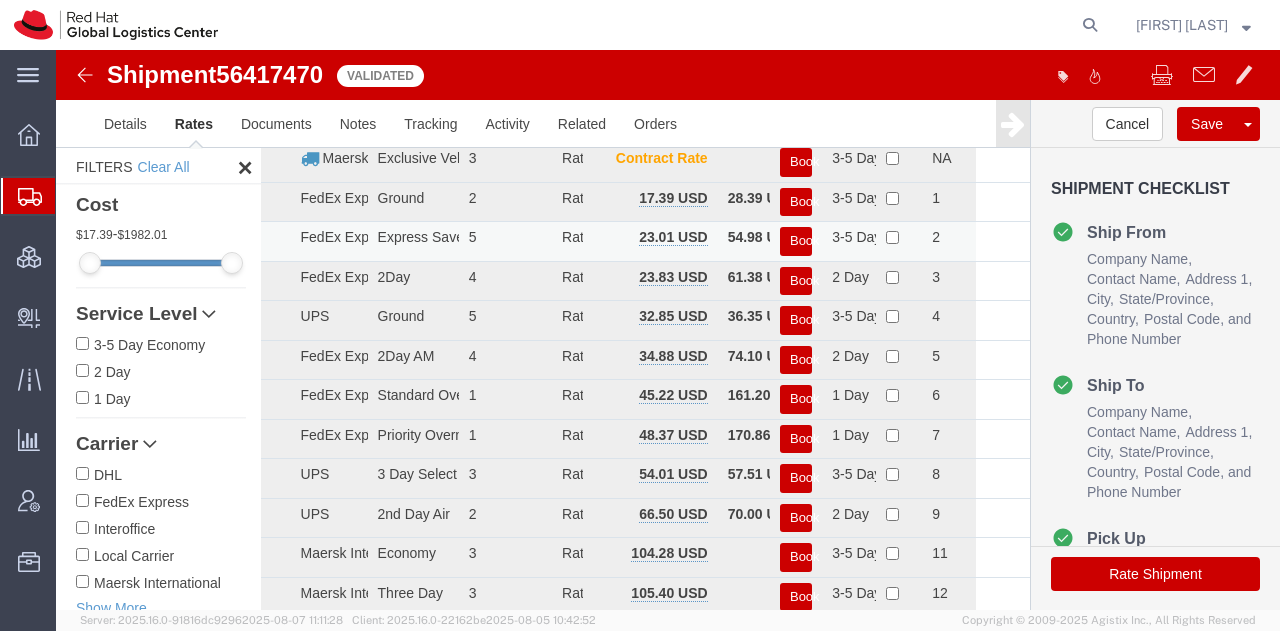click on "Book" at bounding box center [796, 241] 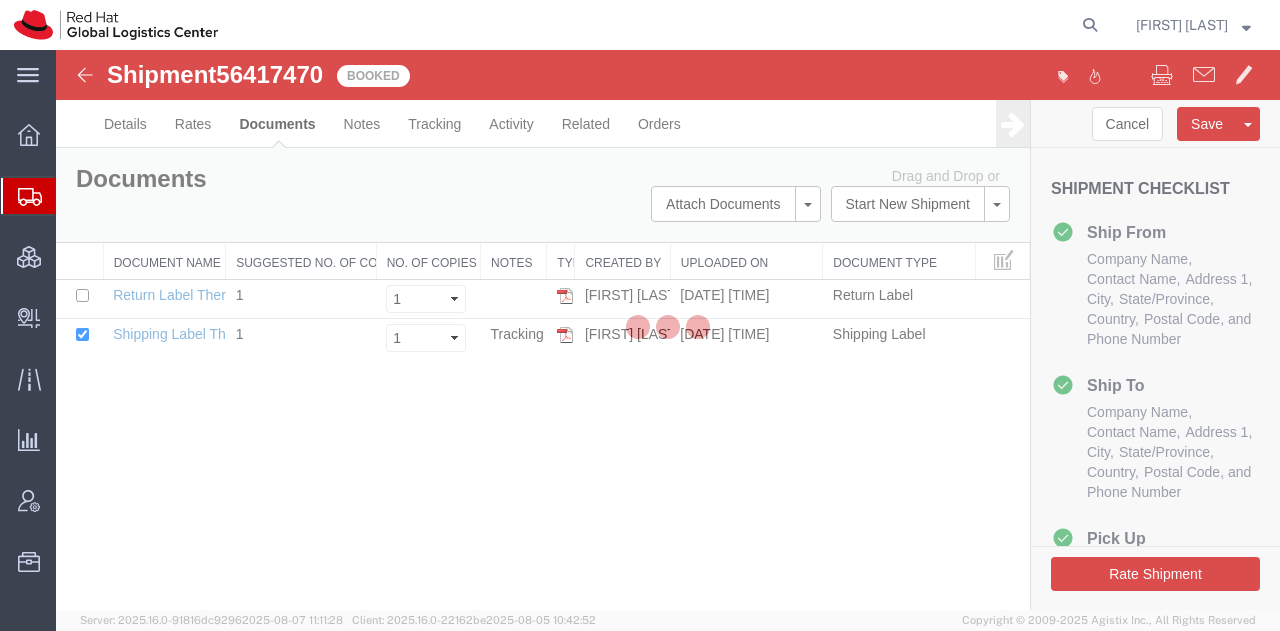scroll, scrollTop: 0, scrollLeft: 0, axis: both 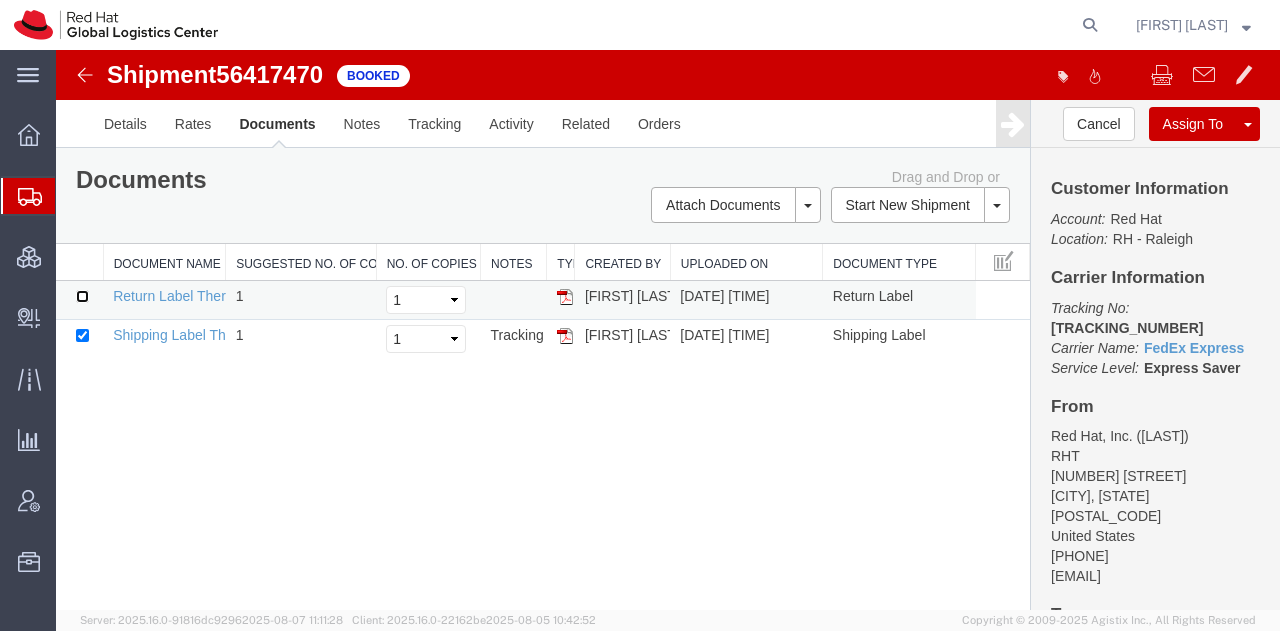 click at bounding box center [82, 296] 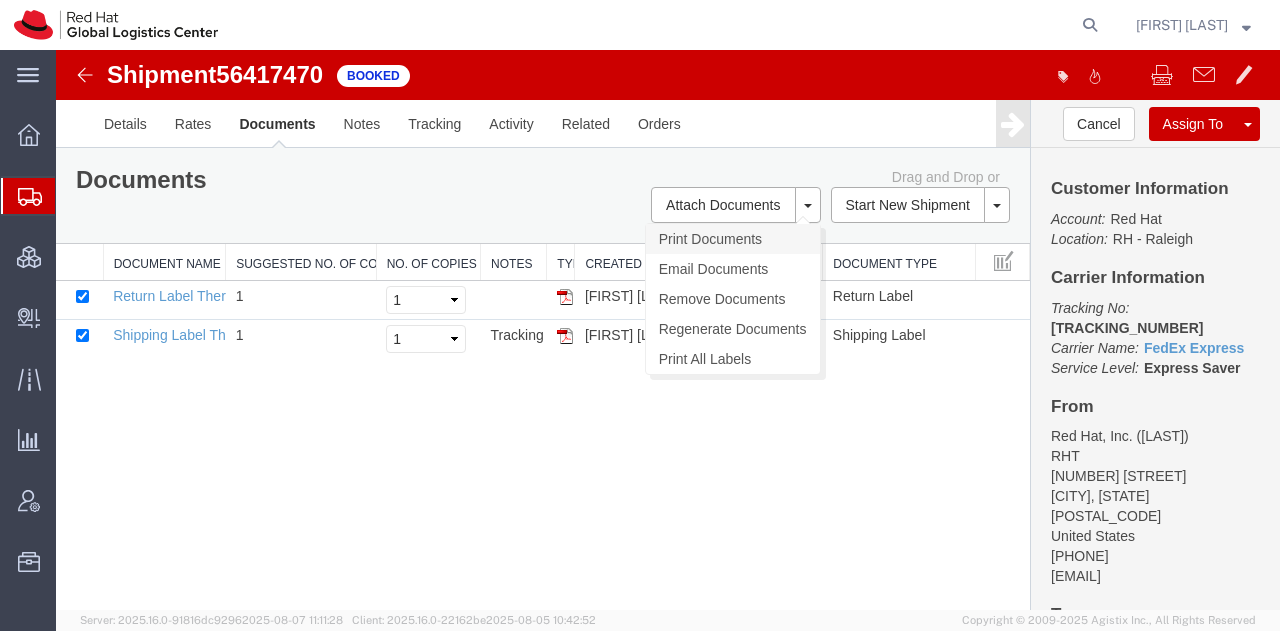 click on "Print Documents" at bounding box center [733, 239] 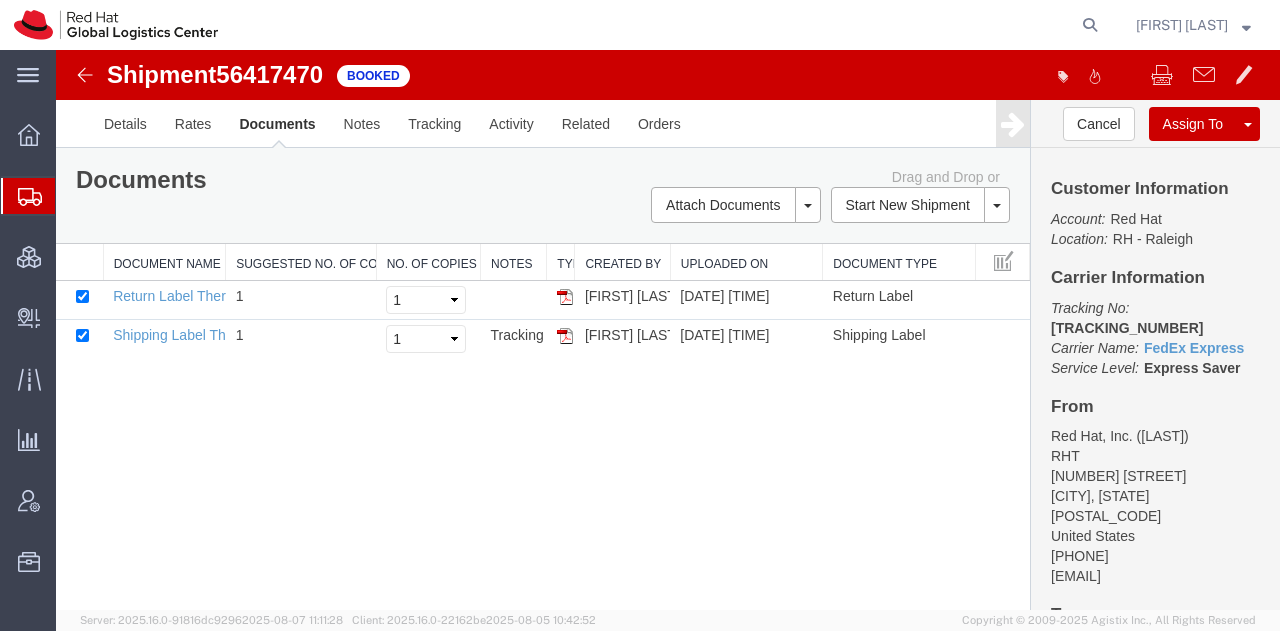 click on "Shipment Manager" 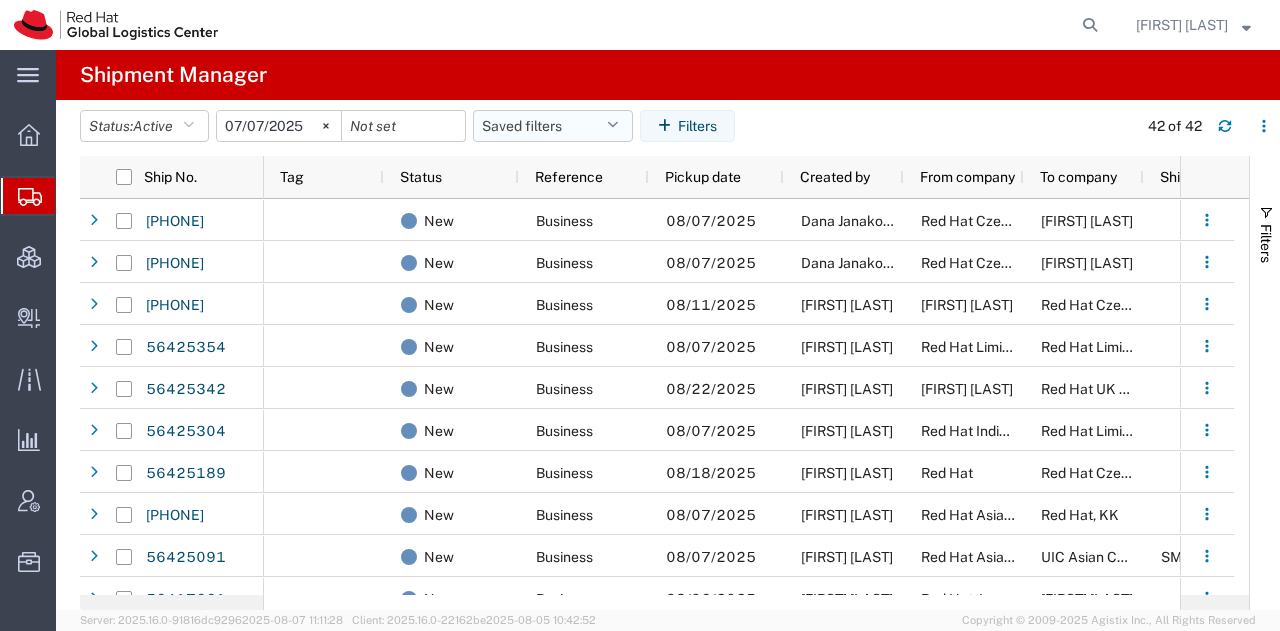 click on "Saved filters" 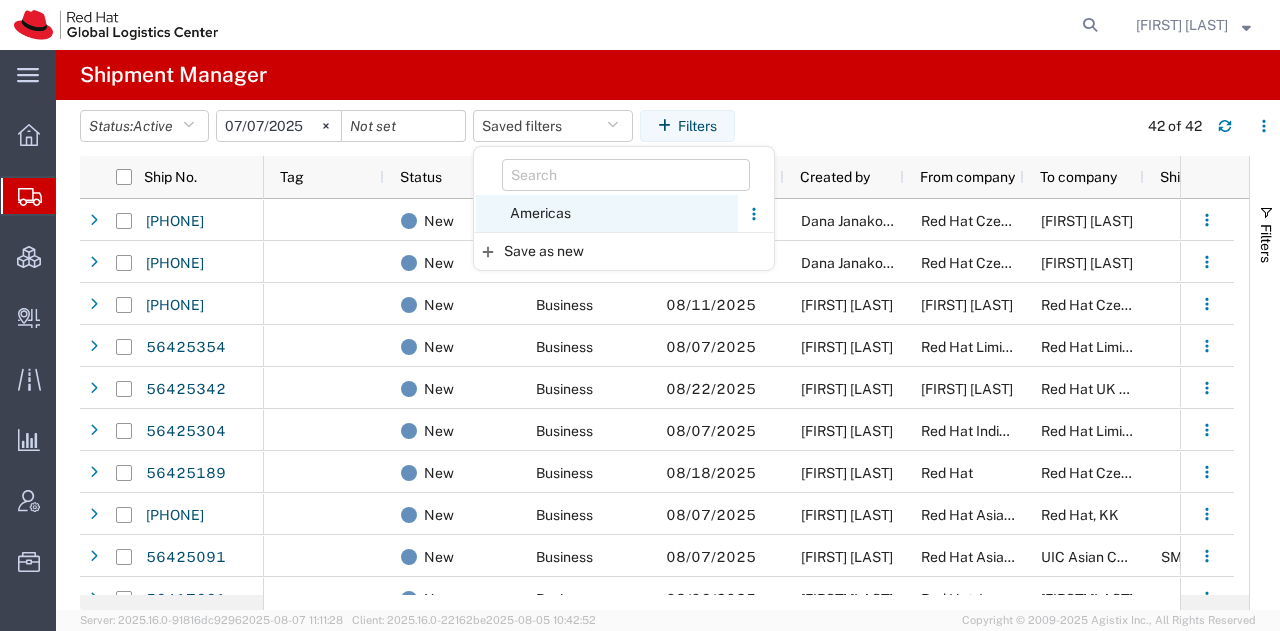 click on "Americas" 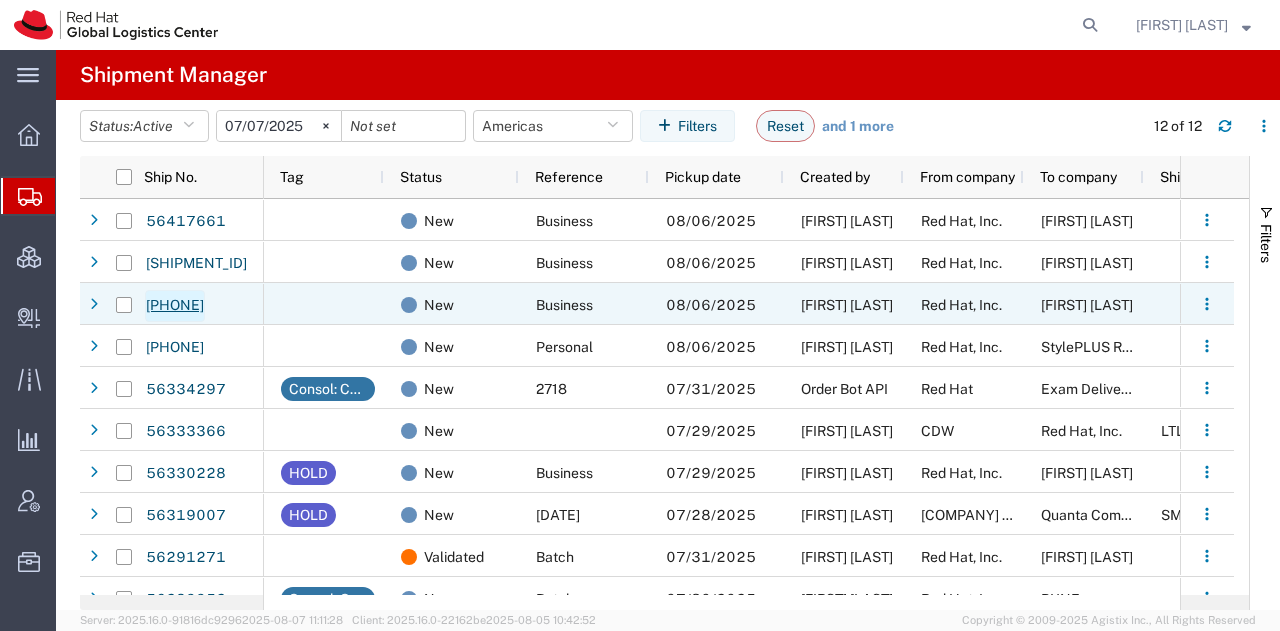 click on "[PHONE]" 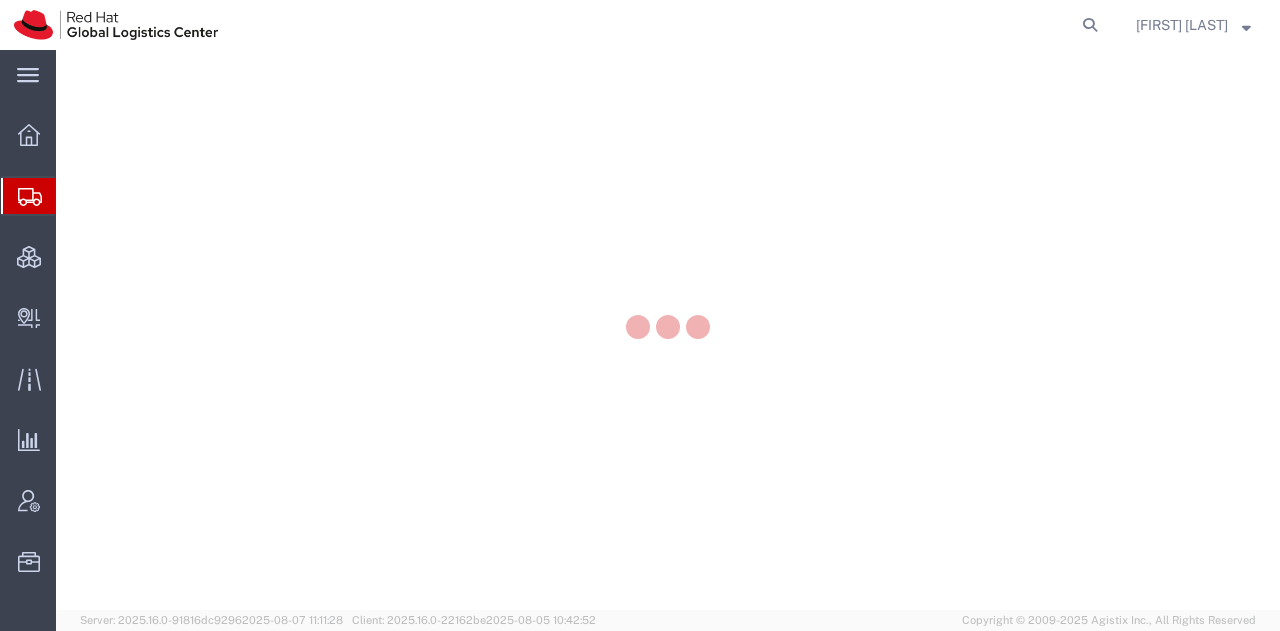 scroll, scrollTop: 0, scrollLeft: 0, axis: both 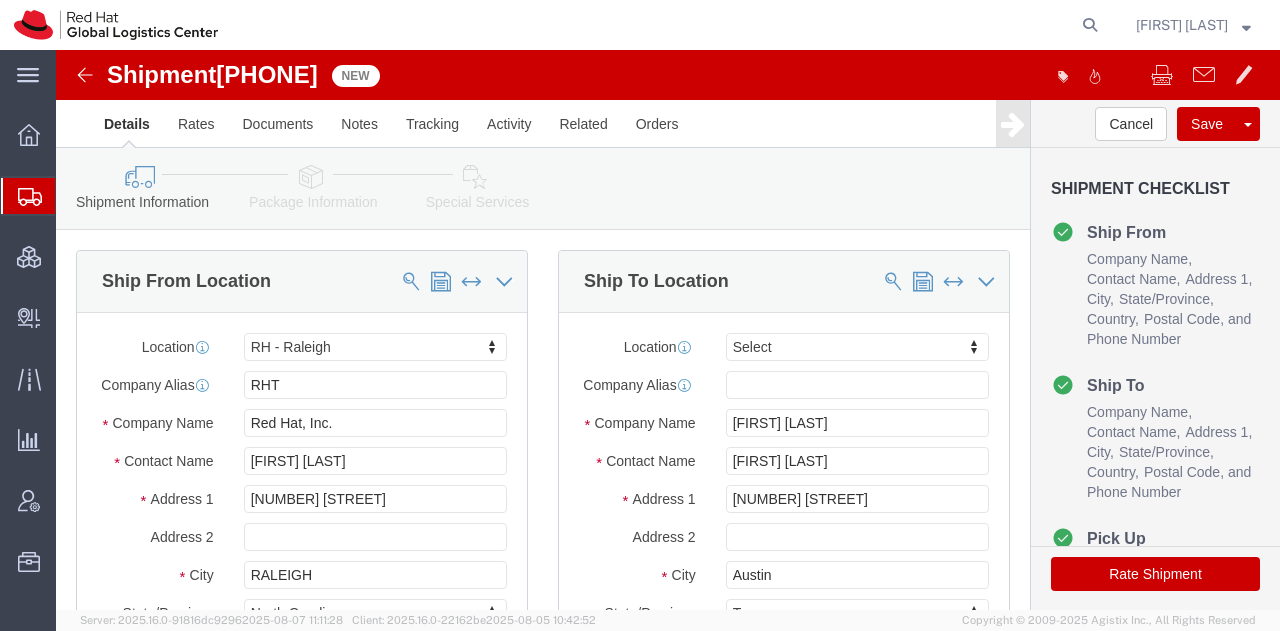 select on "38014" 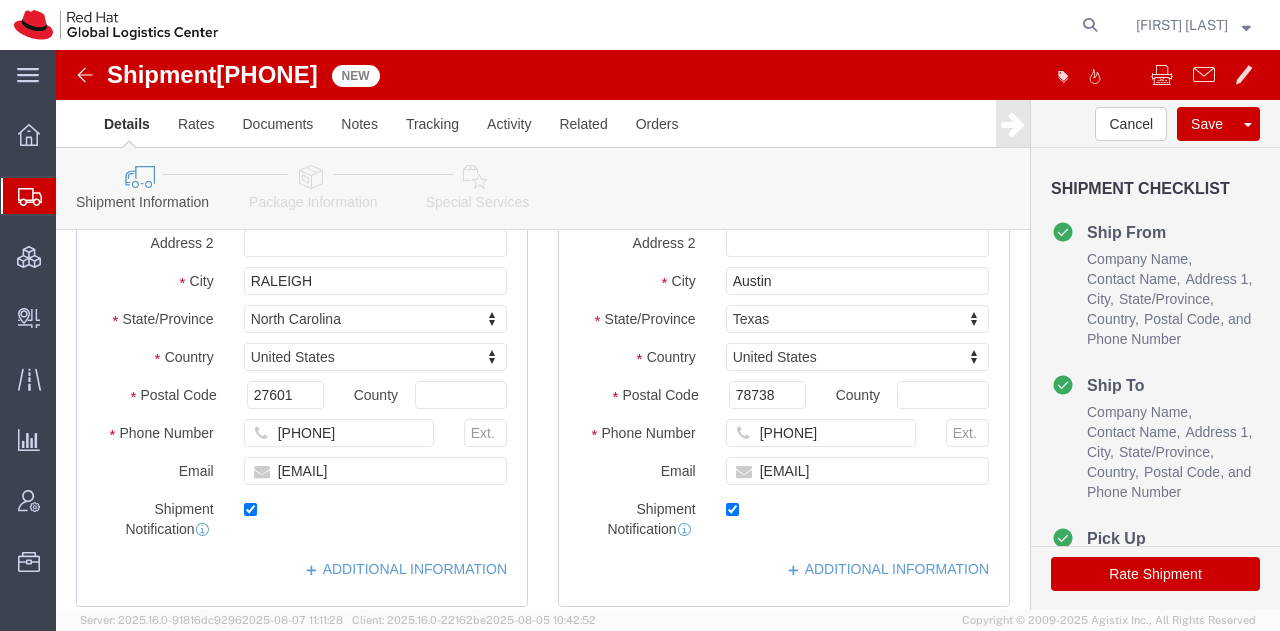 scroll, scrollTop: 297, scrollLeft: 0, axis: vertical 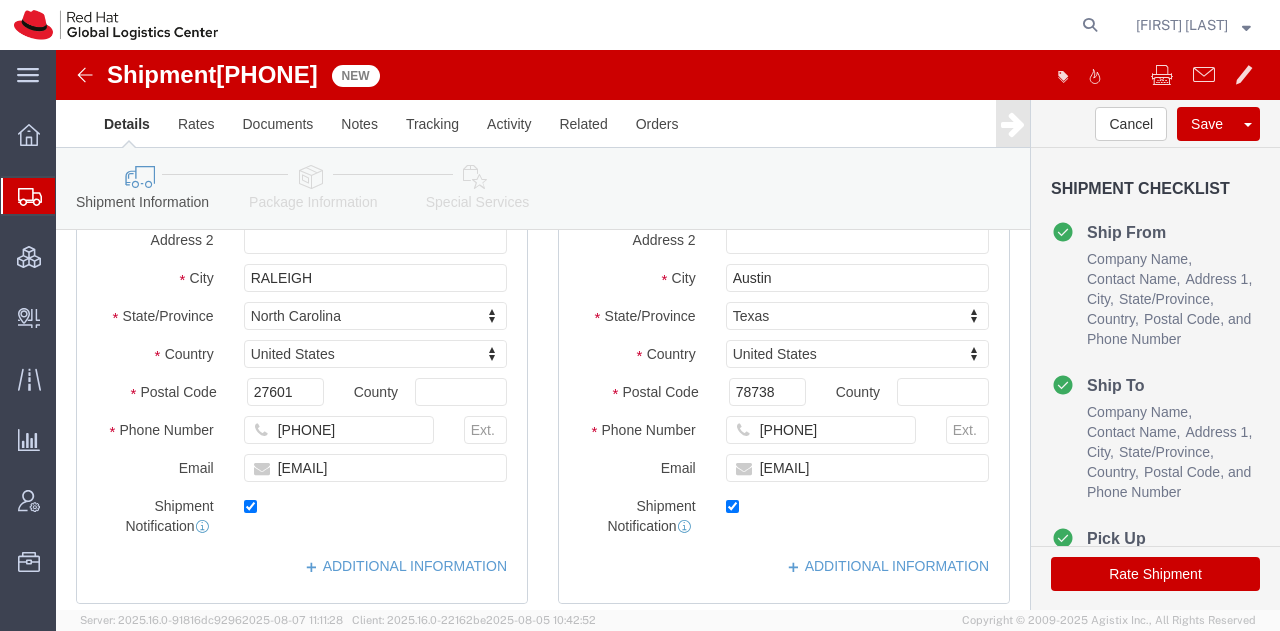 click 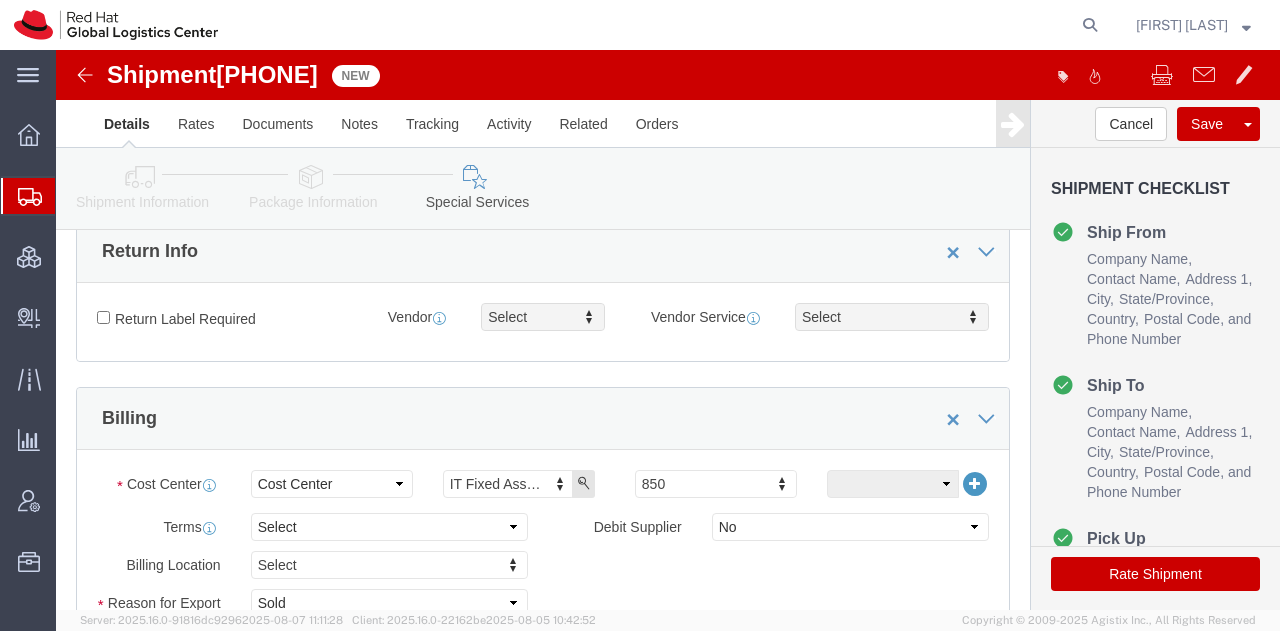 scroll, scrollTop: 597, scrollLeft: 0, axis: vertical 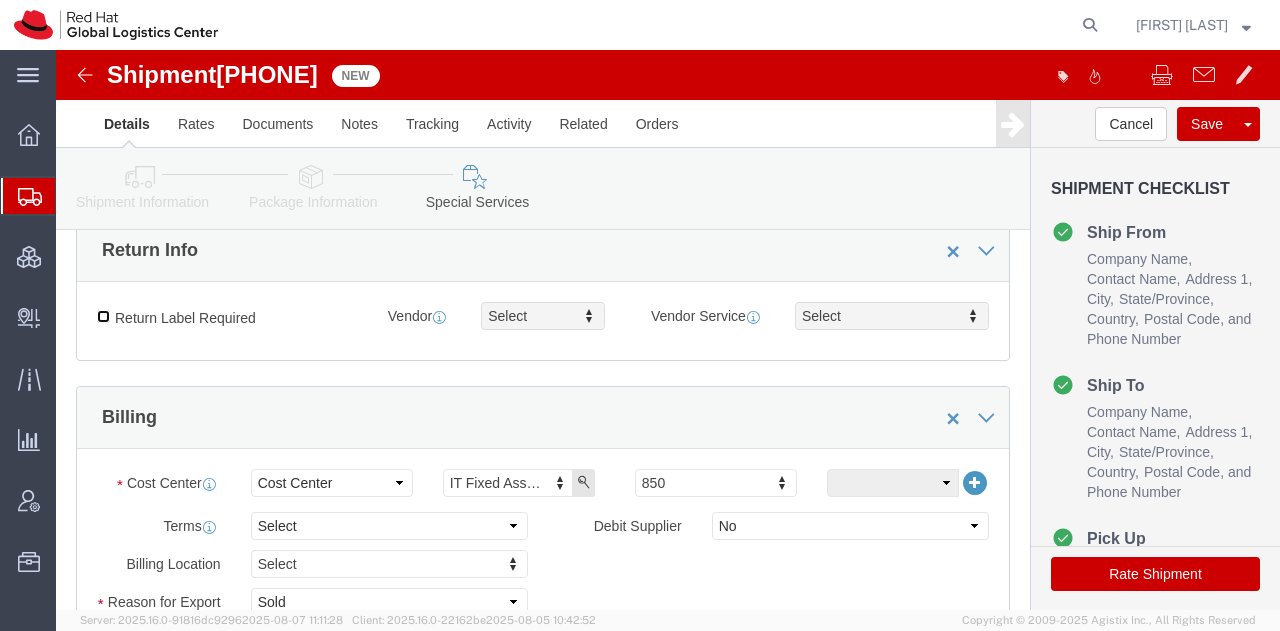 click on "Return Label Required" 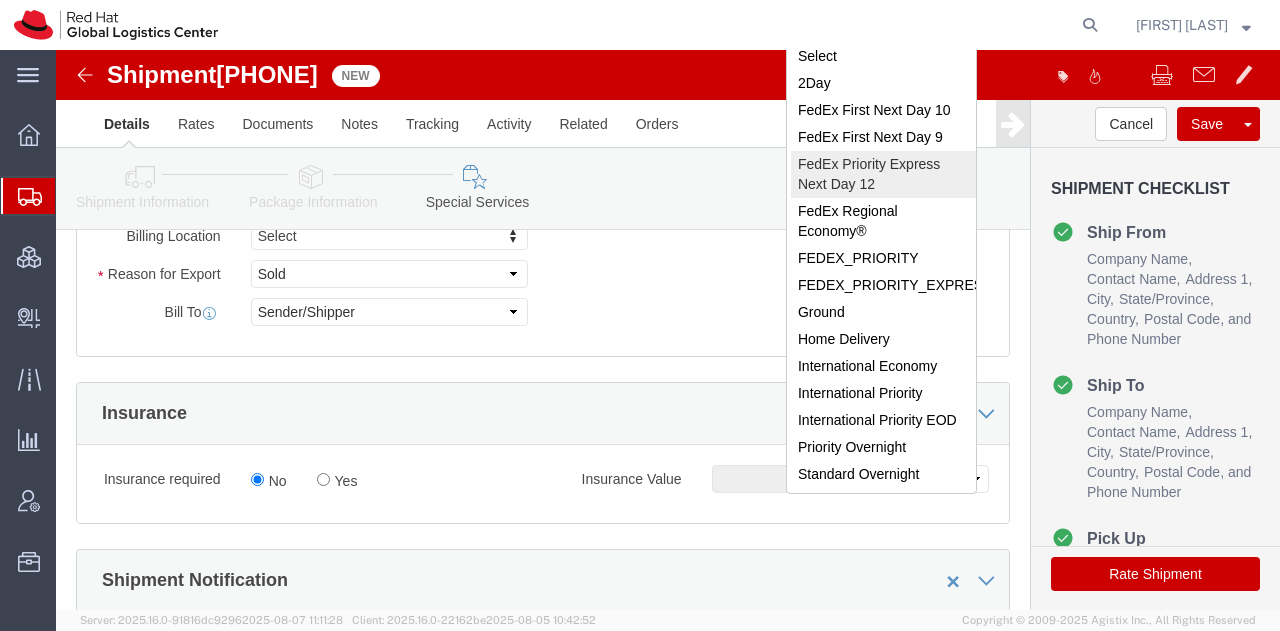 scroll, scrollTop: 933, scrollLeft: 0, axis: vertical 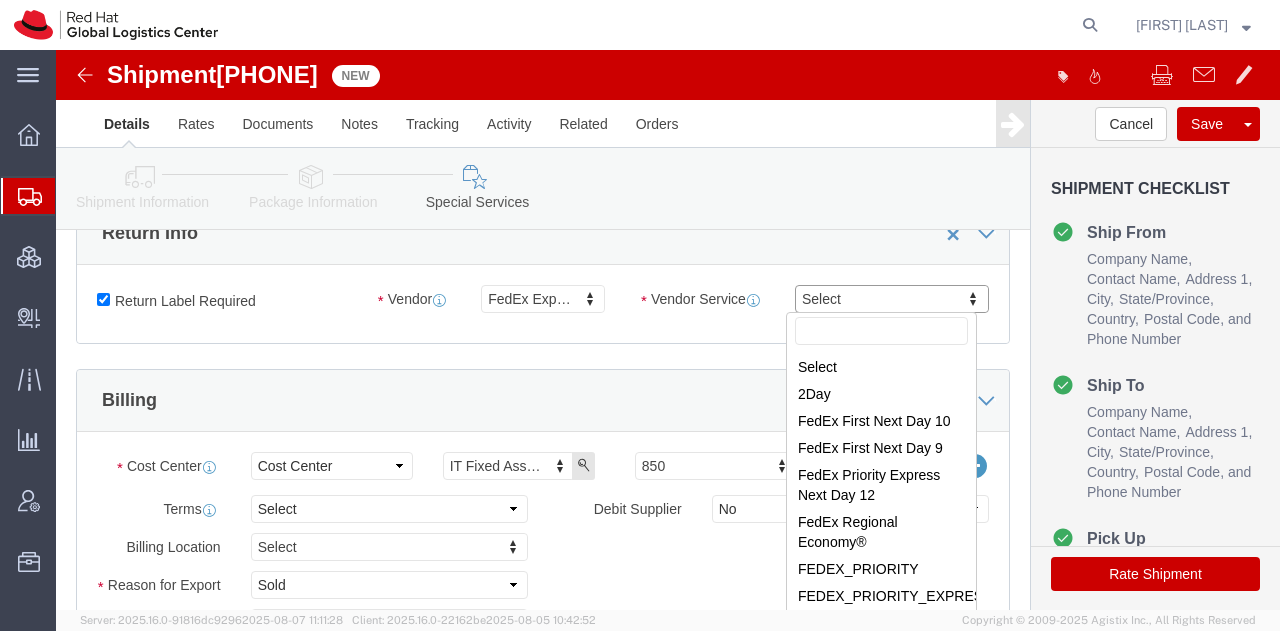 click on "Shipment [SHIPMENT_ID] New
Details Rates Documents Notes Tracking Activity Related Orders Cancel Save Assign To Clone Shipment Save As Template Shipment Checklist Ship From
Company Name
Contact Name
Address 1
City
State/Province
Country
Postal Code
and
Phone Number
Ship To
Company Name
Contact Name
Address 1
City
State/Province
Country
Postal Code
and
Phone Number
Pick Up
Pickup Open Date and Time
Pickup Close Date and Time
Package Information
Type
Location" 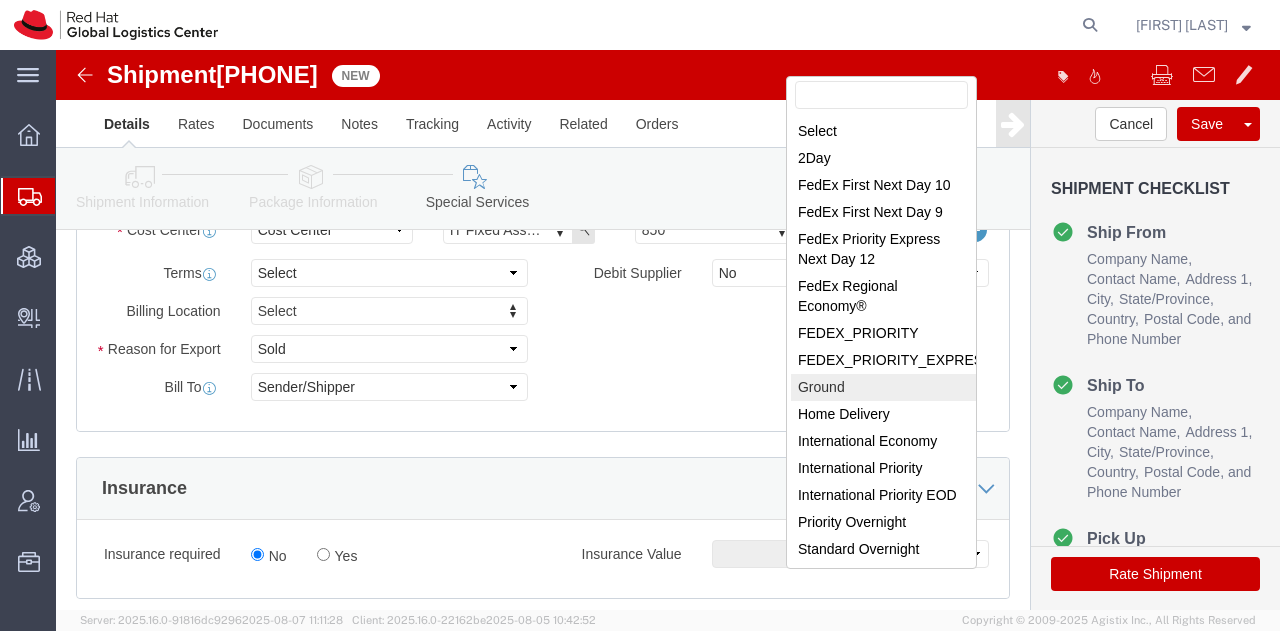 select on "12" 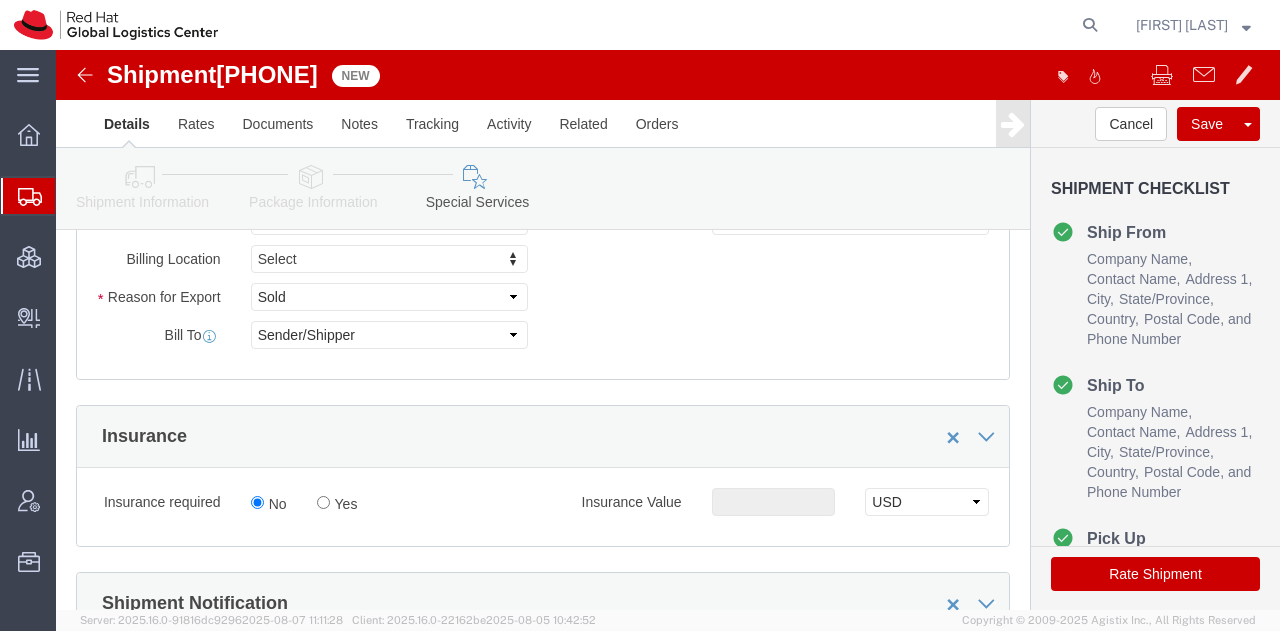 scroll, scrollTop: 1036, scrollLeft: 0, axis: vertical 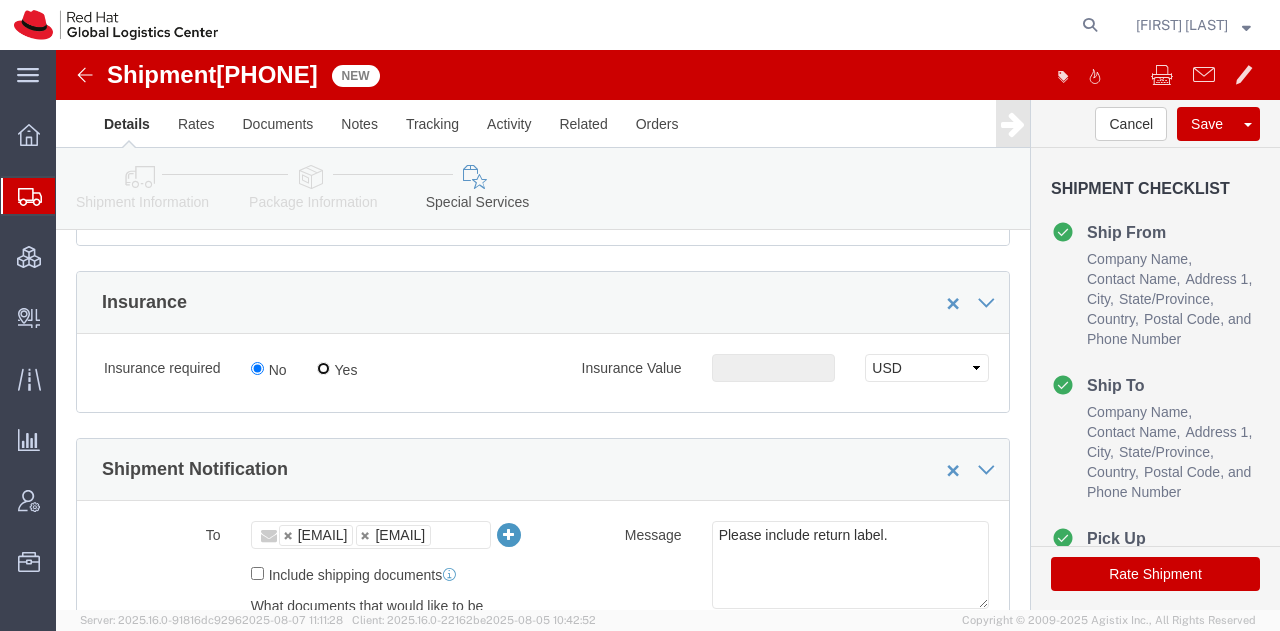 click on "Yes" 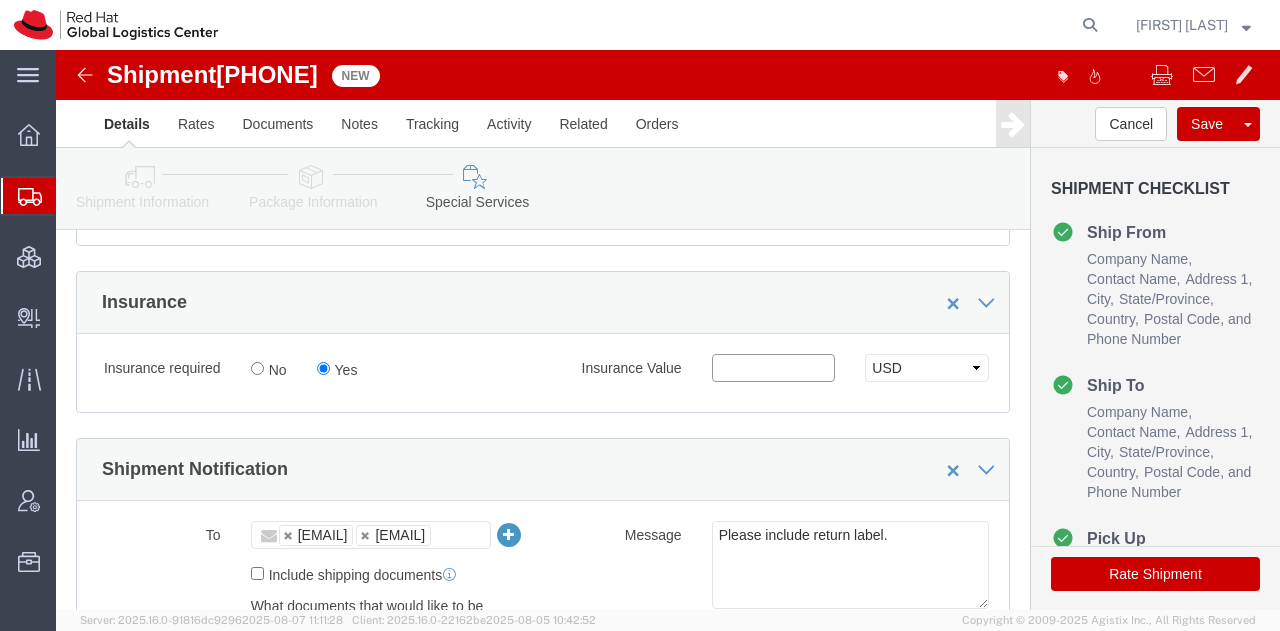 click 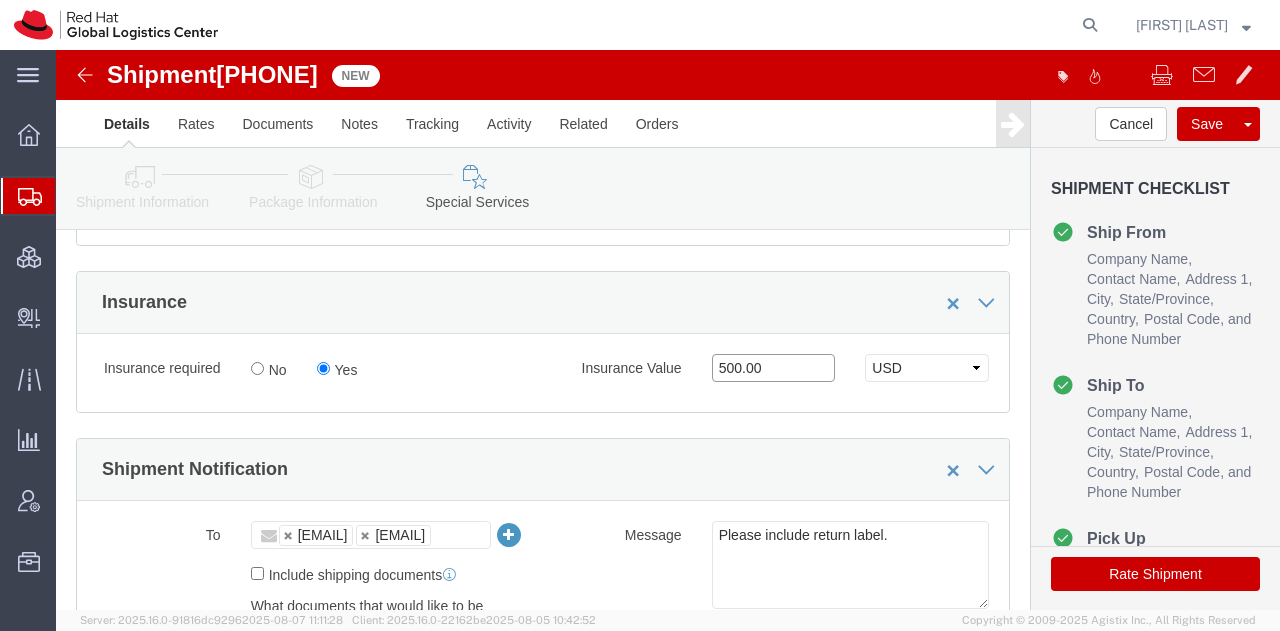 type on "500.00" 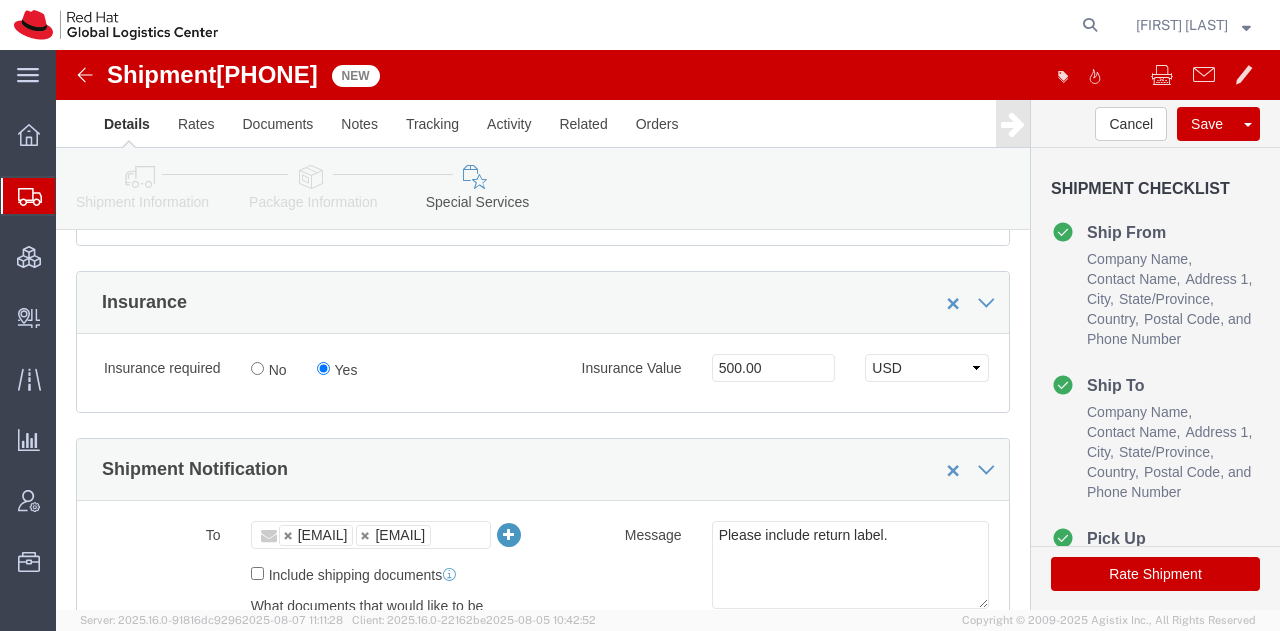 click on "Rate Shipment" 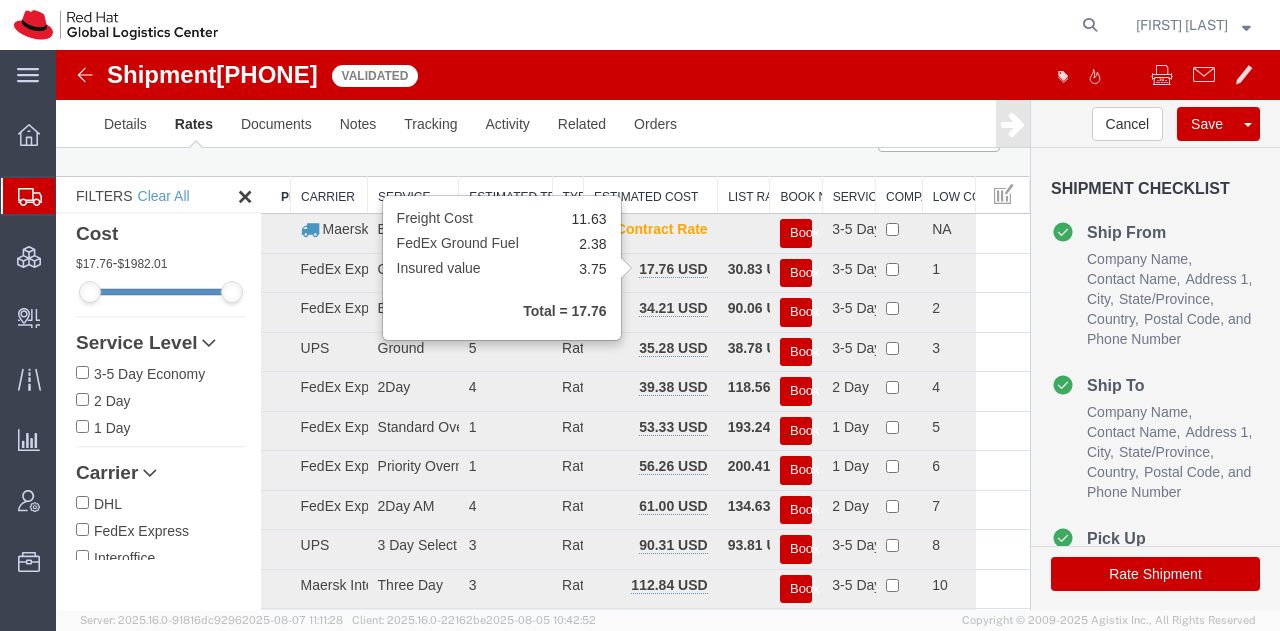 scroll, scrollTop: 27, scrollLeft: 0, axis: vertical 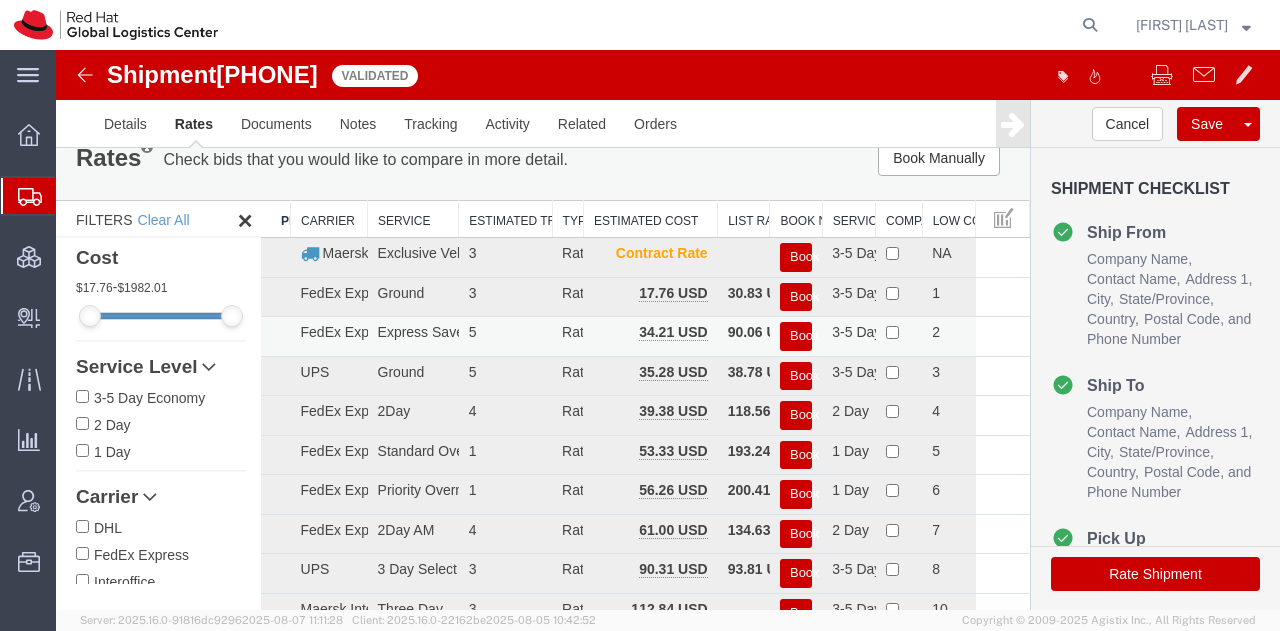 click on "Book" at bounding box center (796, 336) 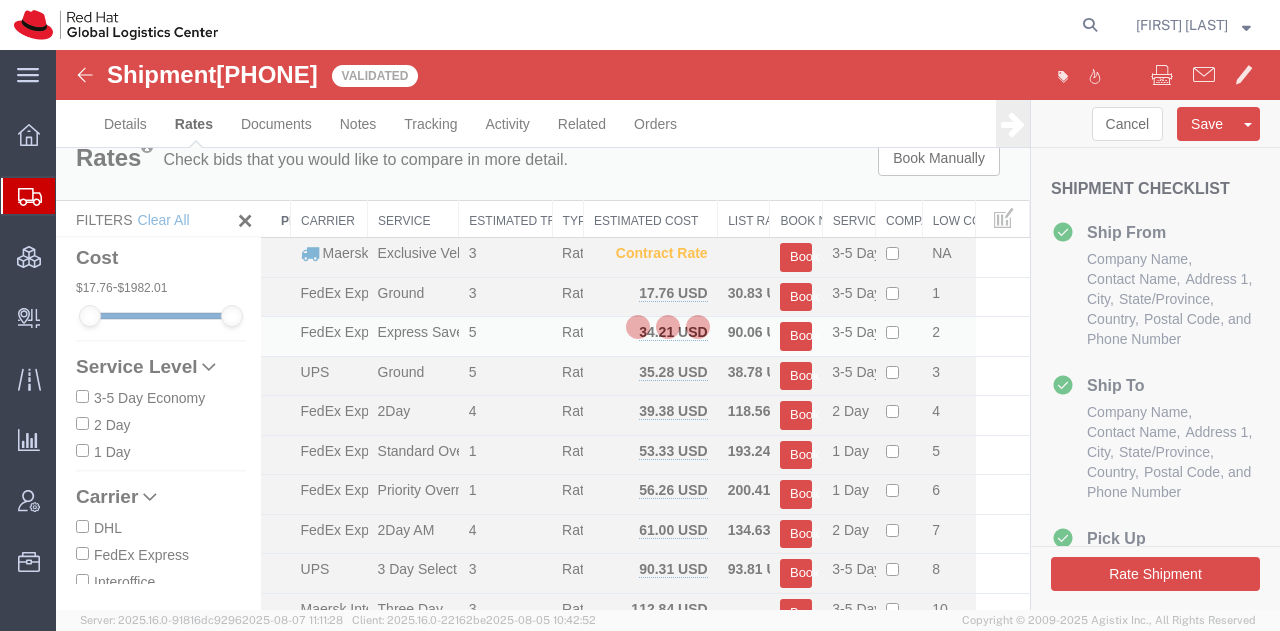 scroll, scrollTop: 0, scrollLeft: 0, axis: both 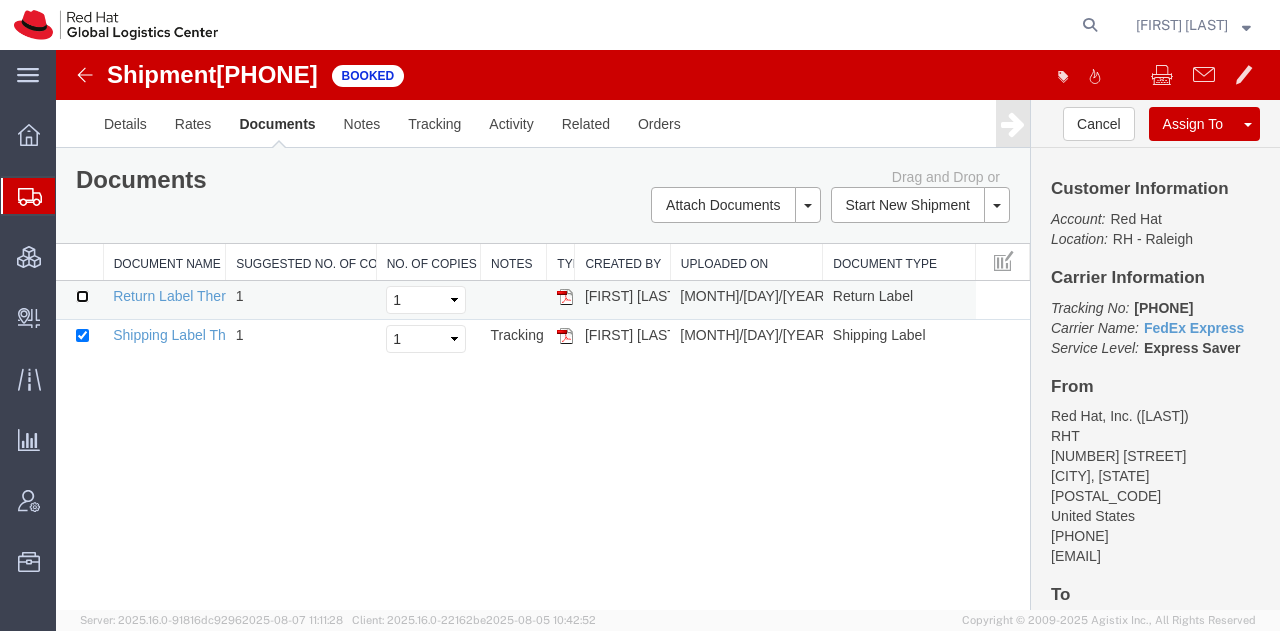 click at bounding box center (82, 296) 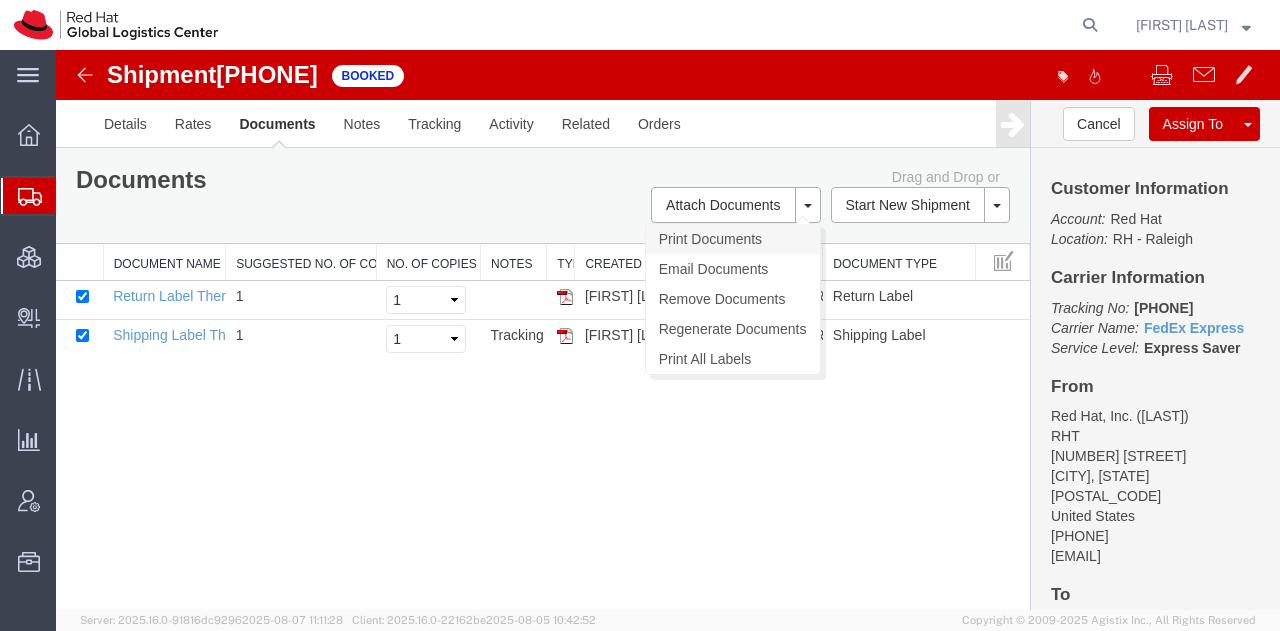 click on "Print Documents" at bounding box center [733, 239] 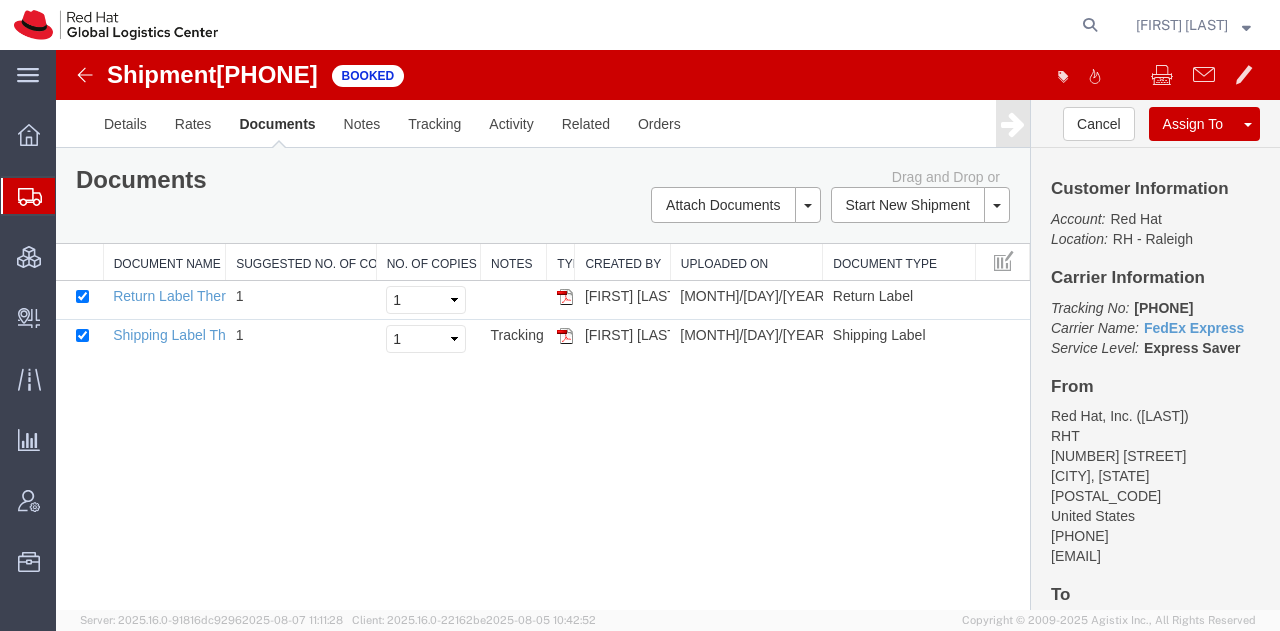 drag, startPoint x: 107, startPoint y: 230, endPoint x: 136, endPoint y: 227, distance: 29.15476 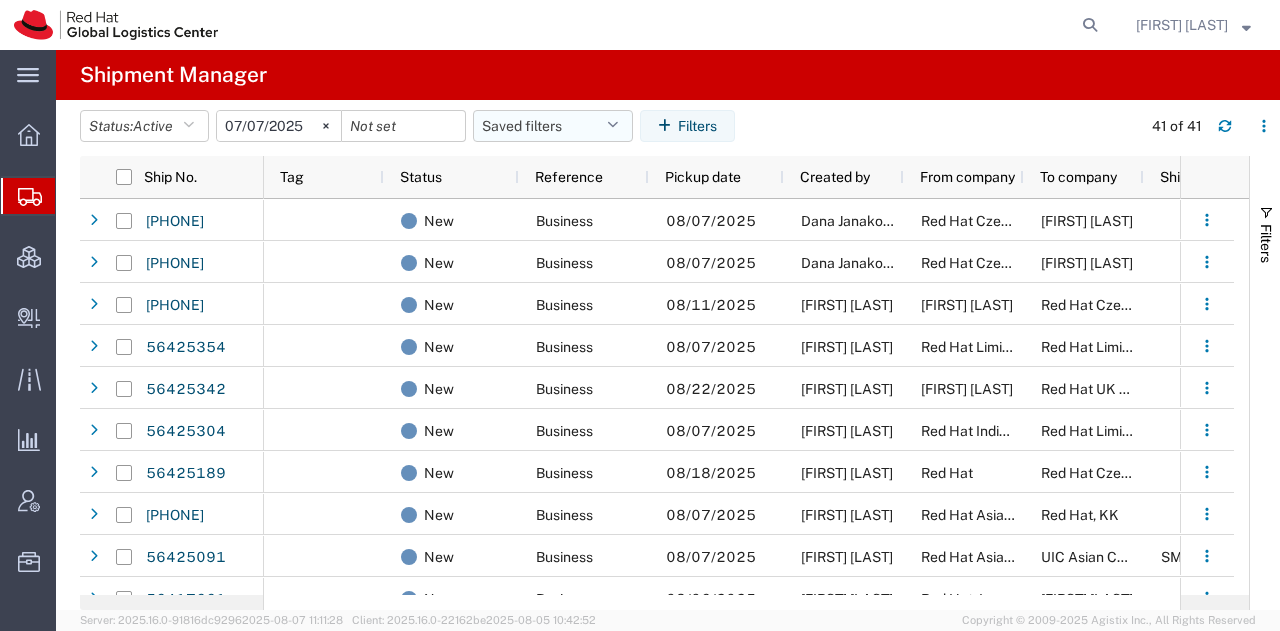 click on "Saved filters" 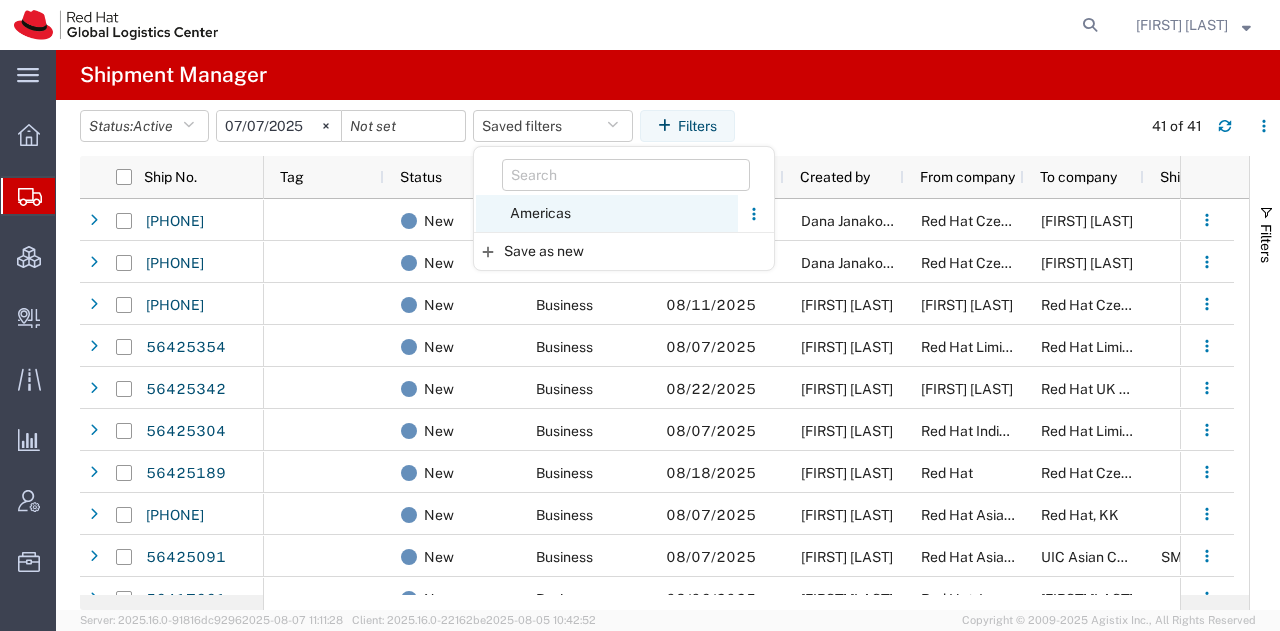 click on "Americas" 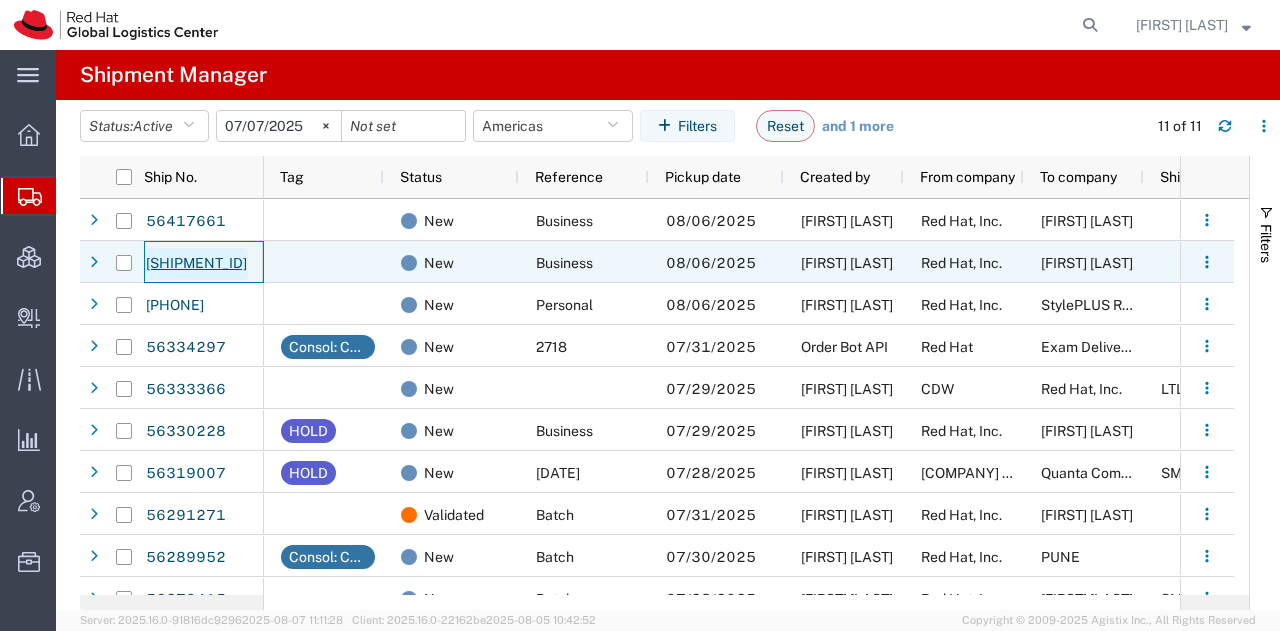 click on "[SHIPMENT_ID]" 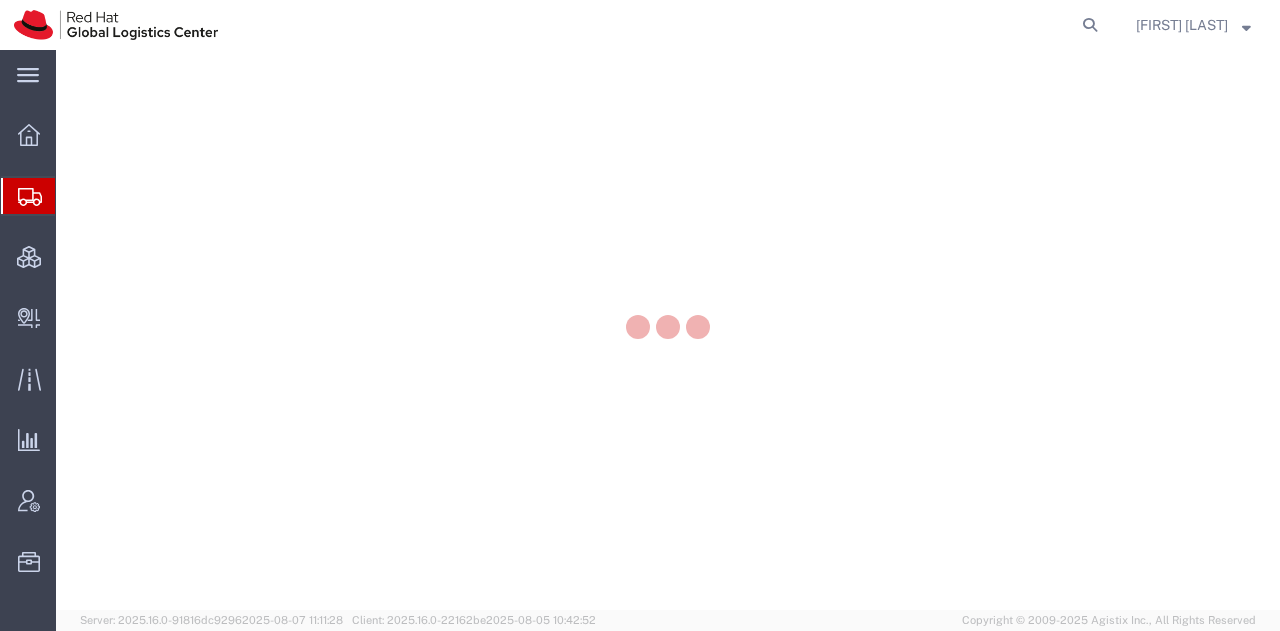 scroll, scrollTop: 0, scrollLeft: 0, axis: both 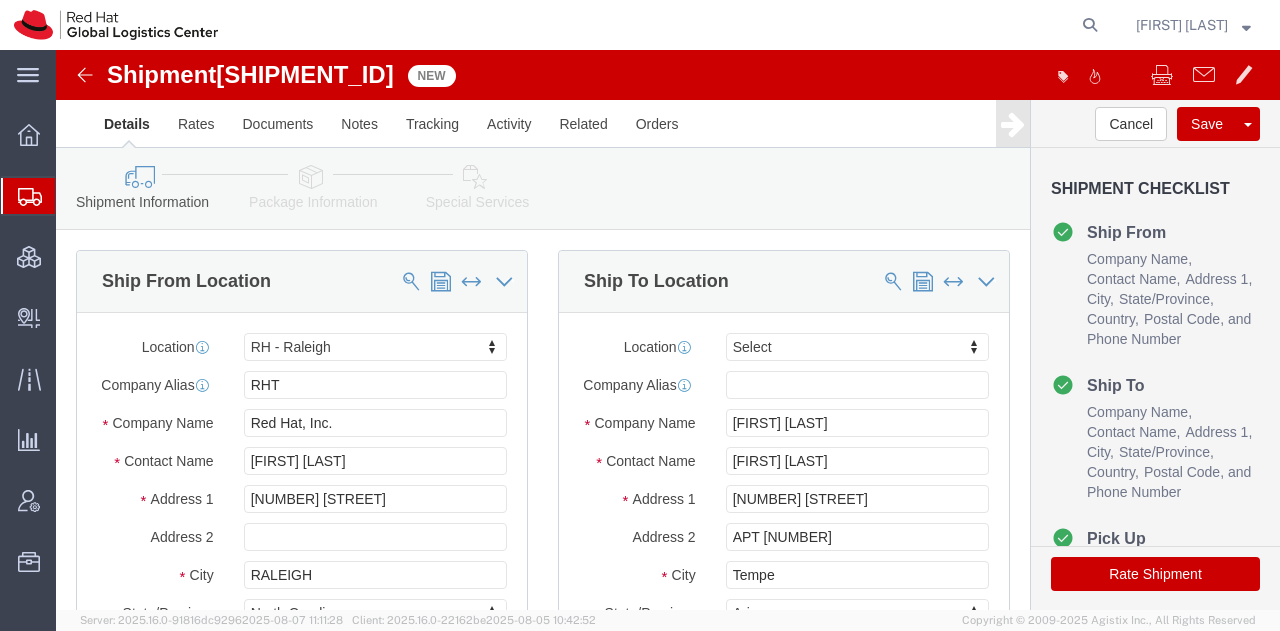 select on "38014" 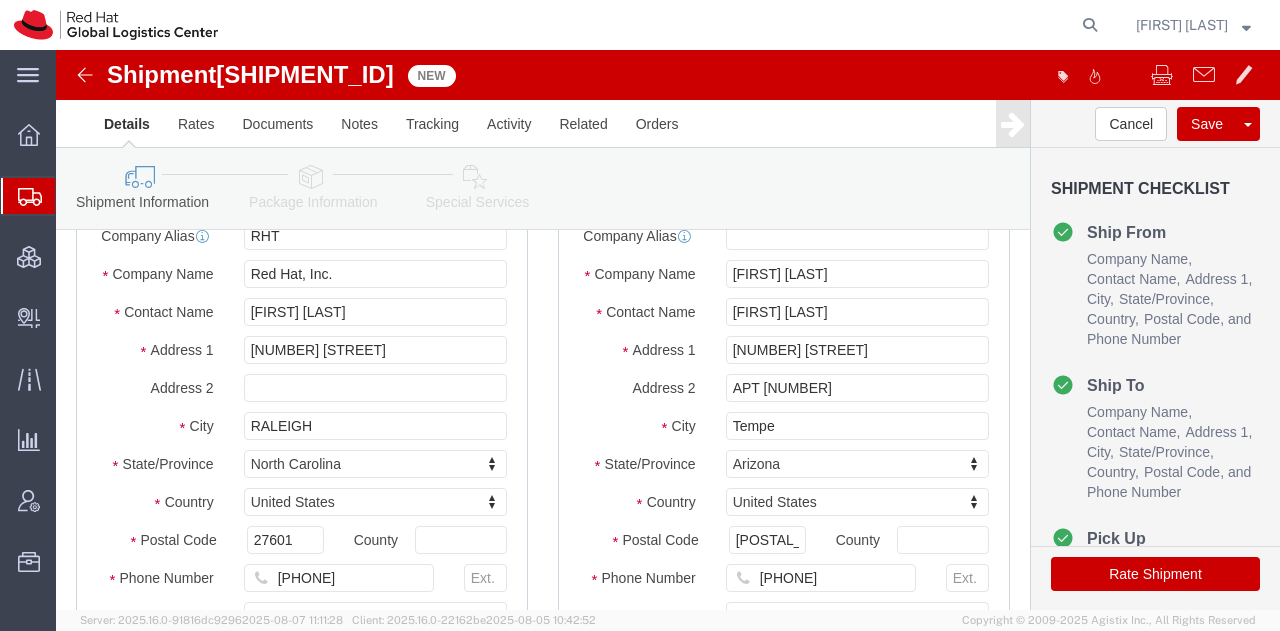 scroll, scrollTop: 155, scrollLeft: 0, axis: vertical 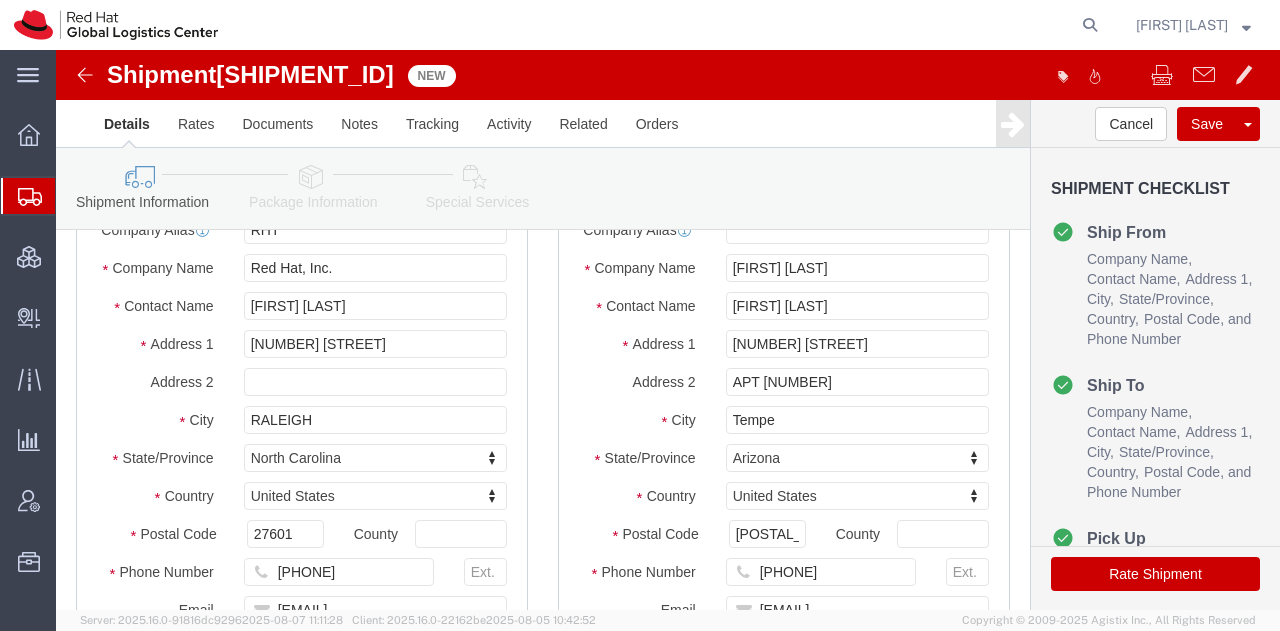 click 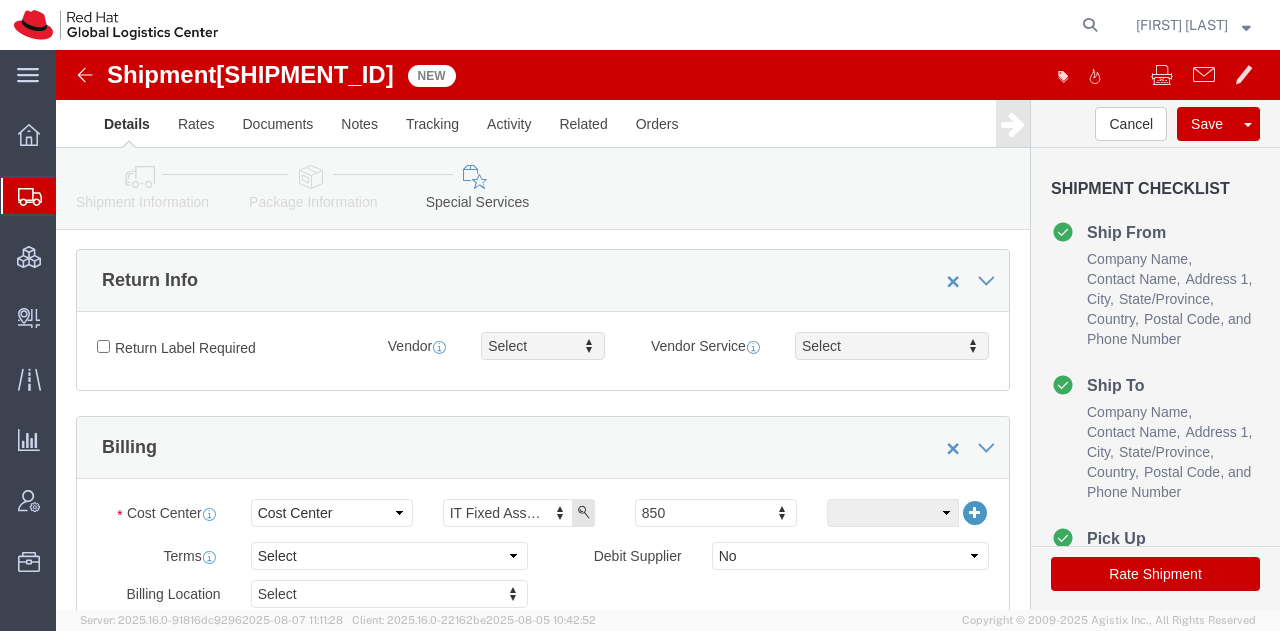 scroll, scrollTop: 568, scrollLeft: 0, axis: vertical 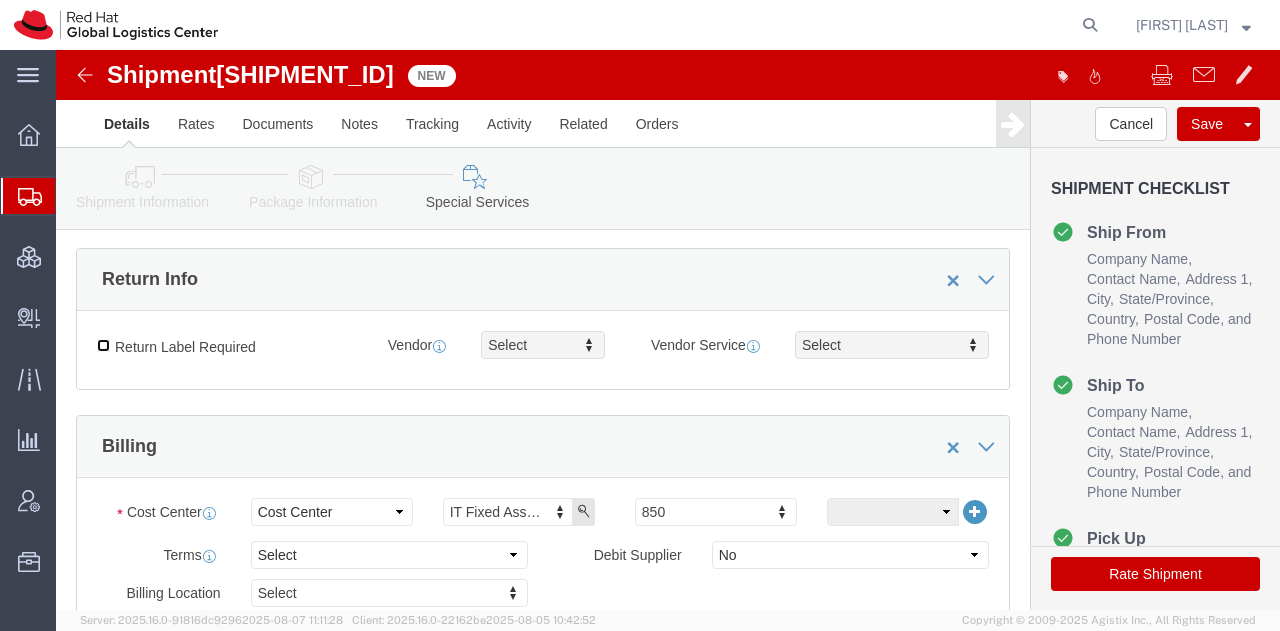 click on "Return Label Required" 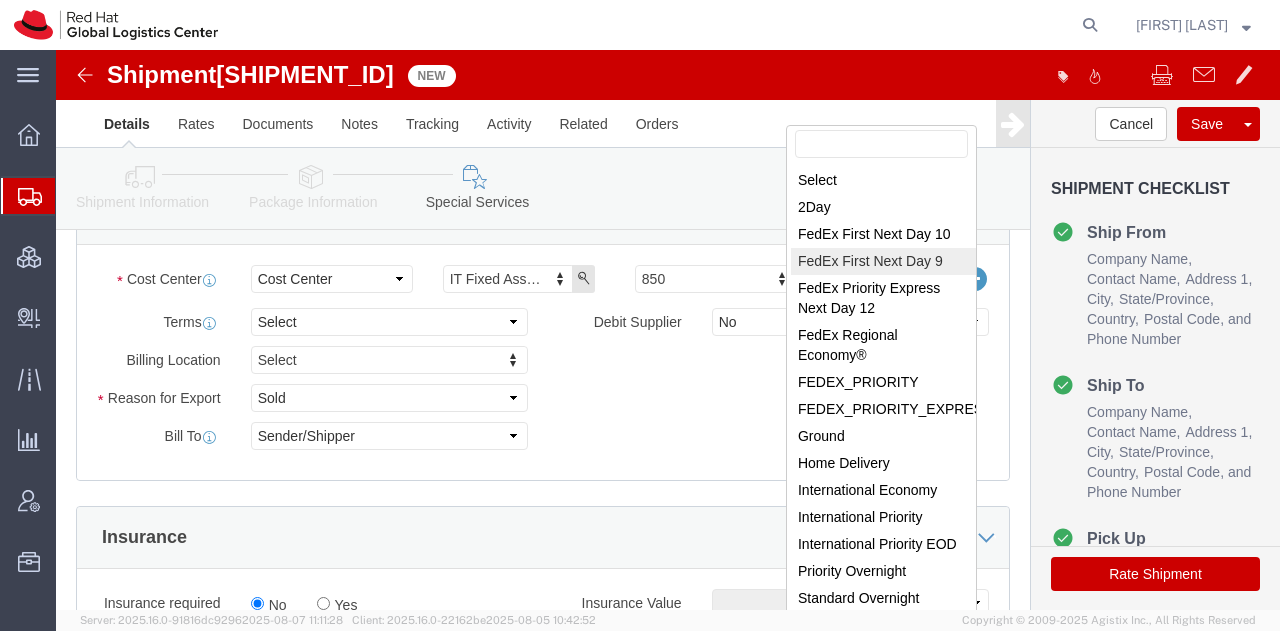 scroll, scrollTop: 804, scrollLeft: 0, axis: vertical 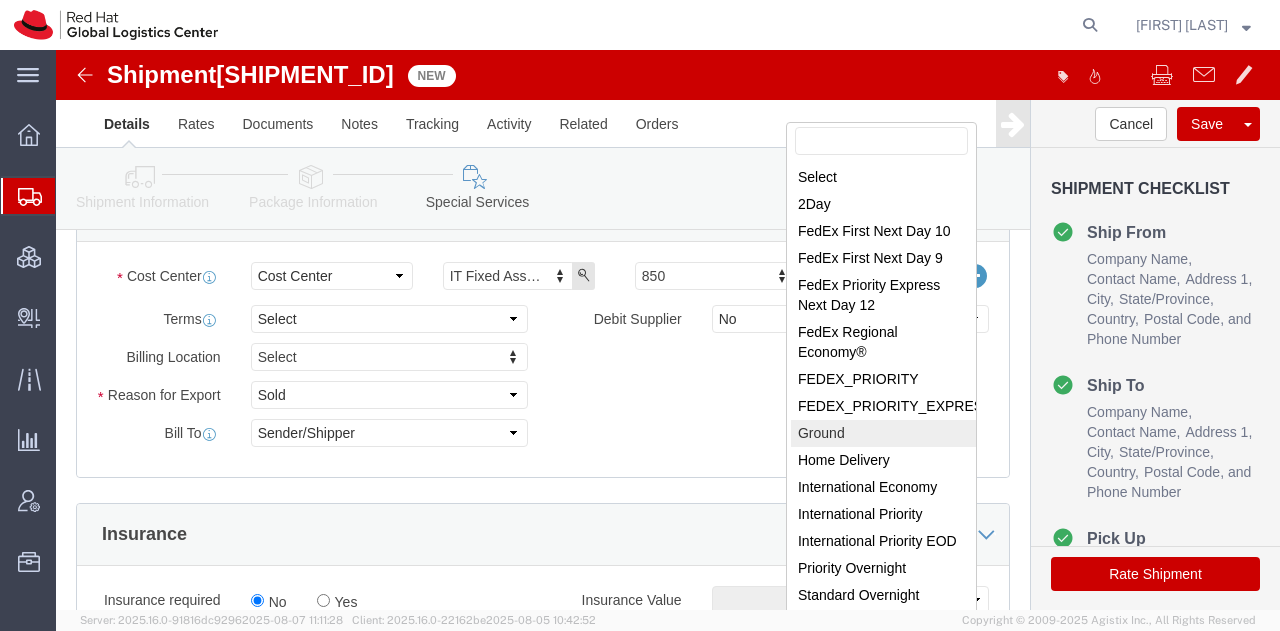 select on "12" 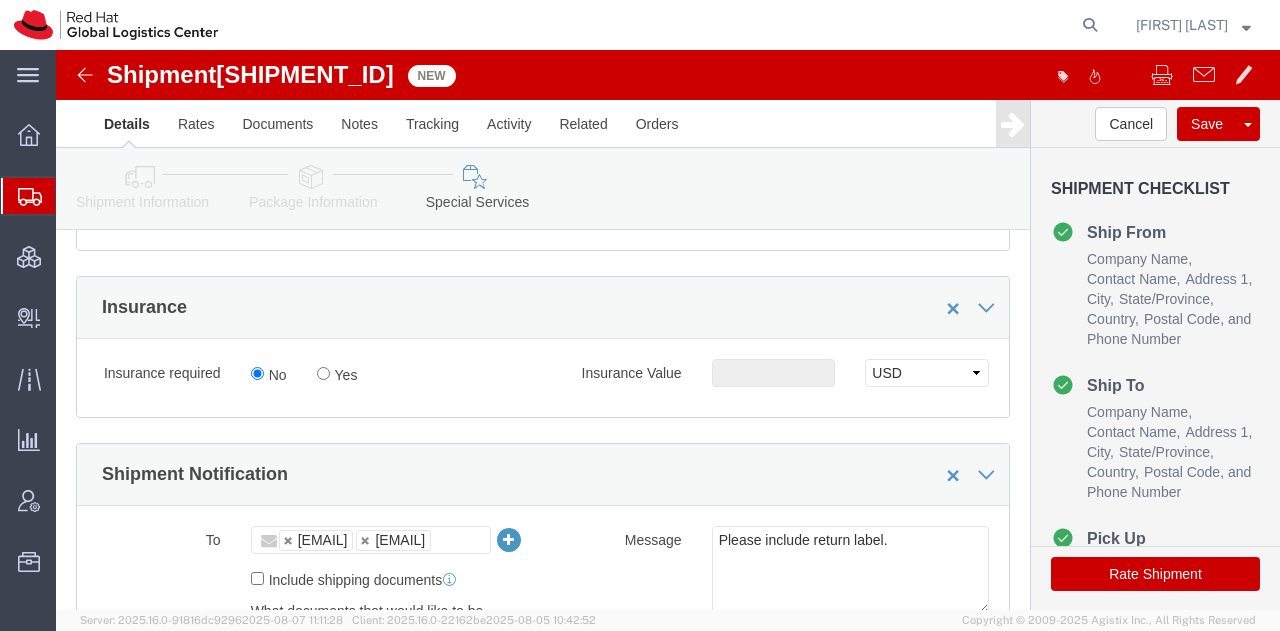 scroll, scrollTop: 1034, scrollLeft: 0, axis: vertical 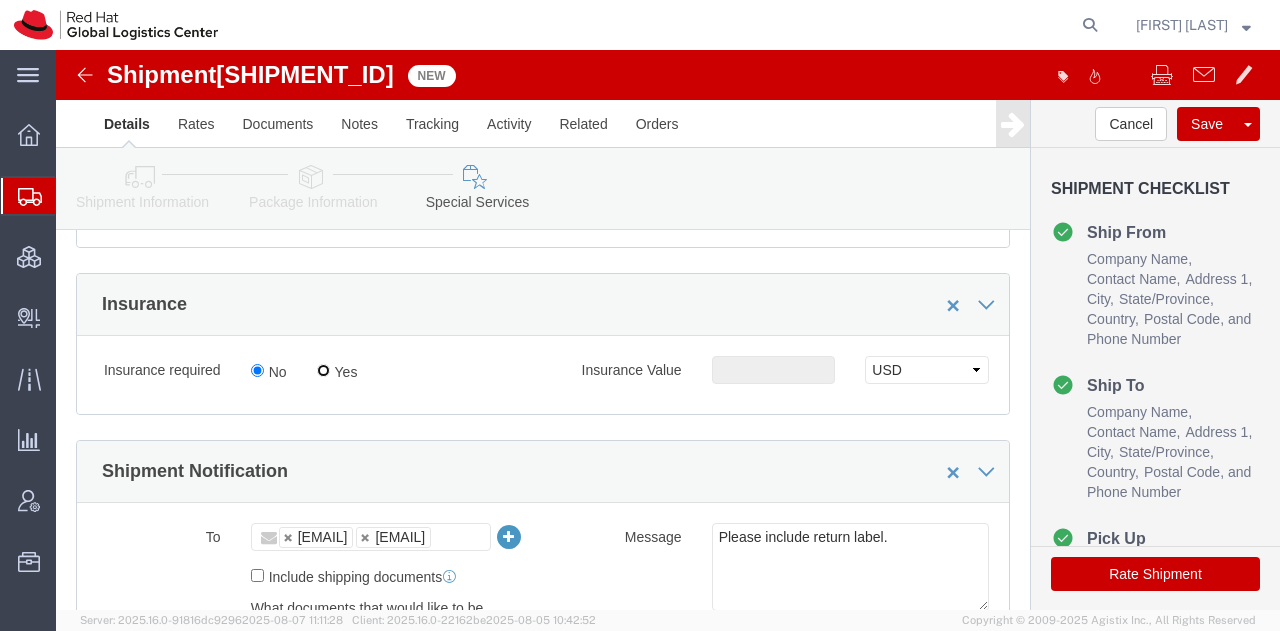 click on "Yes" 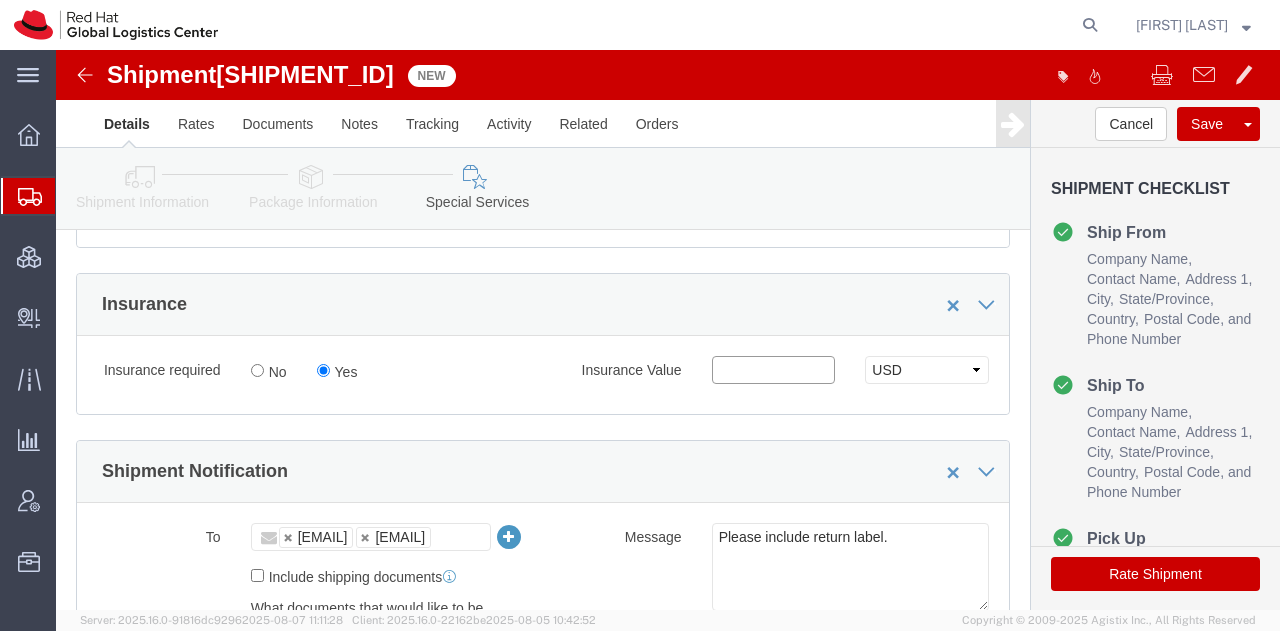 click 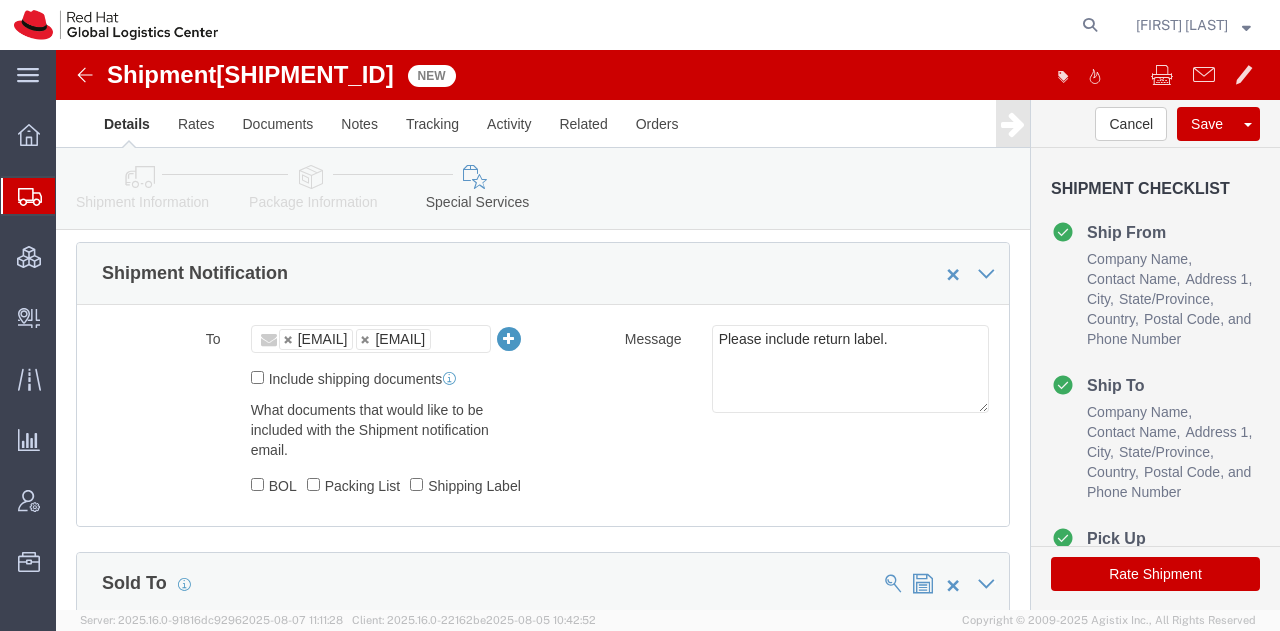 scroll, scrollTop: 1233, scrollLeft: 0, axis: vertical 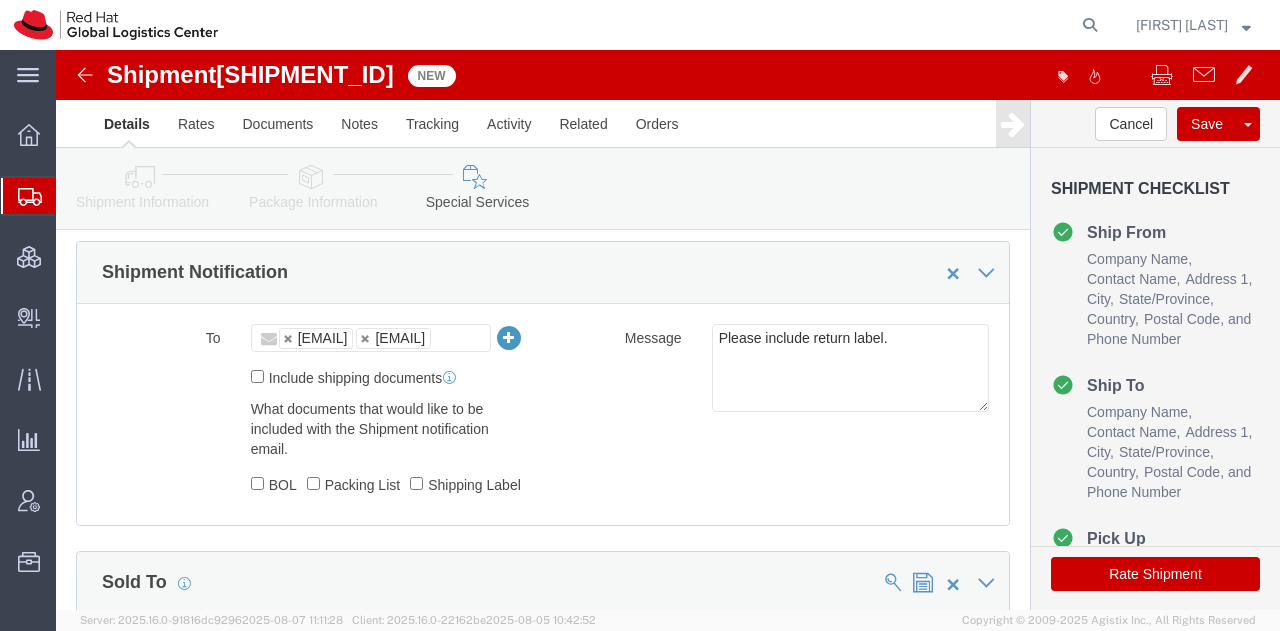 type on "500.00" 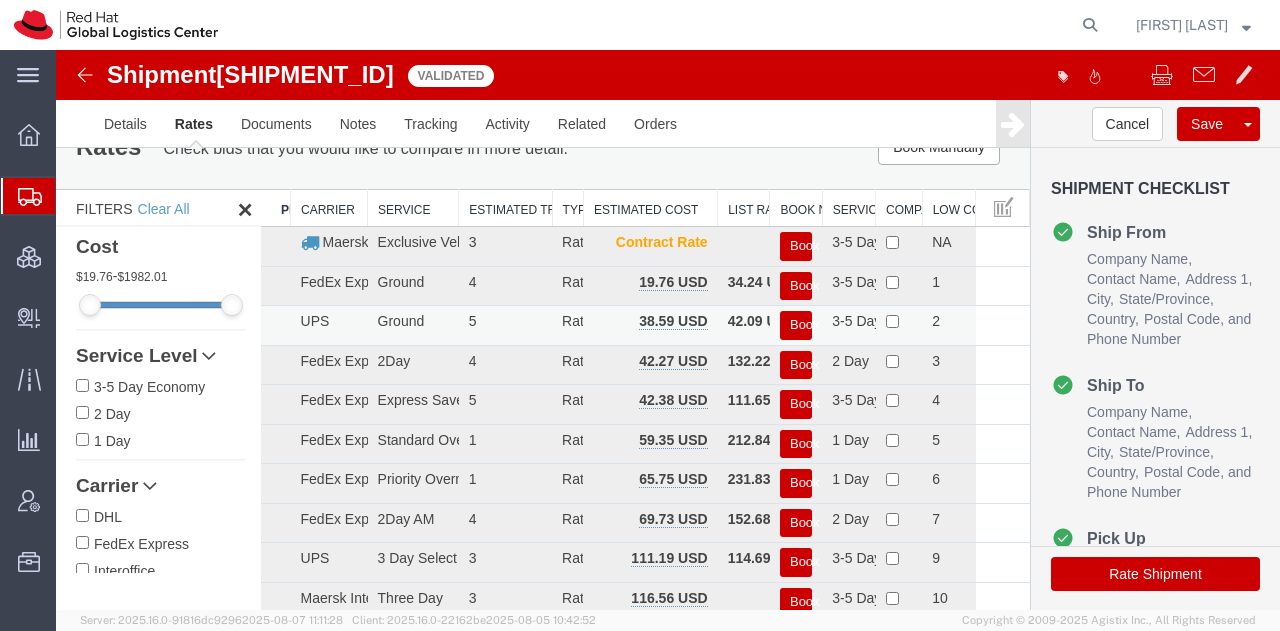 scroll, scrollTop: 39, scrollLeft: 0, axis: vertical 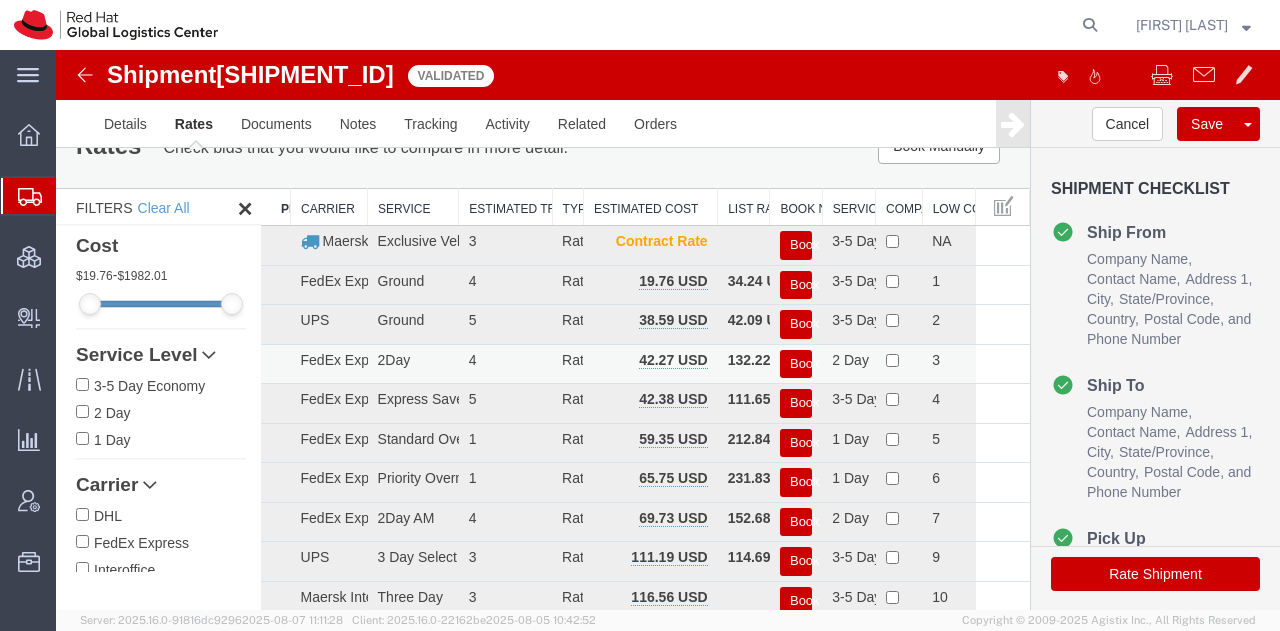 click on "Book" at bounding box center (796, 364) 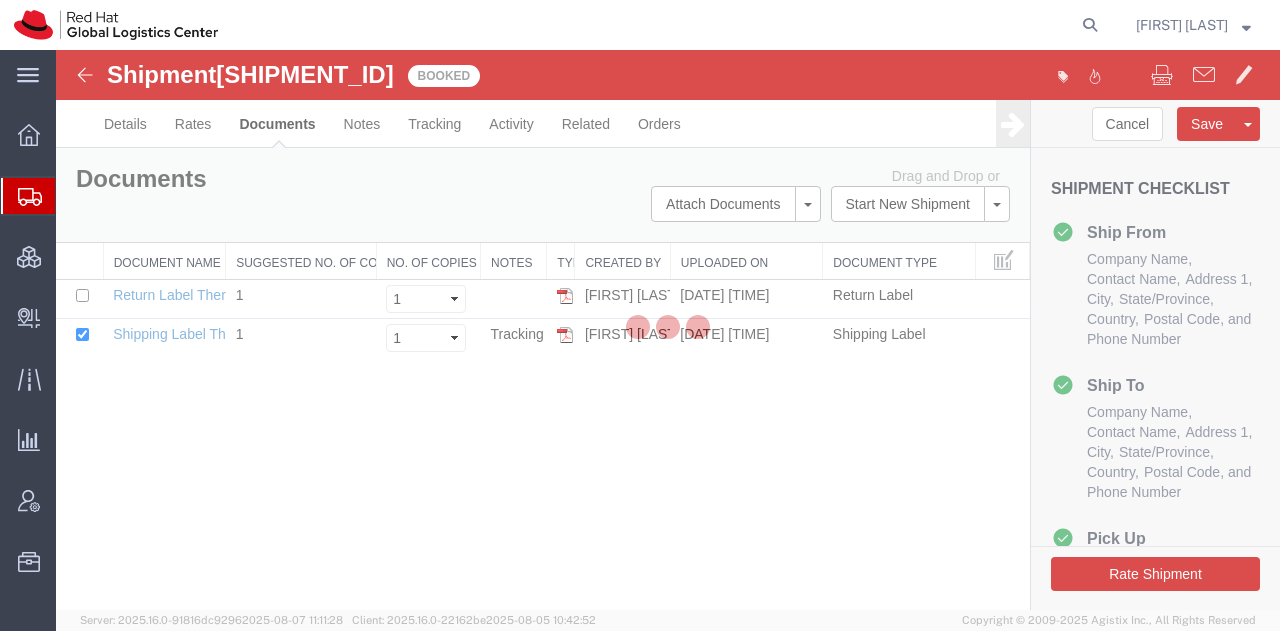 scroll, scrollTop: 0, scrollLeft: 0, axis: both 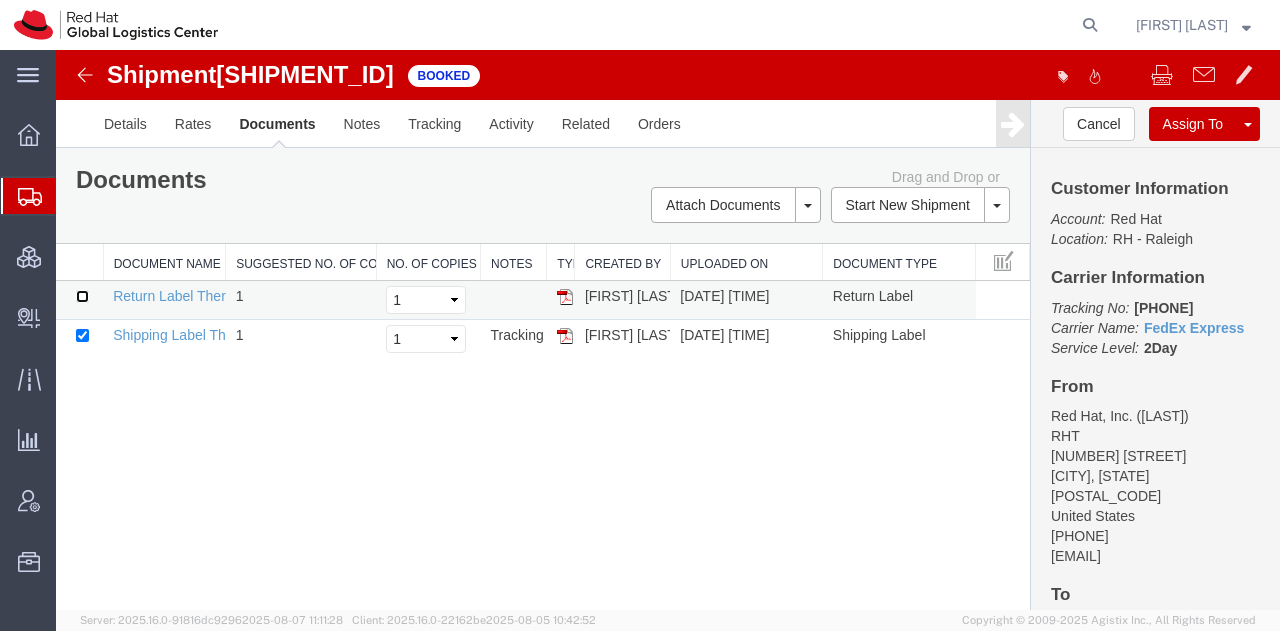 click at bounding box center (82, 296) 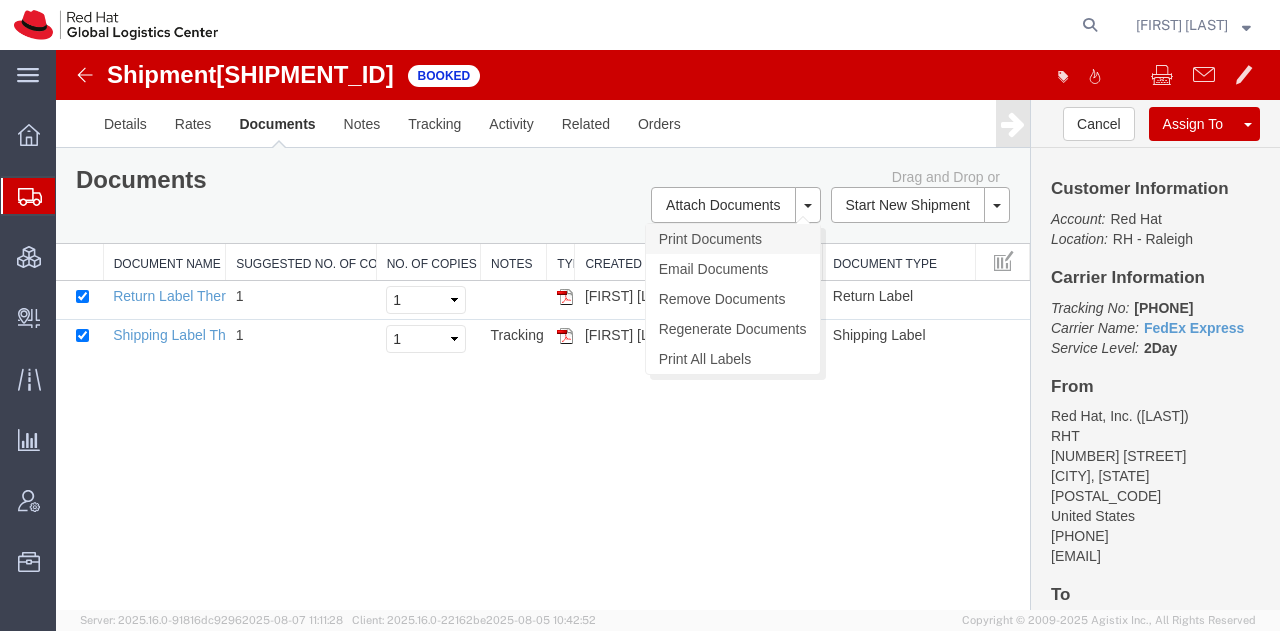 click on "Print Documents" at bounding box center [733, 239] 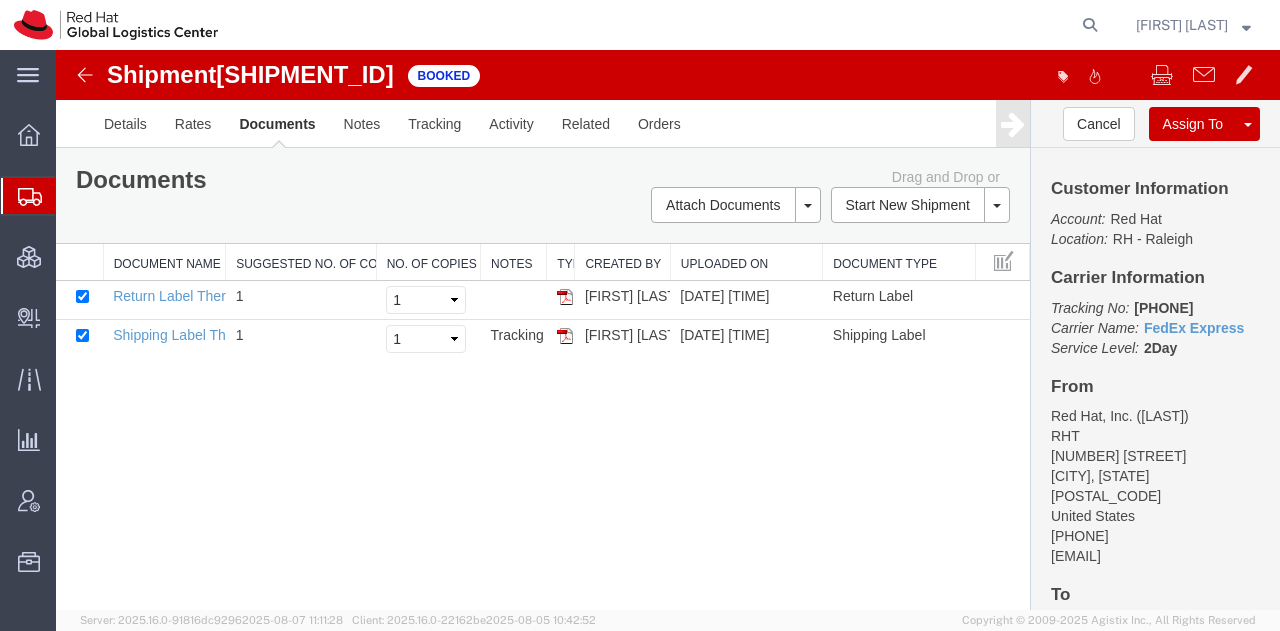 click on "Shipment Manager" 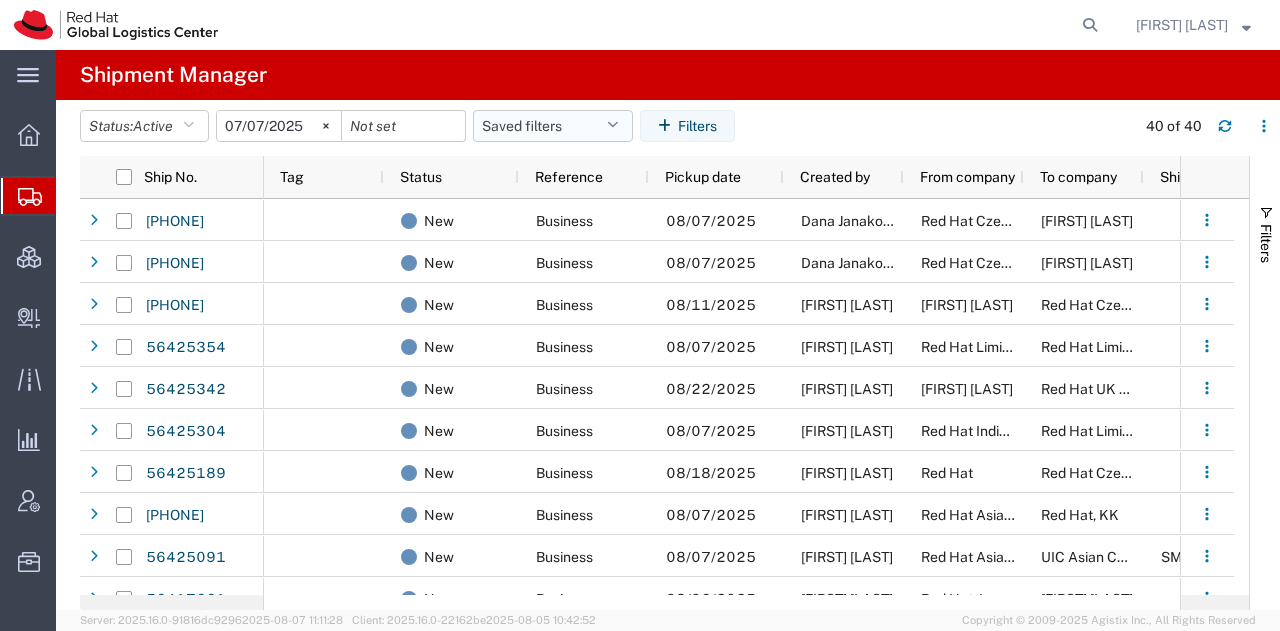 click on "Saved filters" 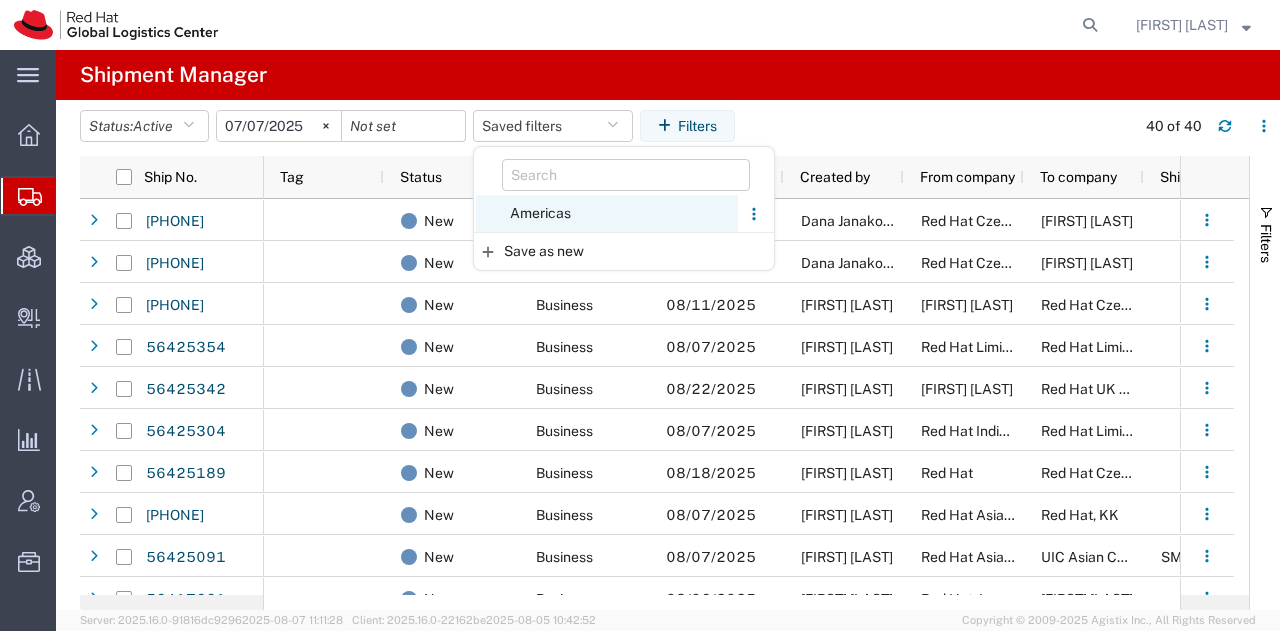 click on "Americas" 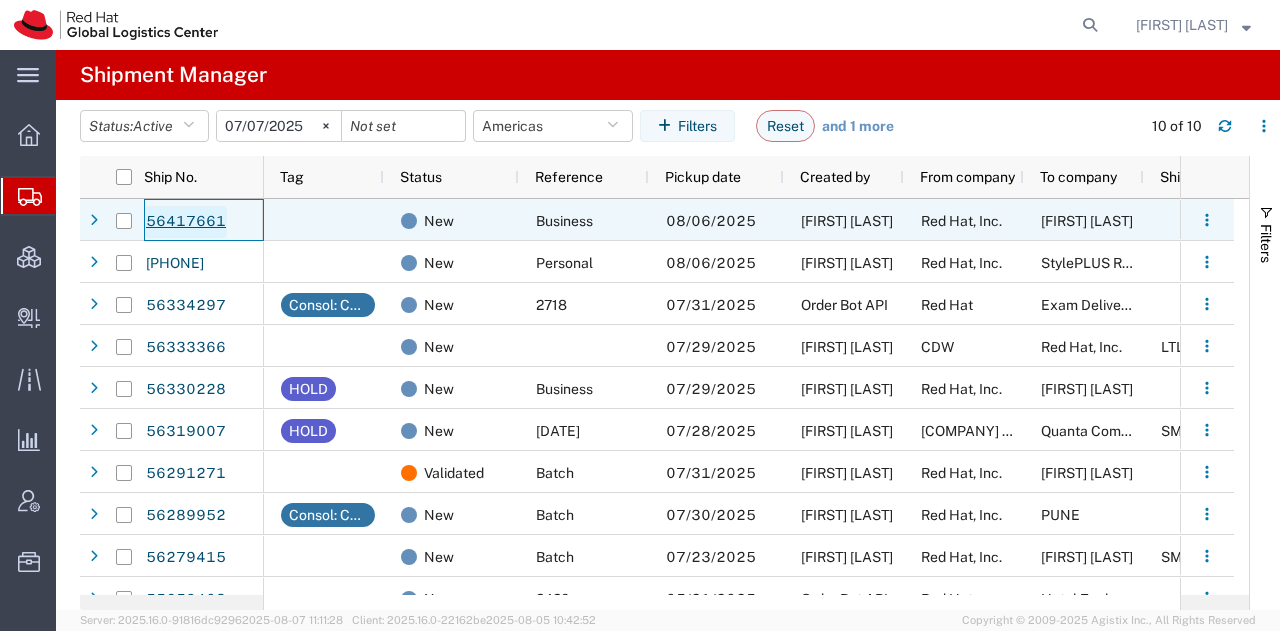 click on "56417661" 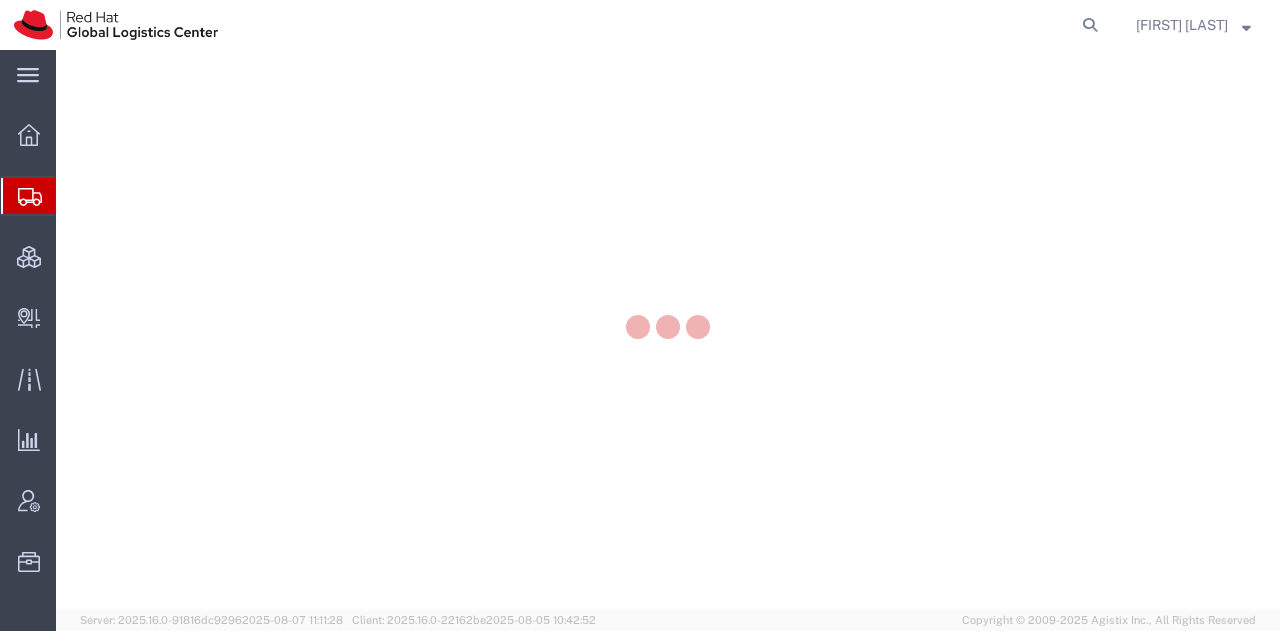 scroll, scrollTop: 0, scrollLeft: 0, axis: both 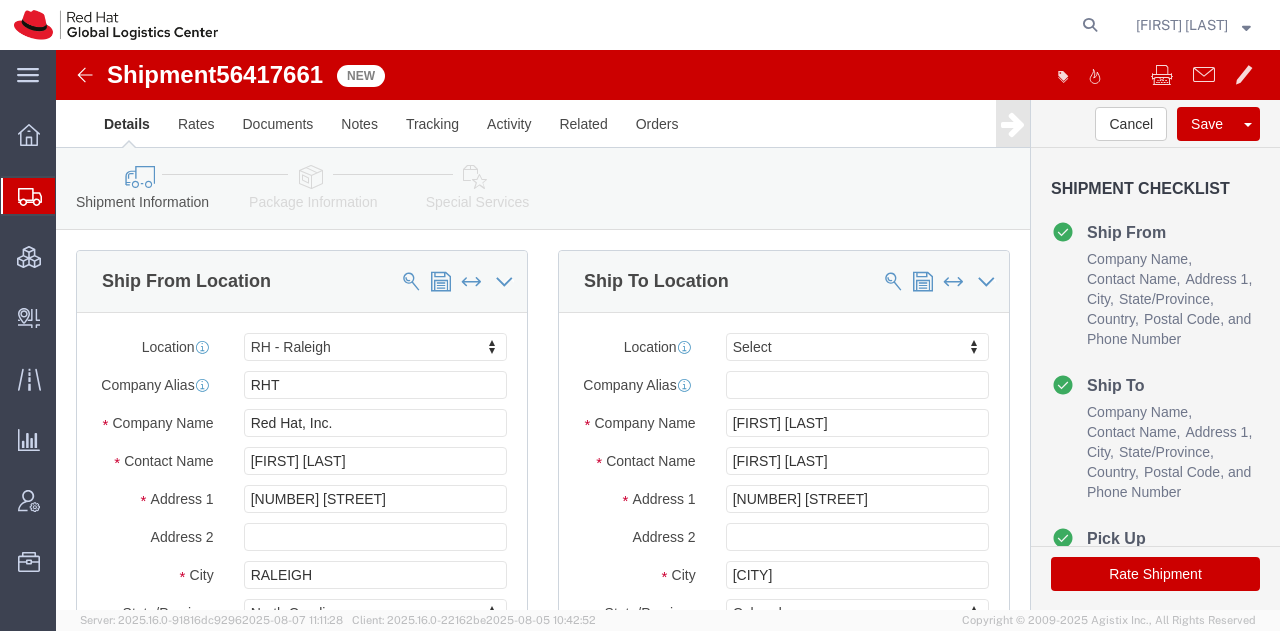 select on "38014" 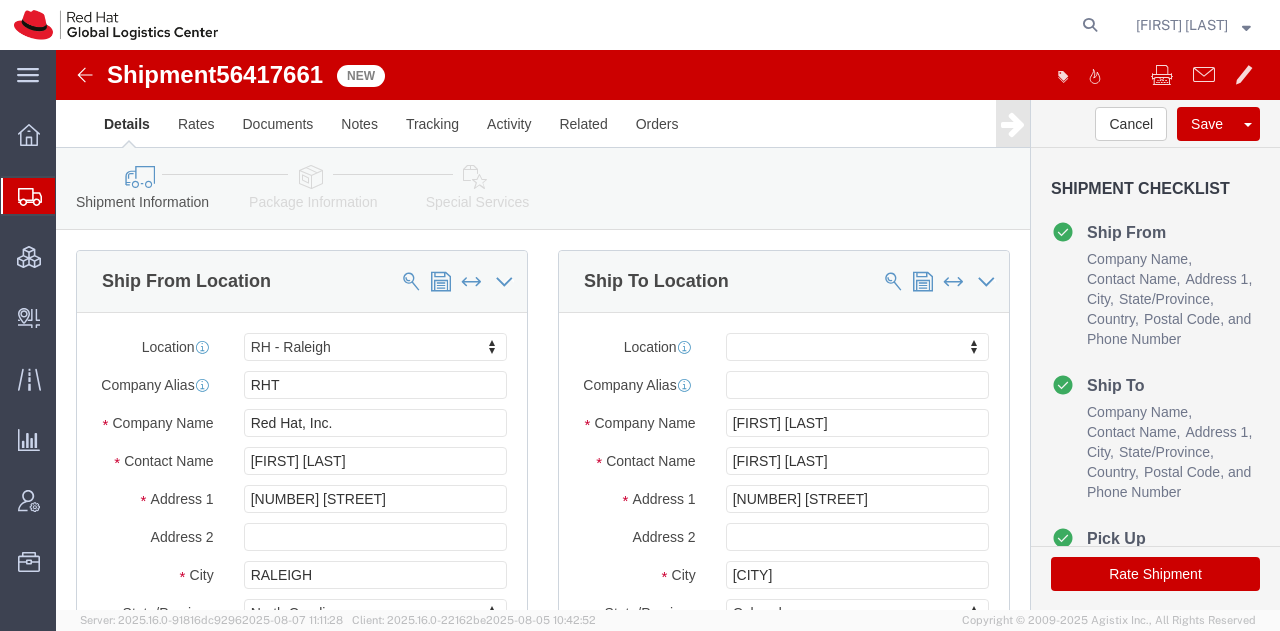 click 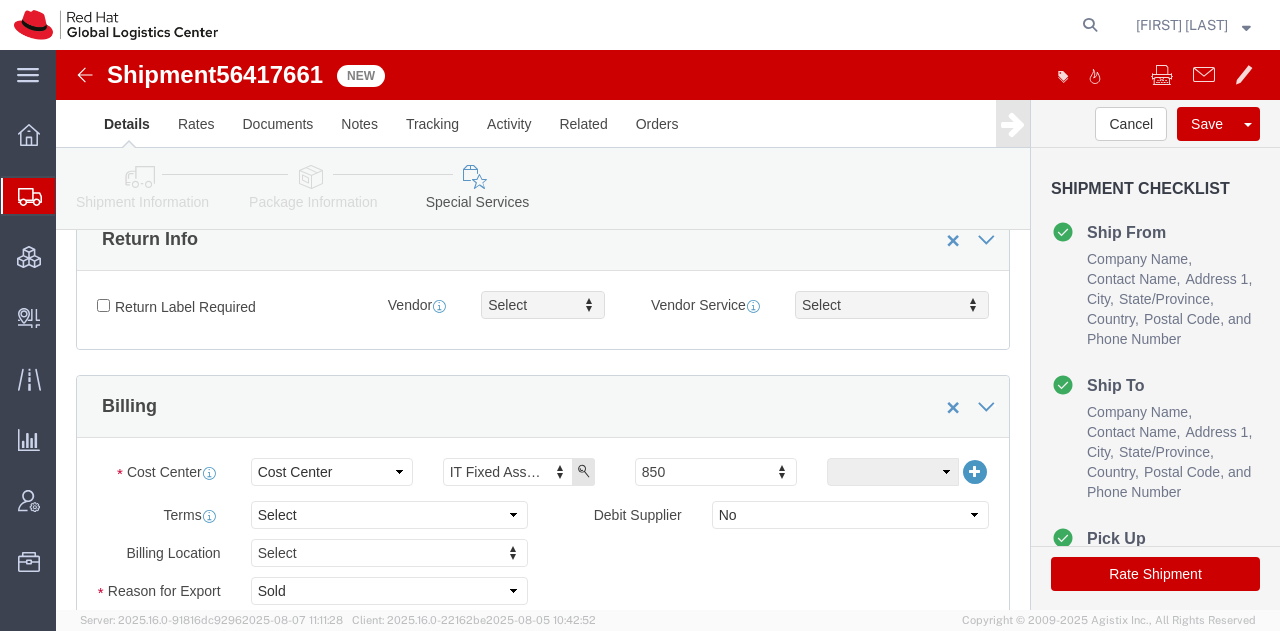 scroll, scrollTop: 609, scrollLeft: 0, axis: vertical 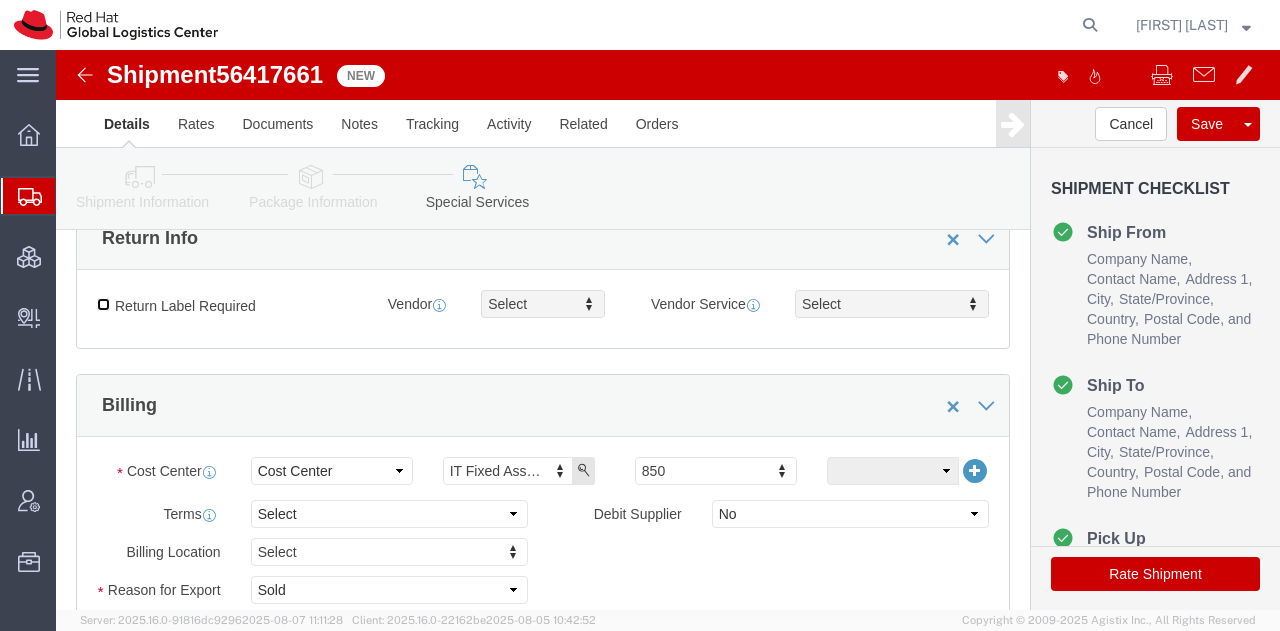 click on "Return Label Required" 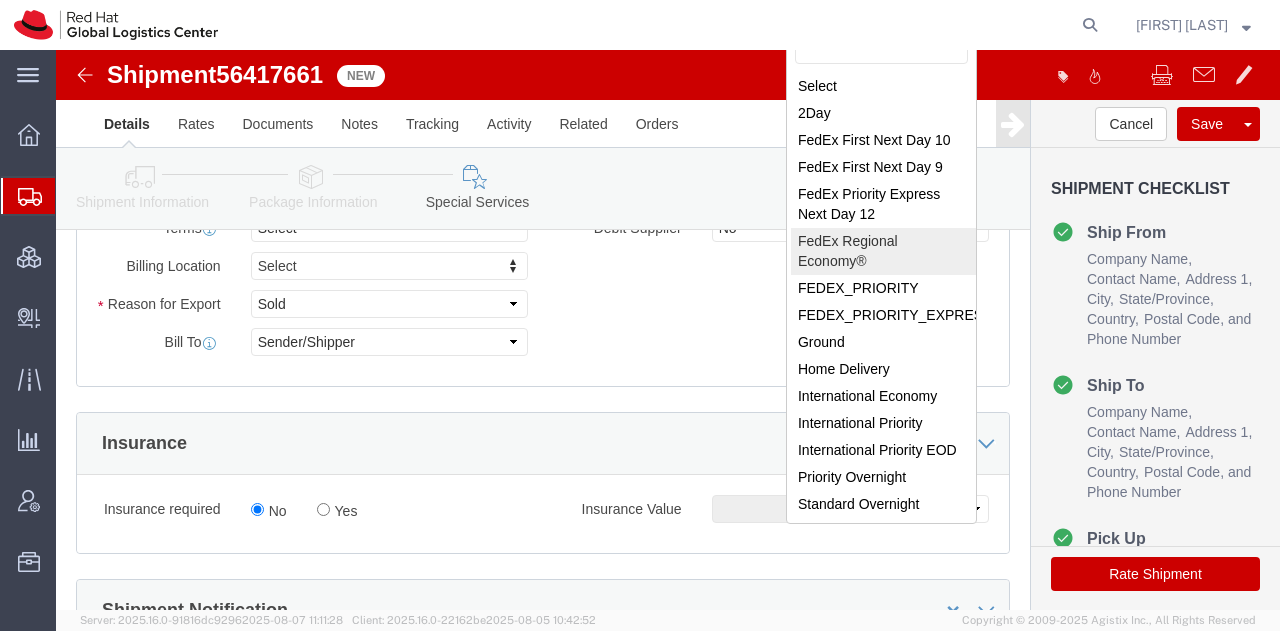 scroll, scrollTop: 898, scrollLeft: 0, axis: vertical 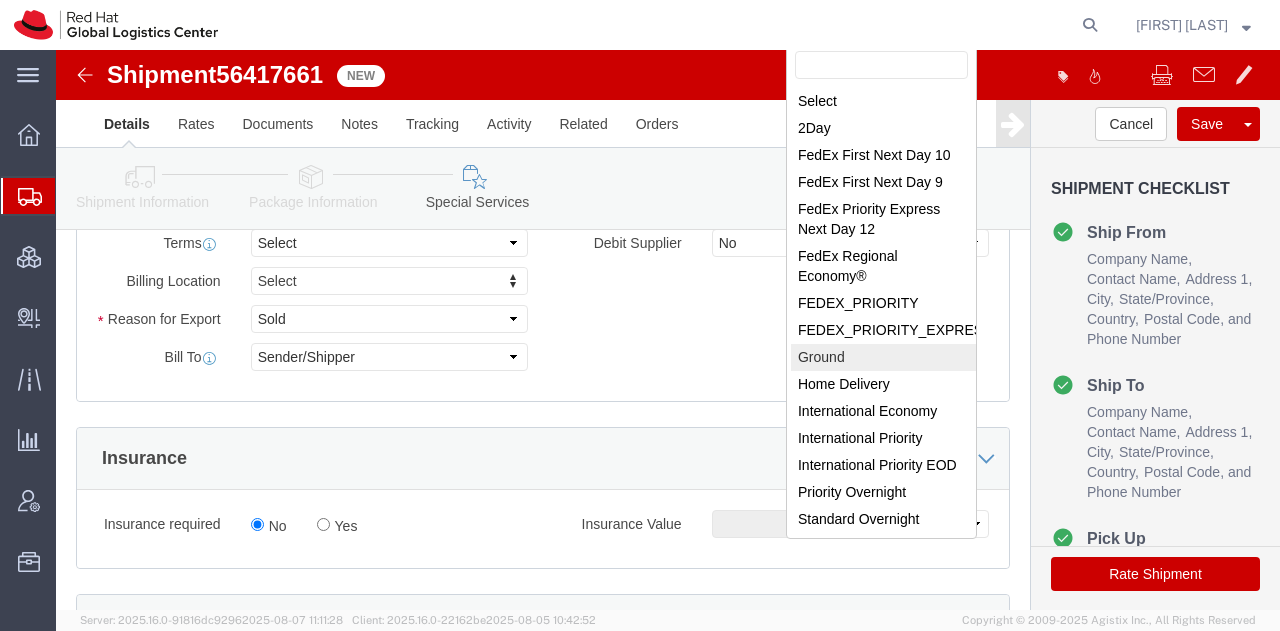 select on "12" 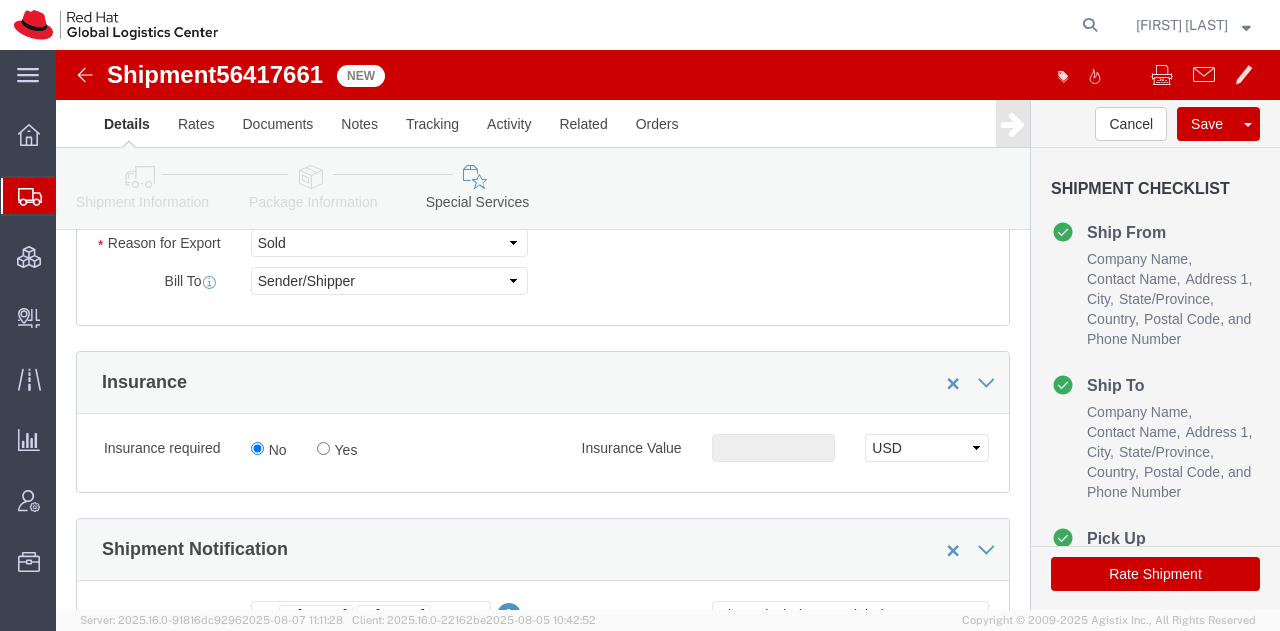 scroll, scrollTop: 957, scrollLeft: 0, axis: vertical 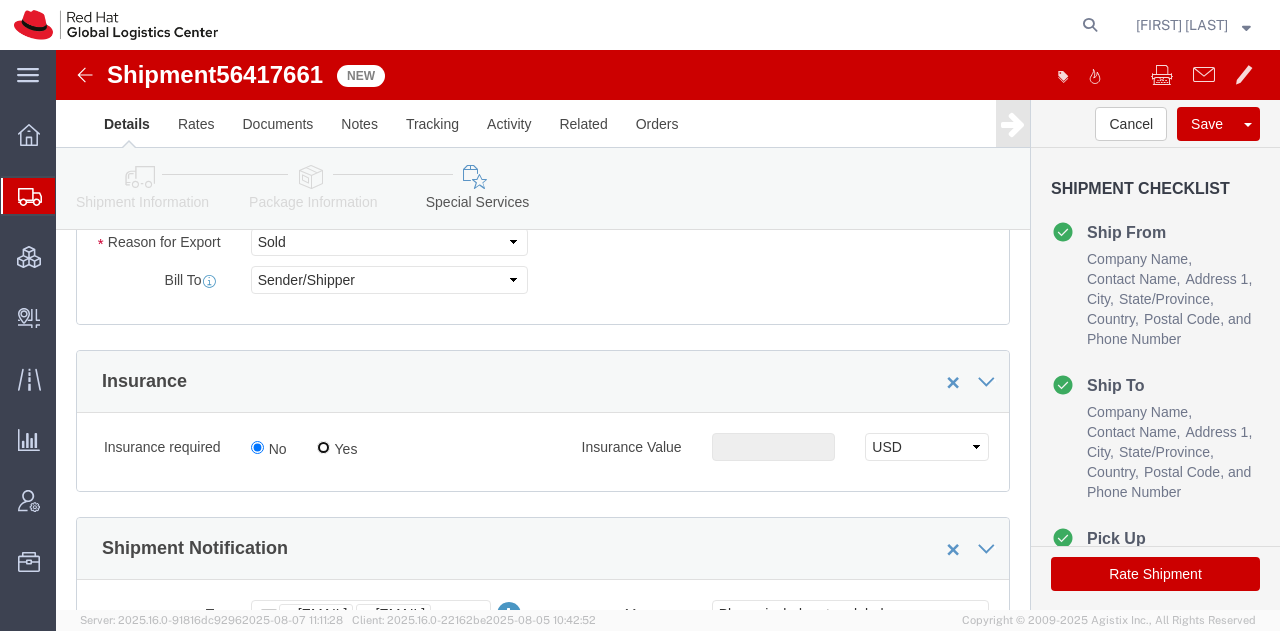click on "Yes" 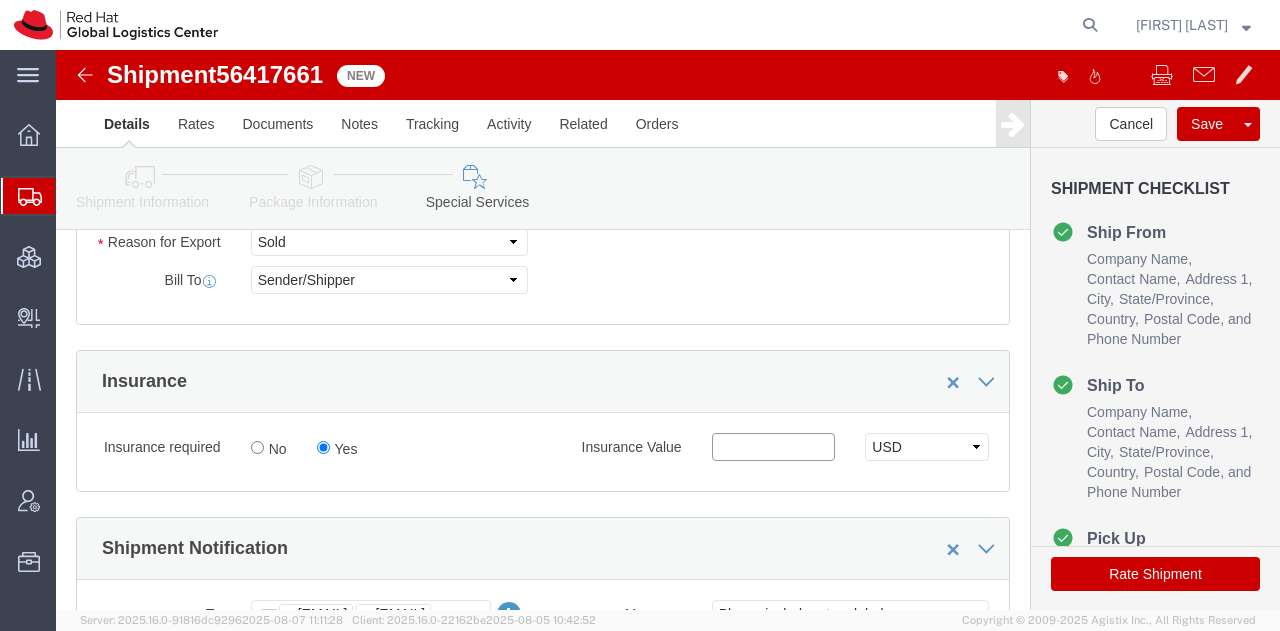 click 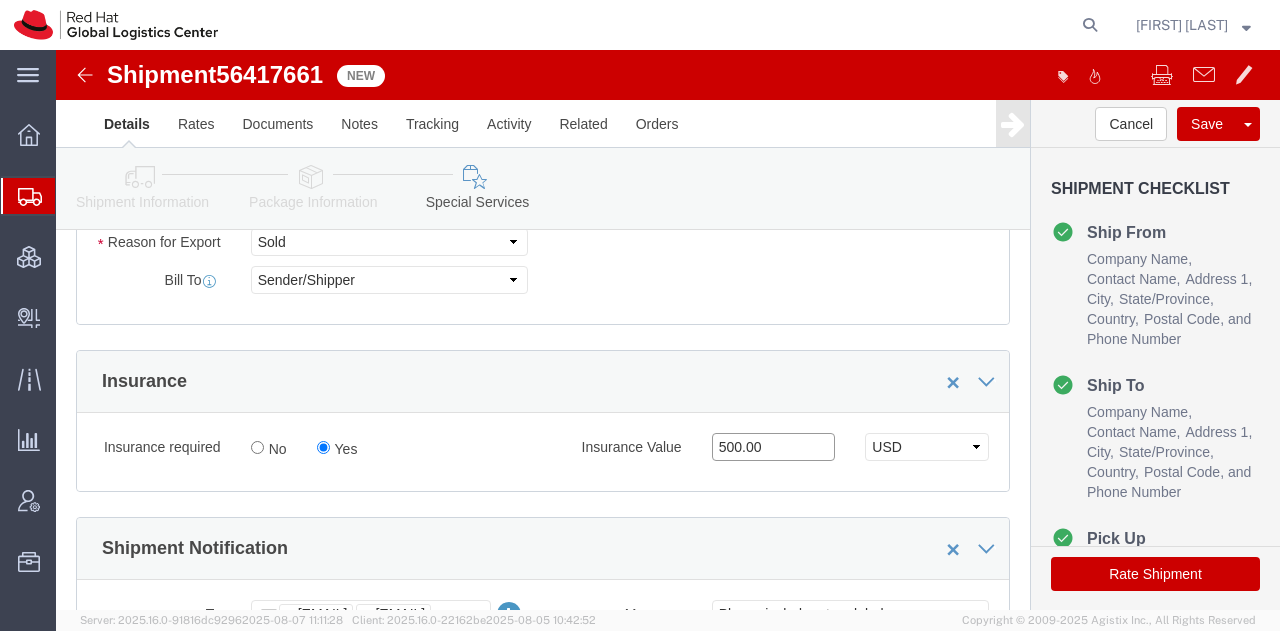 type on "500.00" 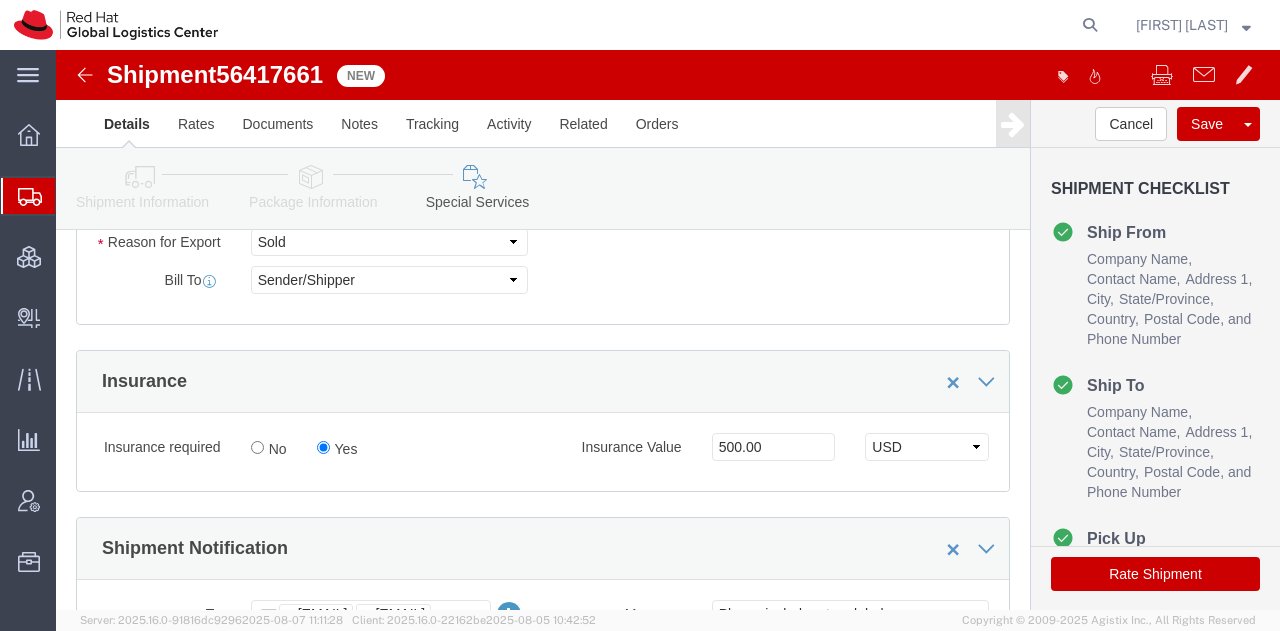 click on "Rate Shipment" 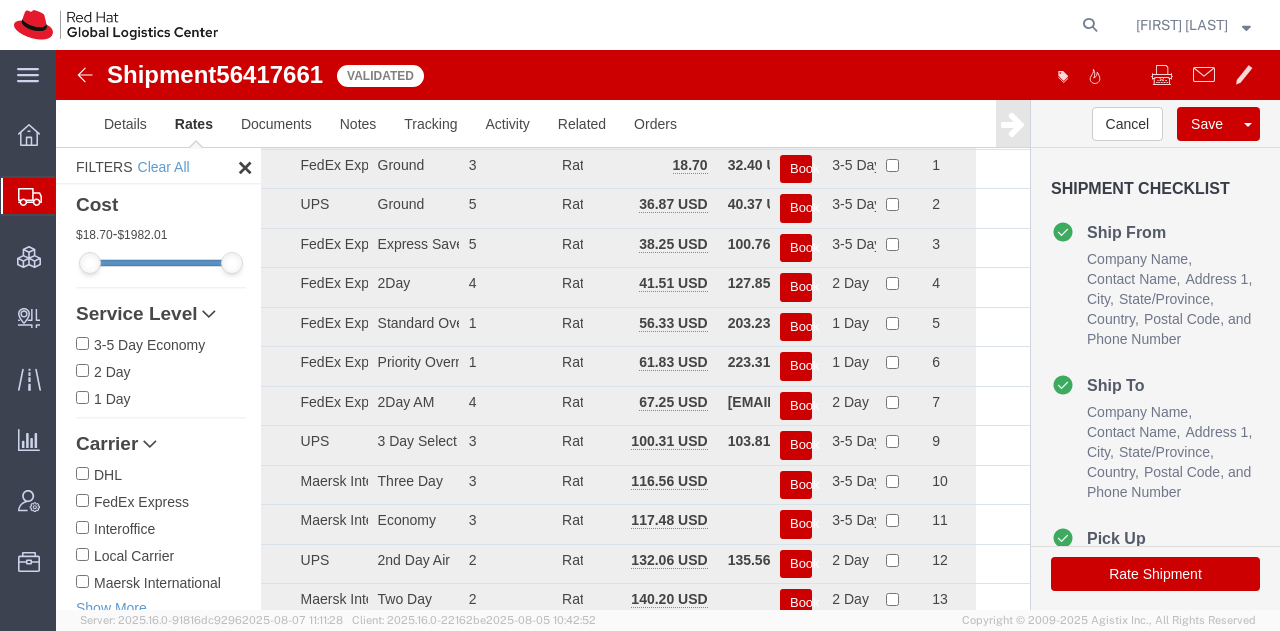 scroll, scrollTop: 0, scrollLeft: 0, axis: both 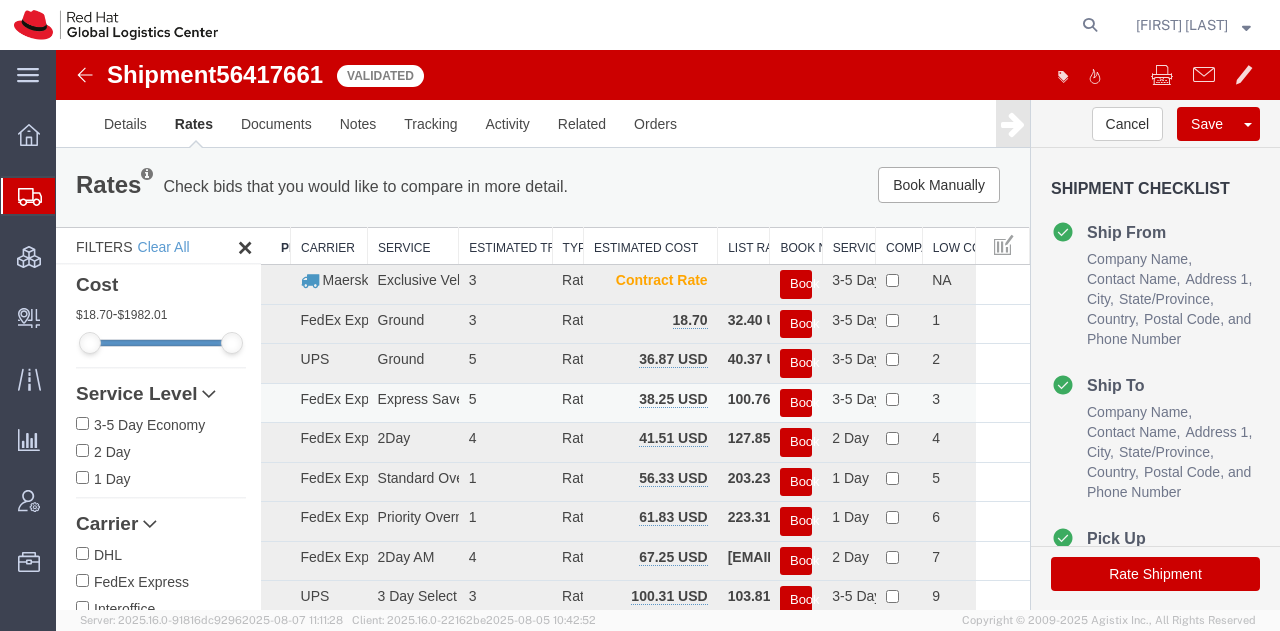 click on "Book" at bounding box center (796, 403) 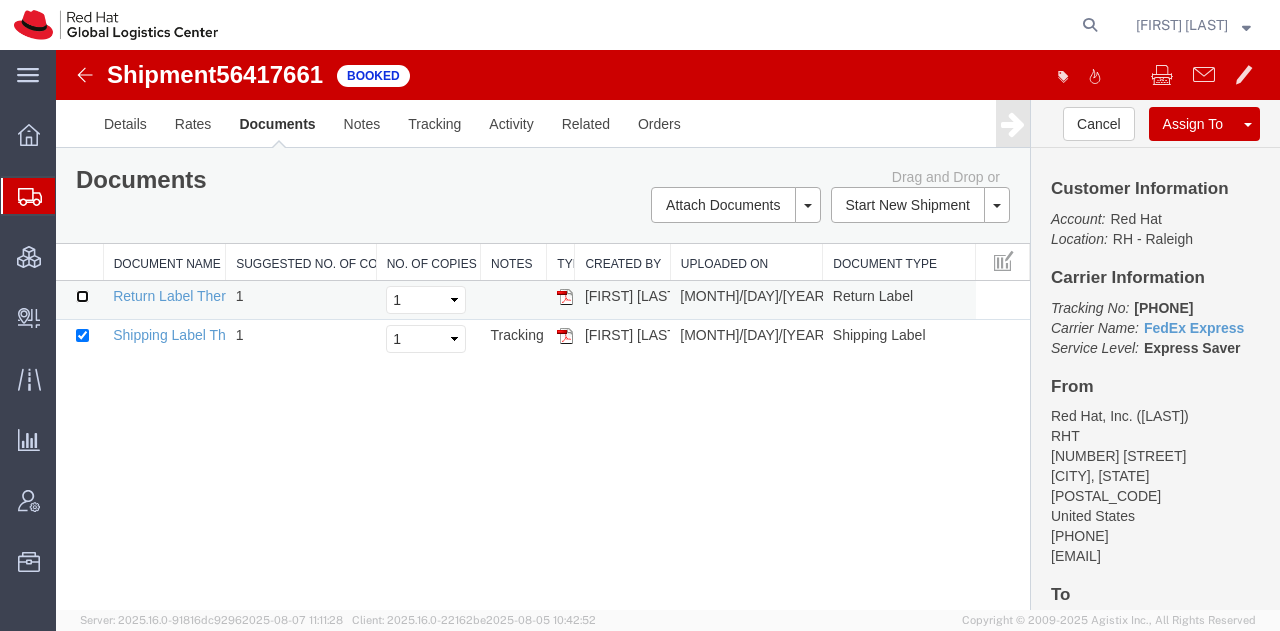 click at bounding box center (82, 296) 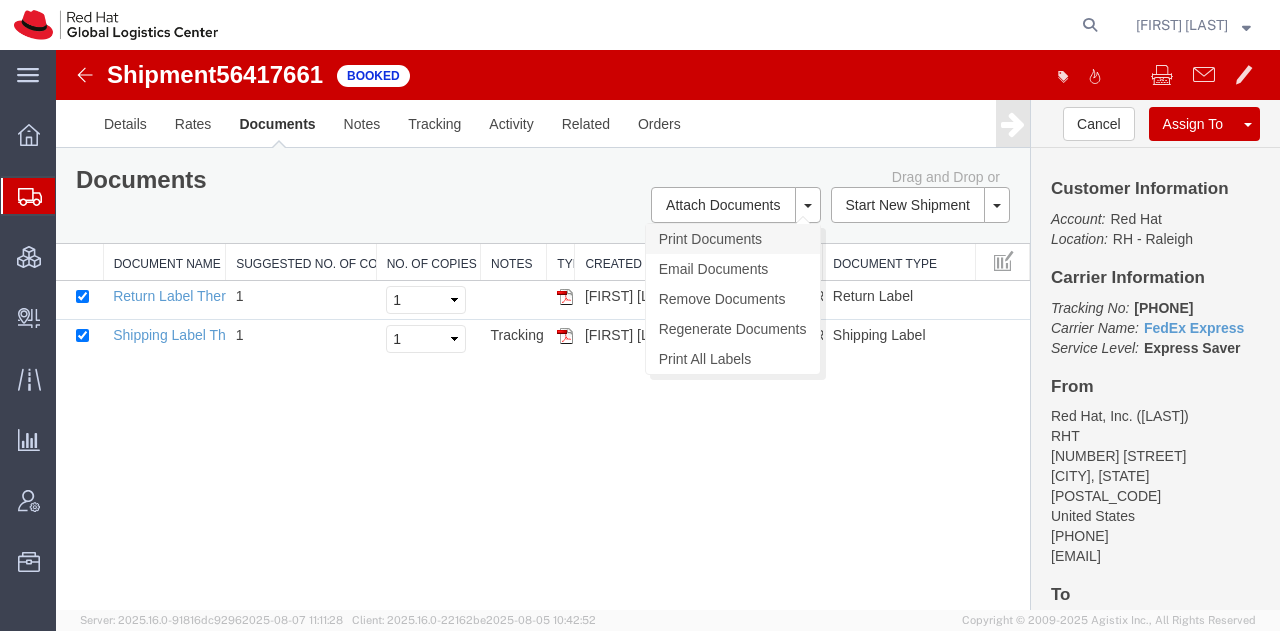 click on "Print Documents" at bounding box center (733, 239) 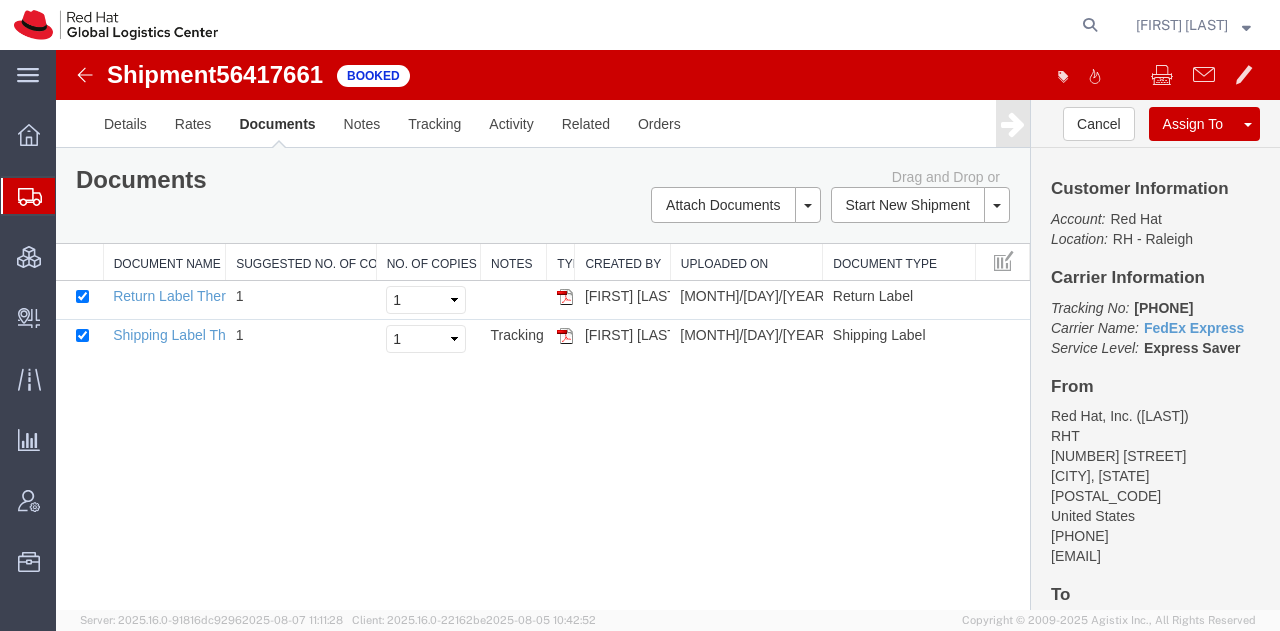 click on "Shipment Manager" 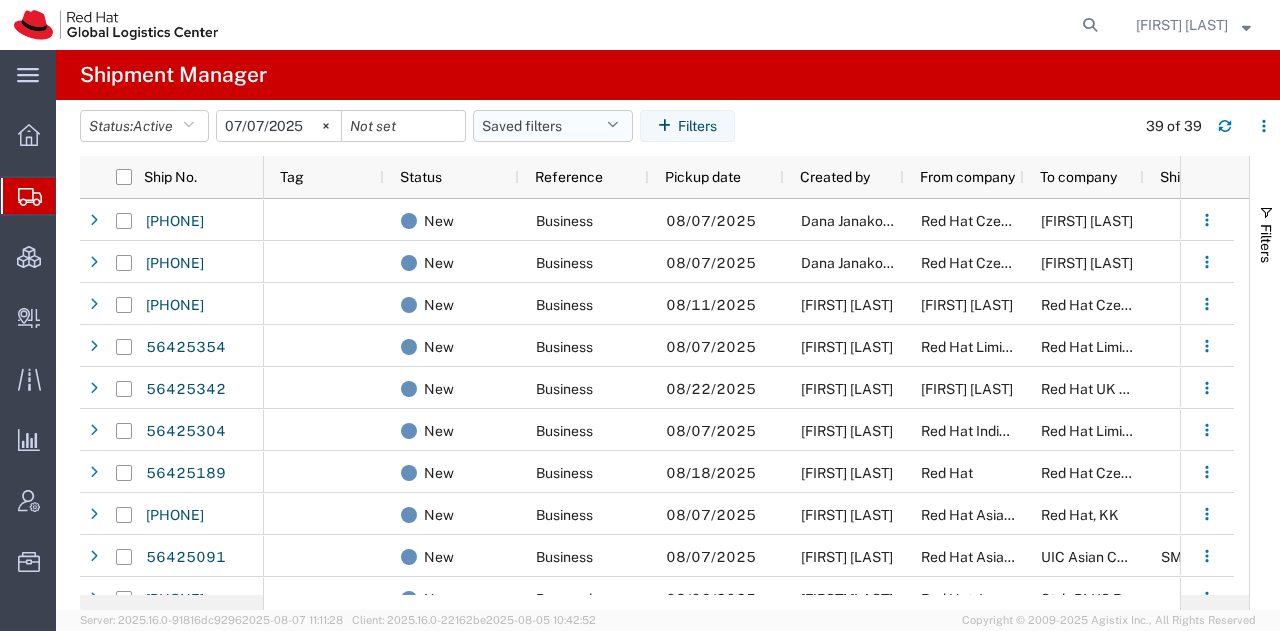 click on "Saved filters" 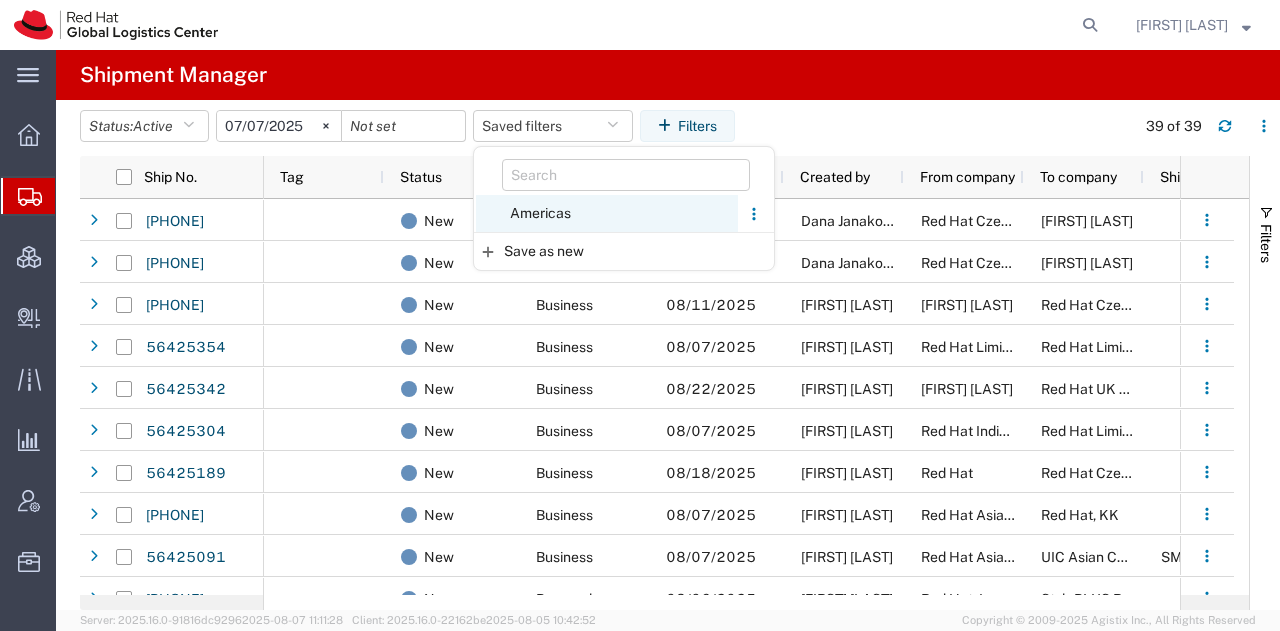 click on "Americas" 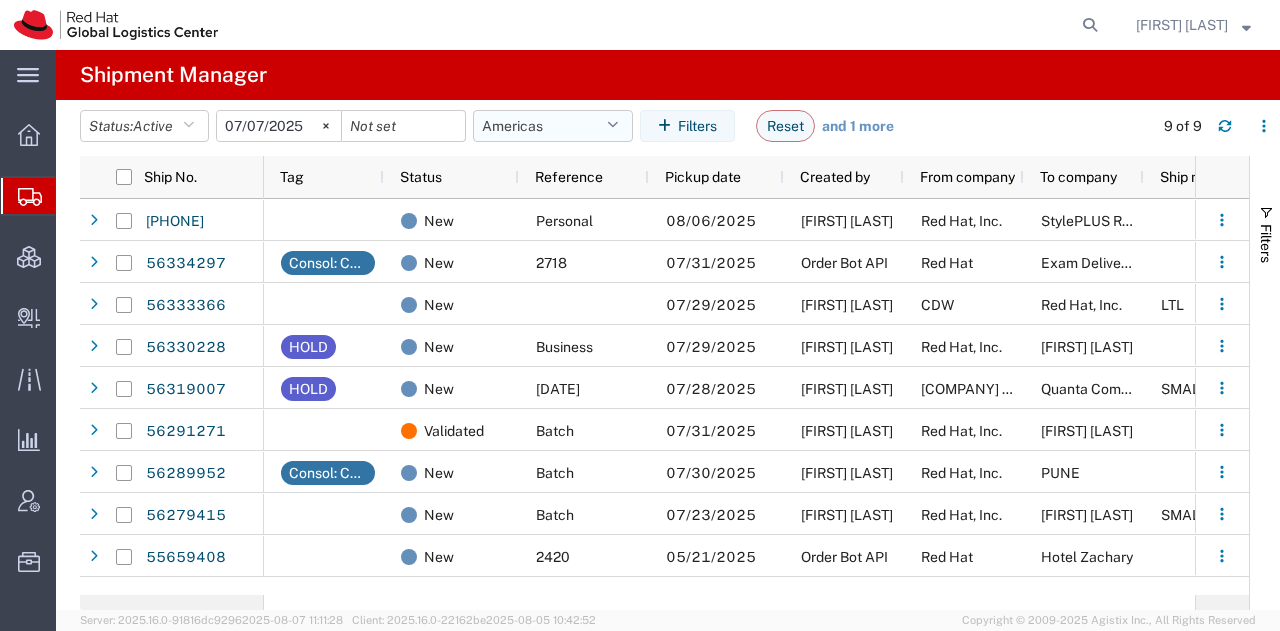 click on "Americas" 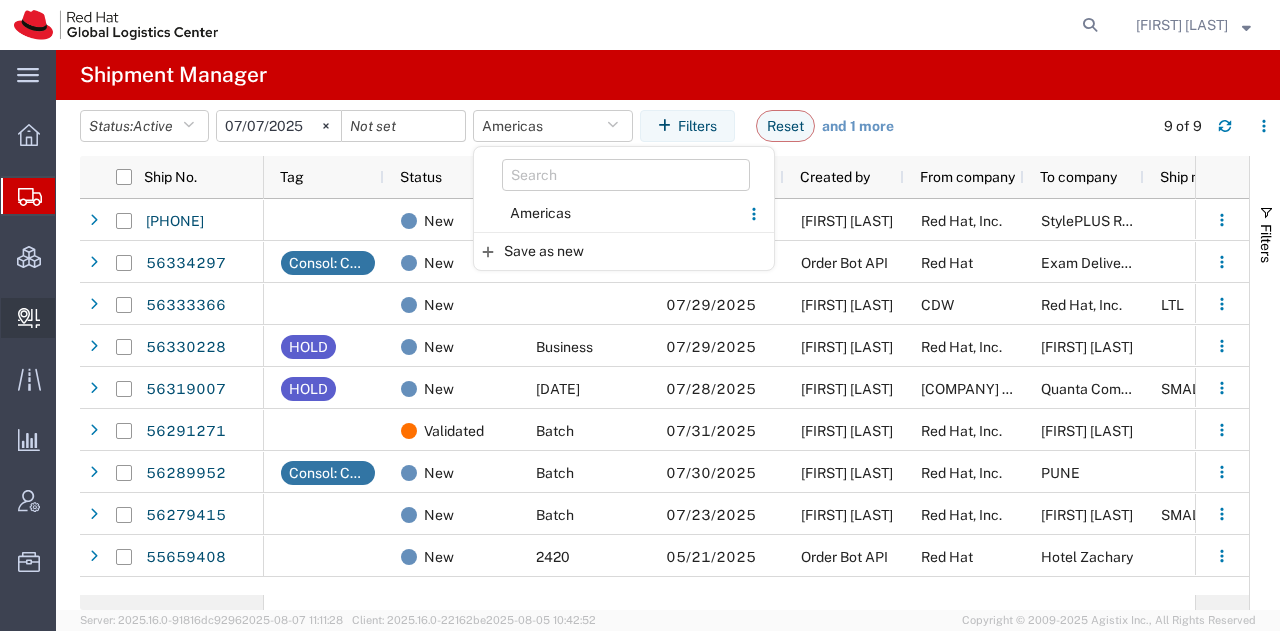 click on "Create Delivery" 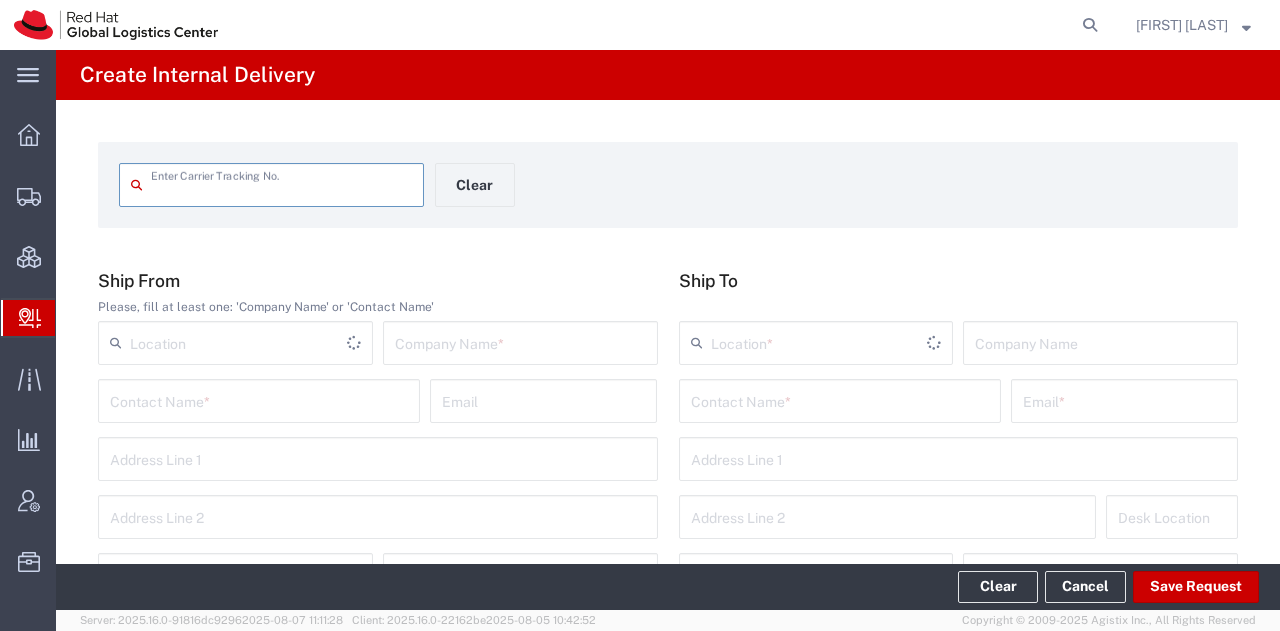scroll, scrollTop: 0, scrollLeft: 0, axis: both 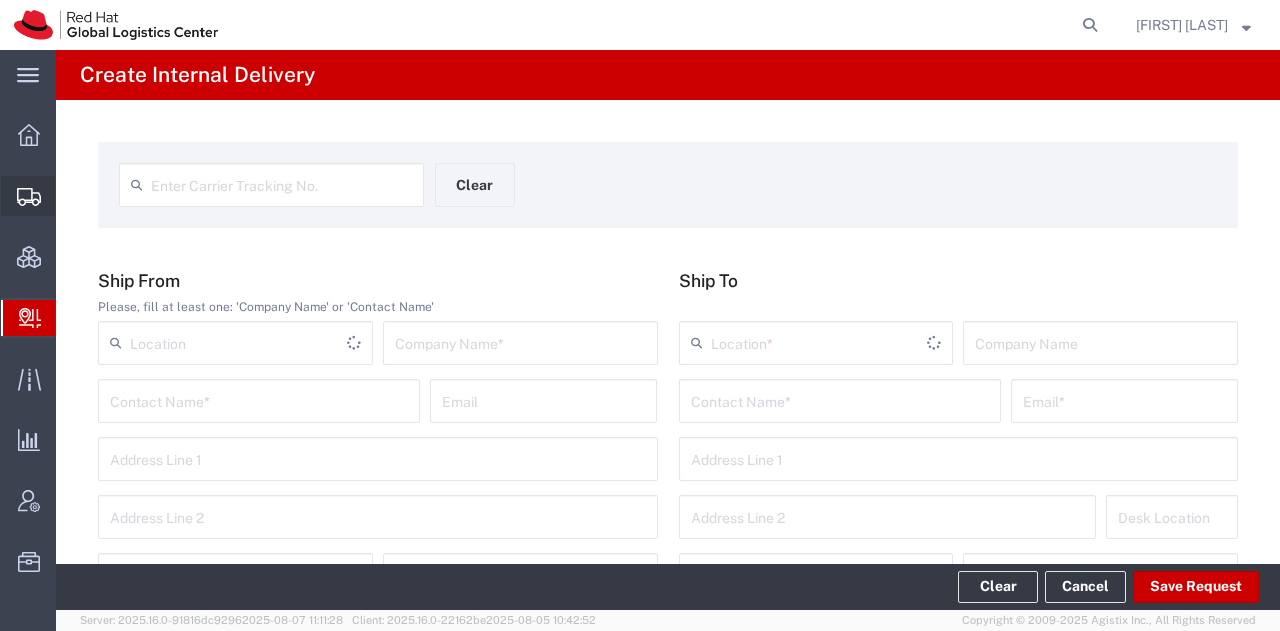 click on "Shipment Manager" 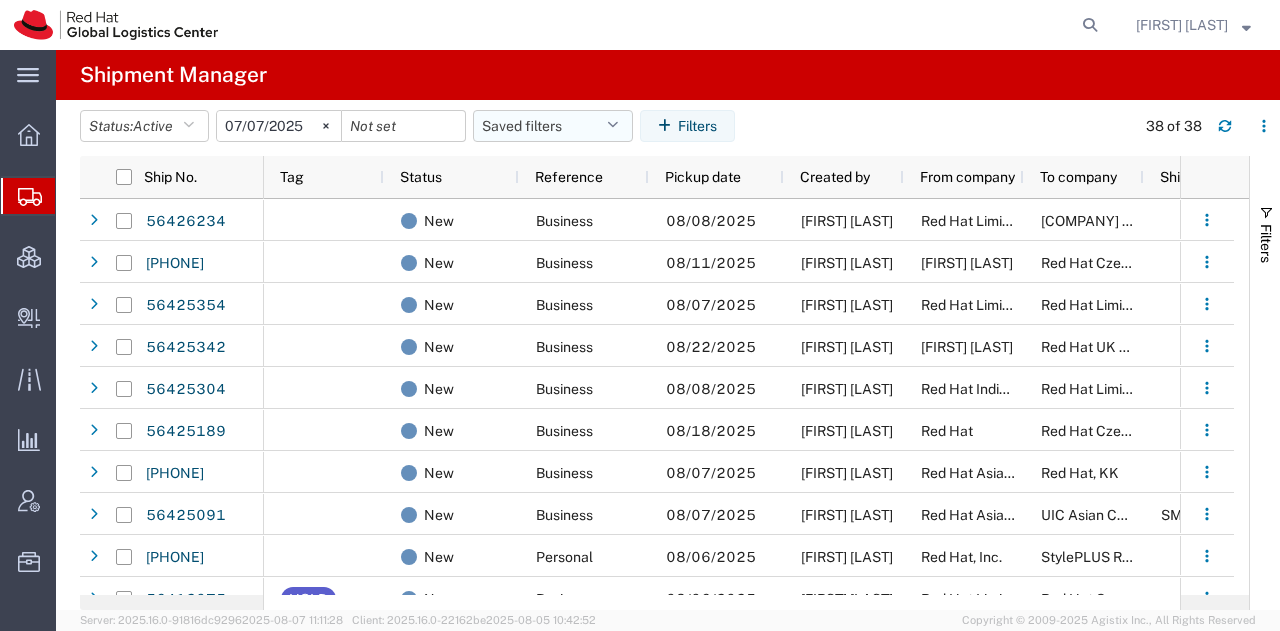 click on "Saved filters" 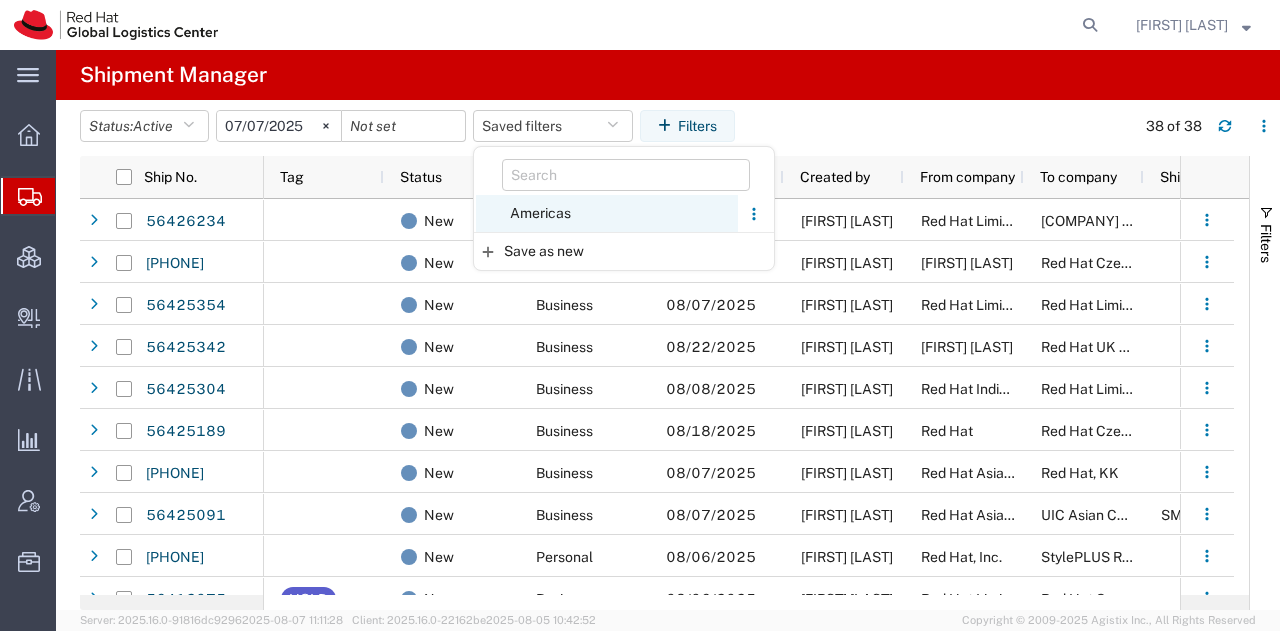 click on "Americas" 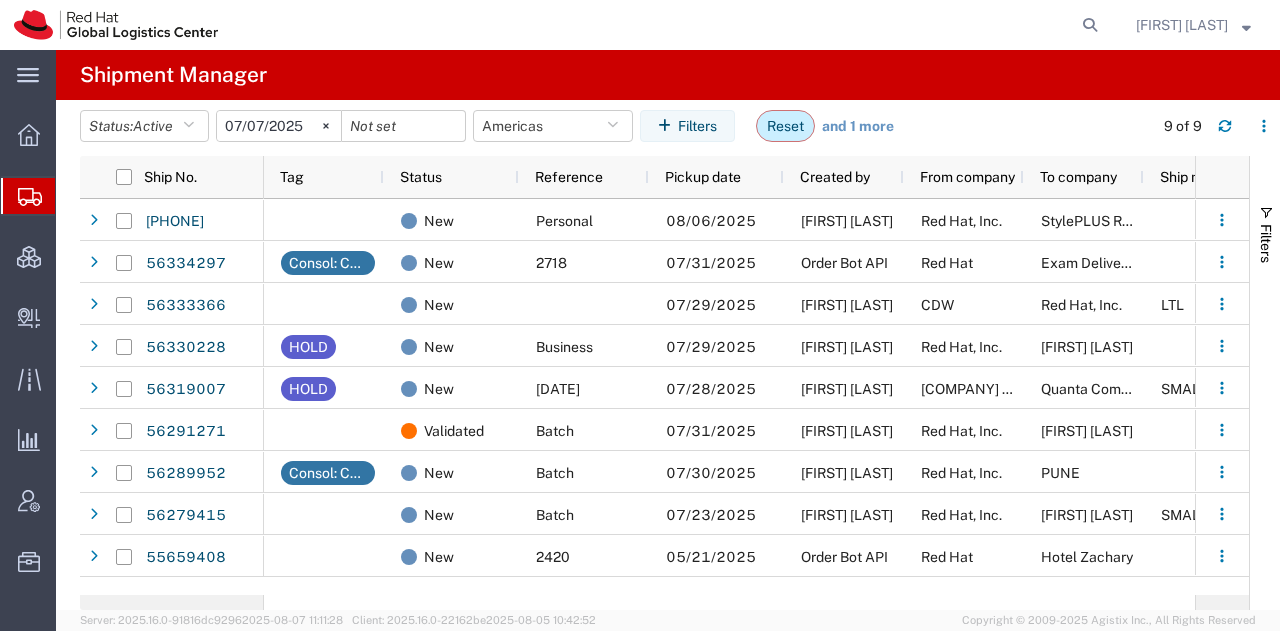 click on "Reset" 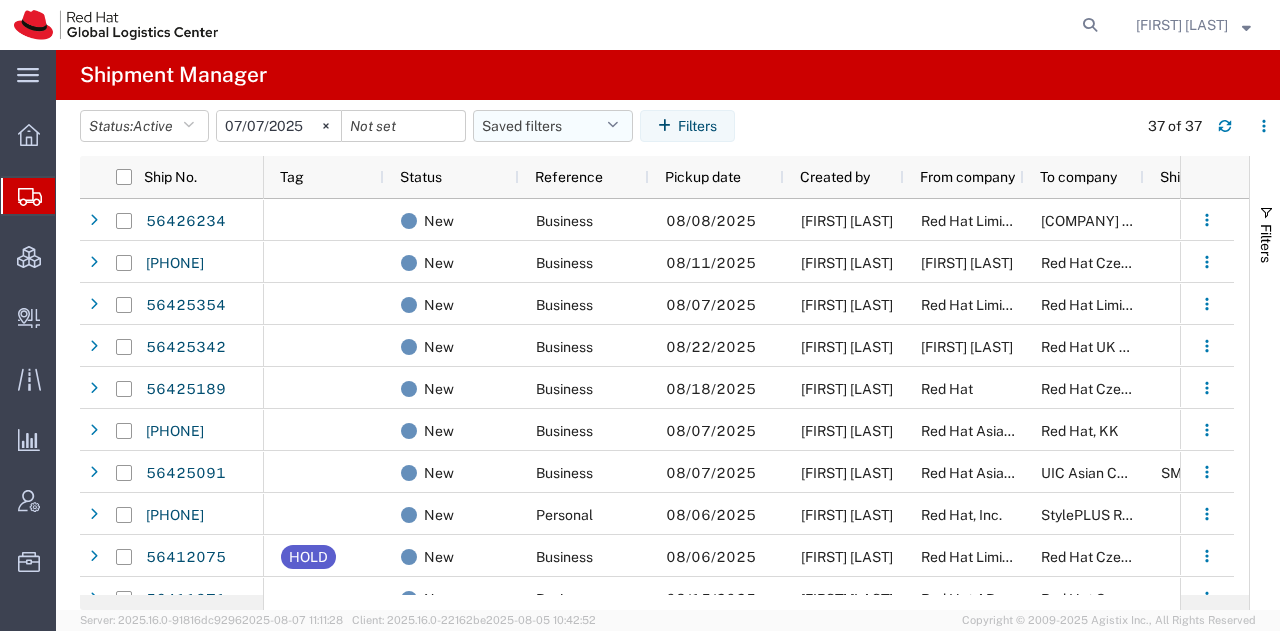 click on "Saved filters" 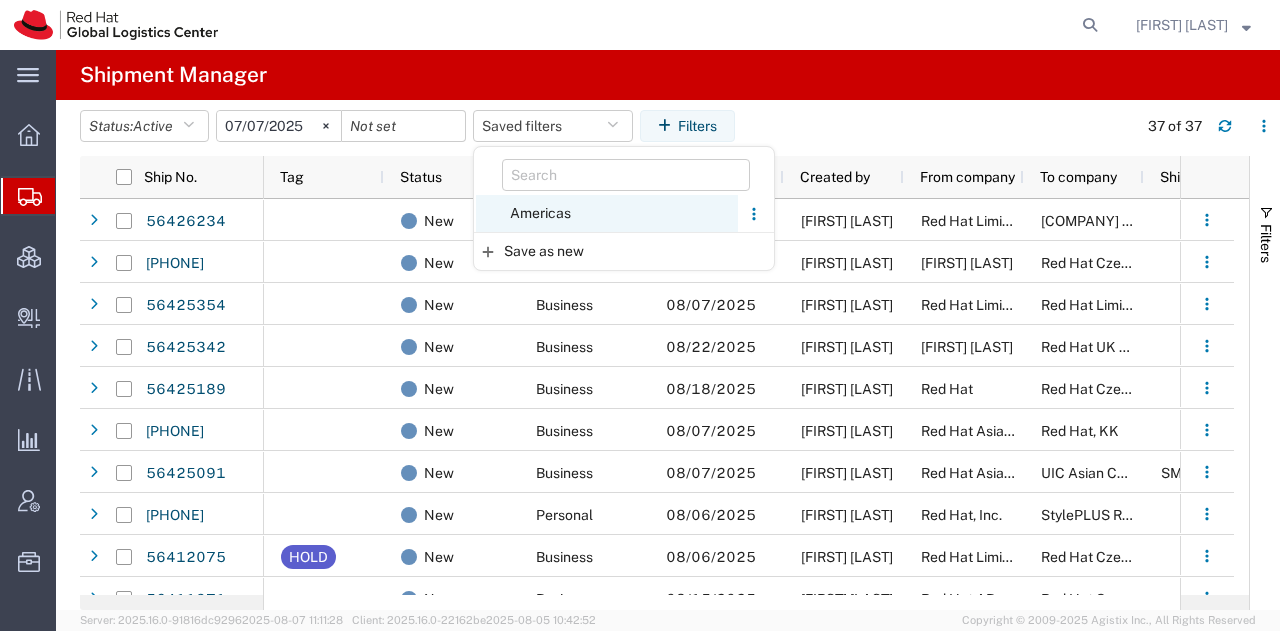click on "Americas" 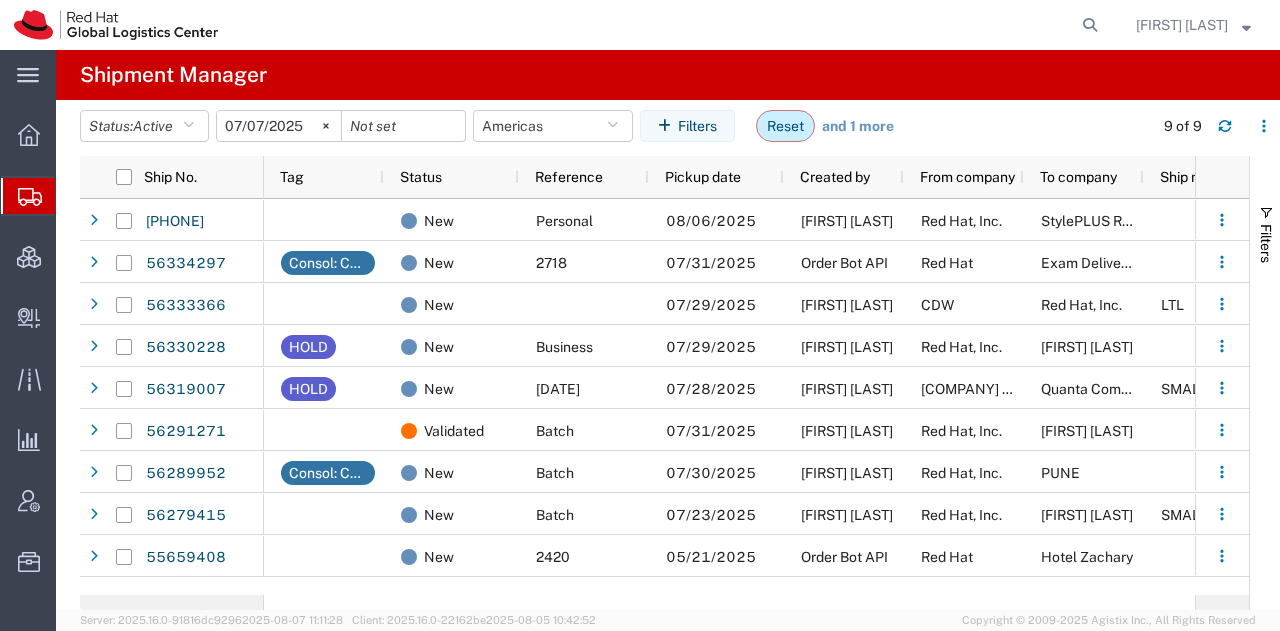 click on "Reset" 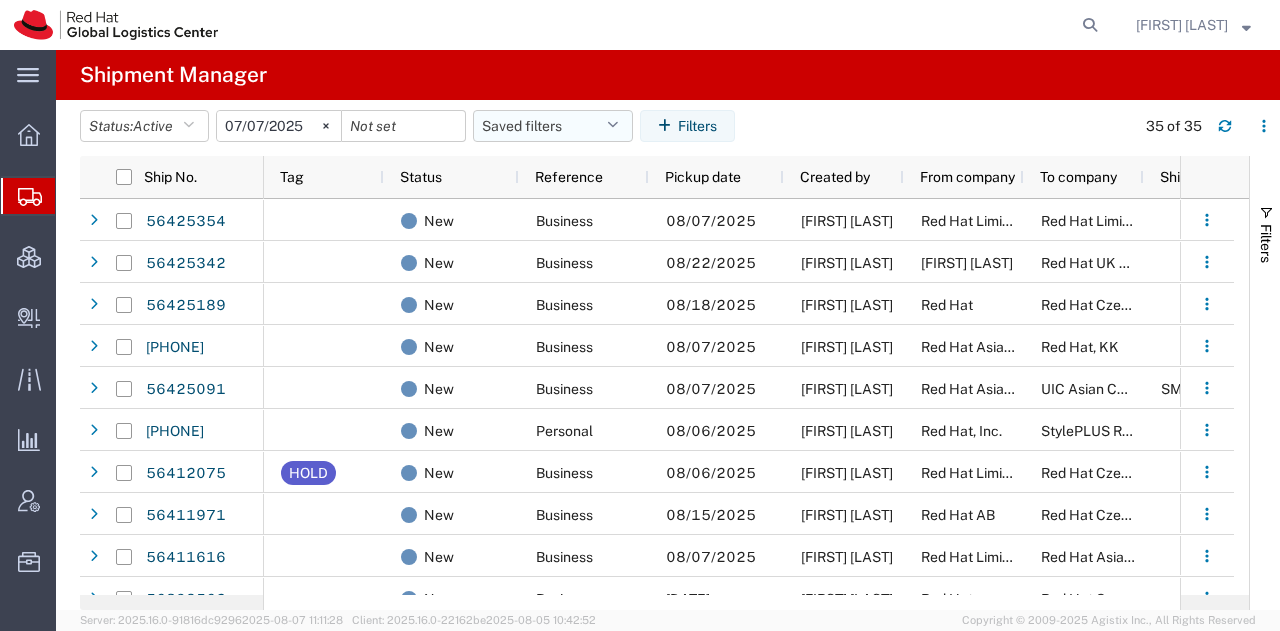 click on "Saved filters" 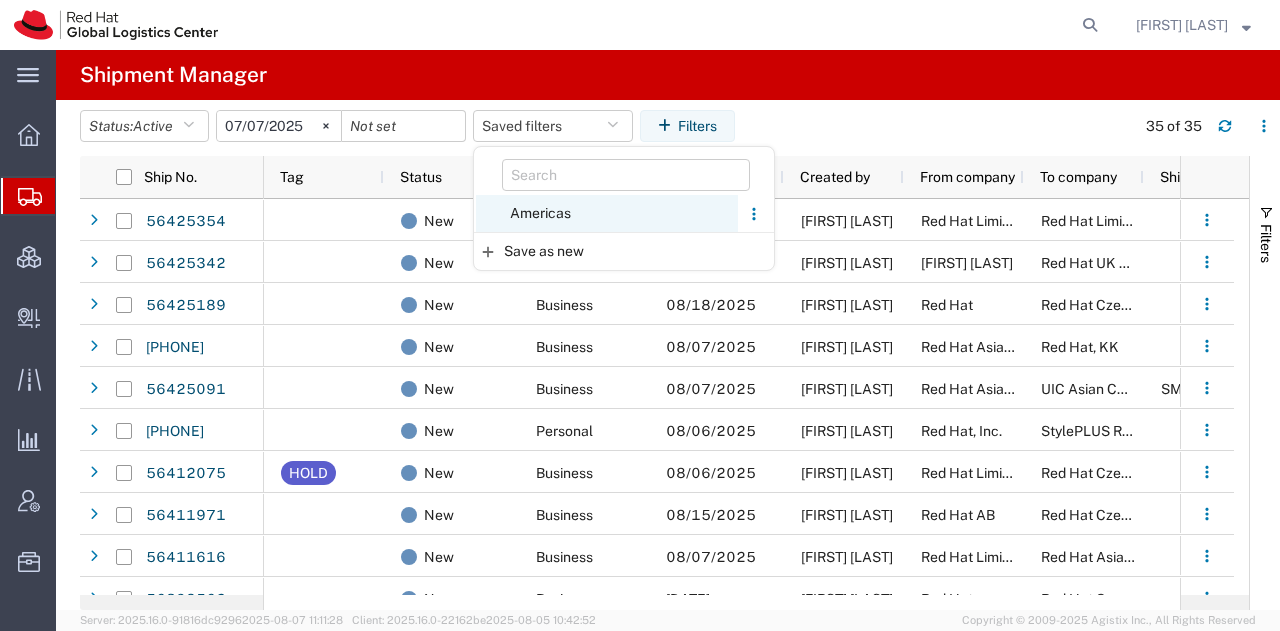 click on "Americas" 